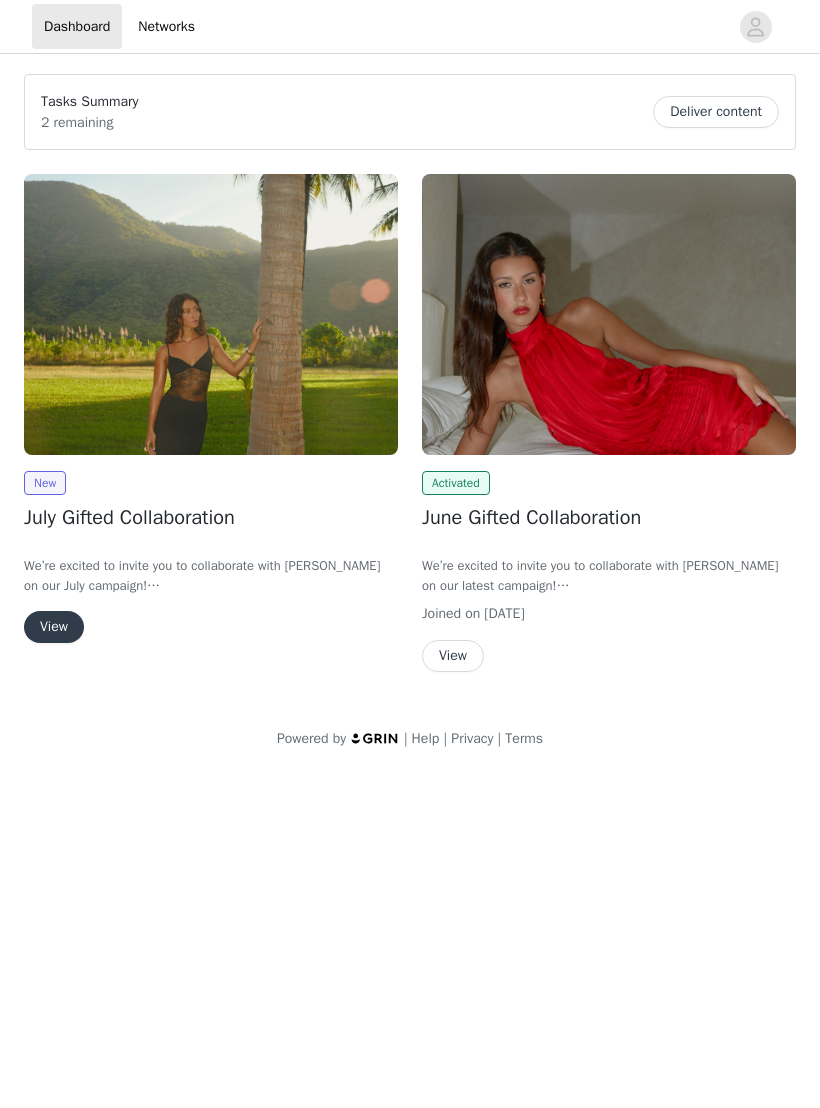 scroll, scrollTop: 0, scrollLeft: 0, axis: both 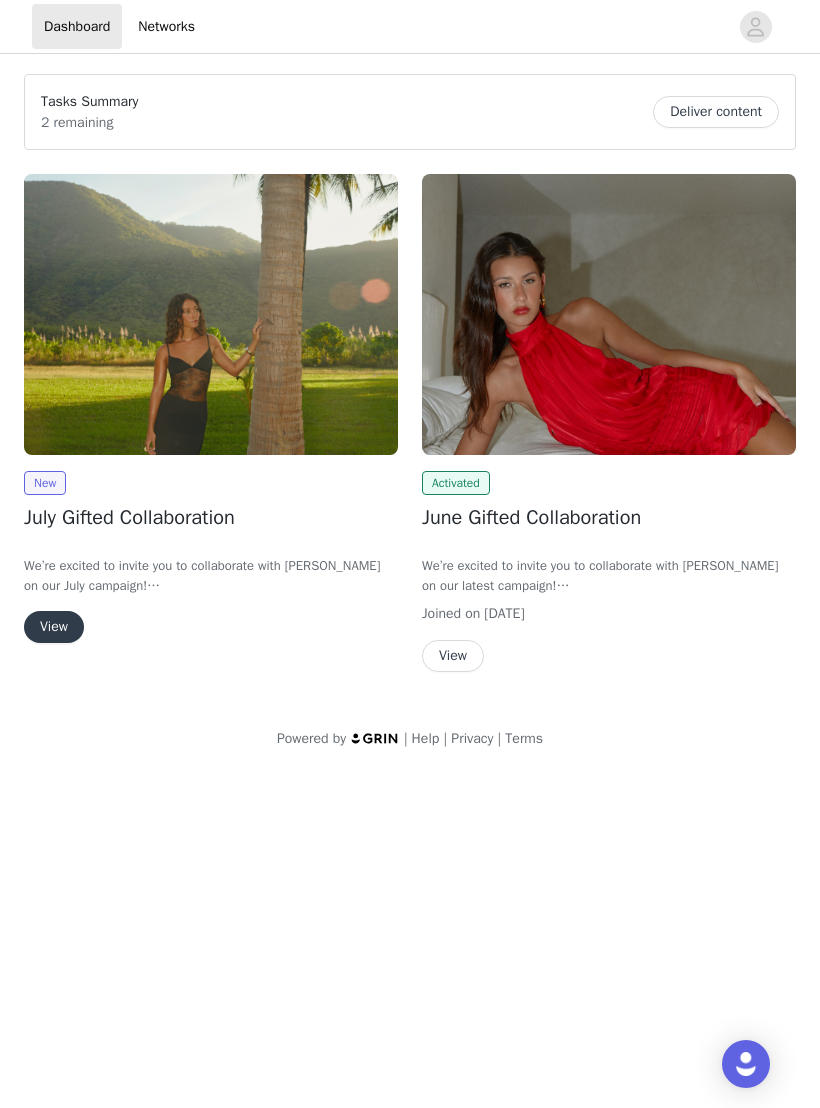 click on "View" at bounding box center (54, 627) 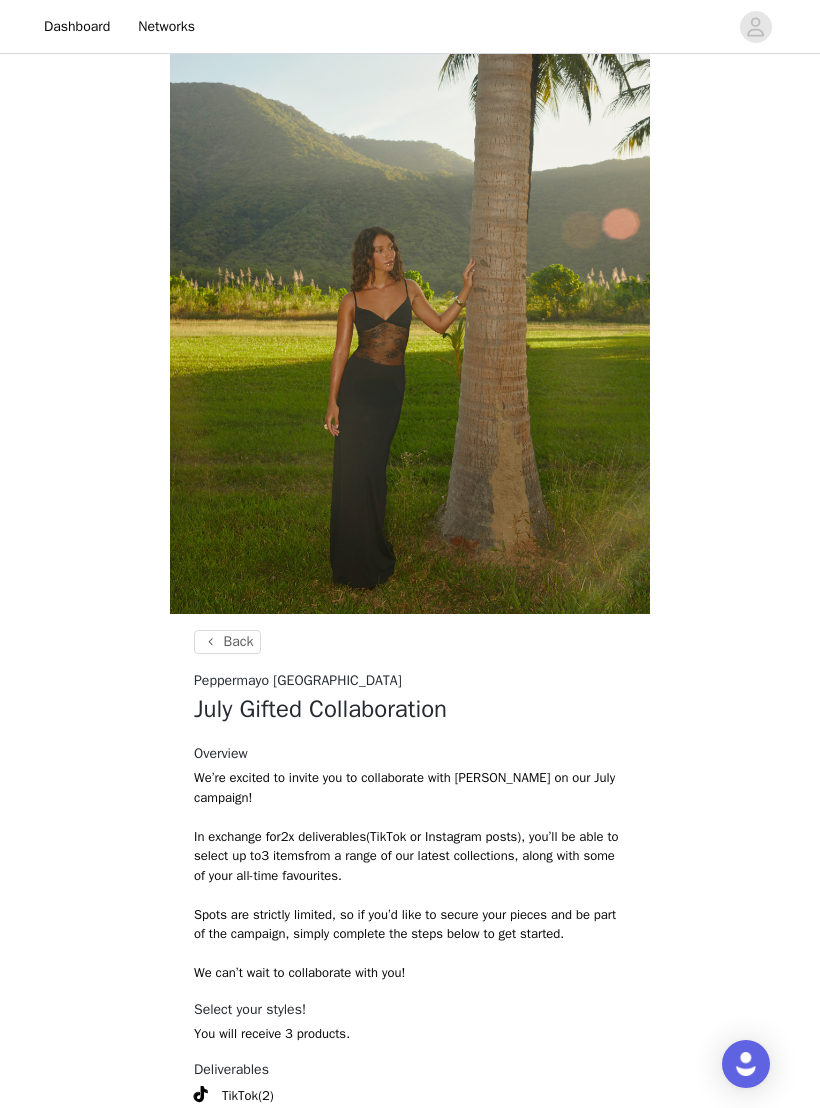 scroll, scrollTop: 394, scrollLeft: 0, axis: vertical 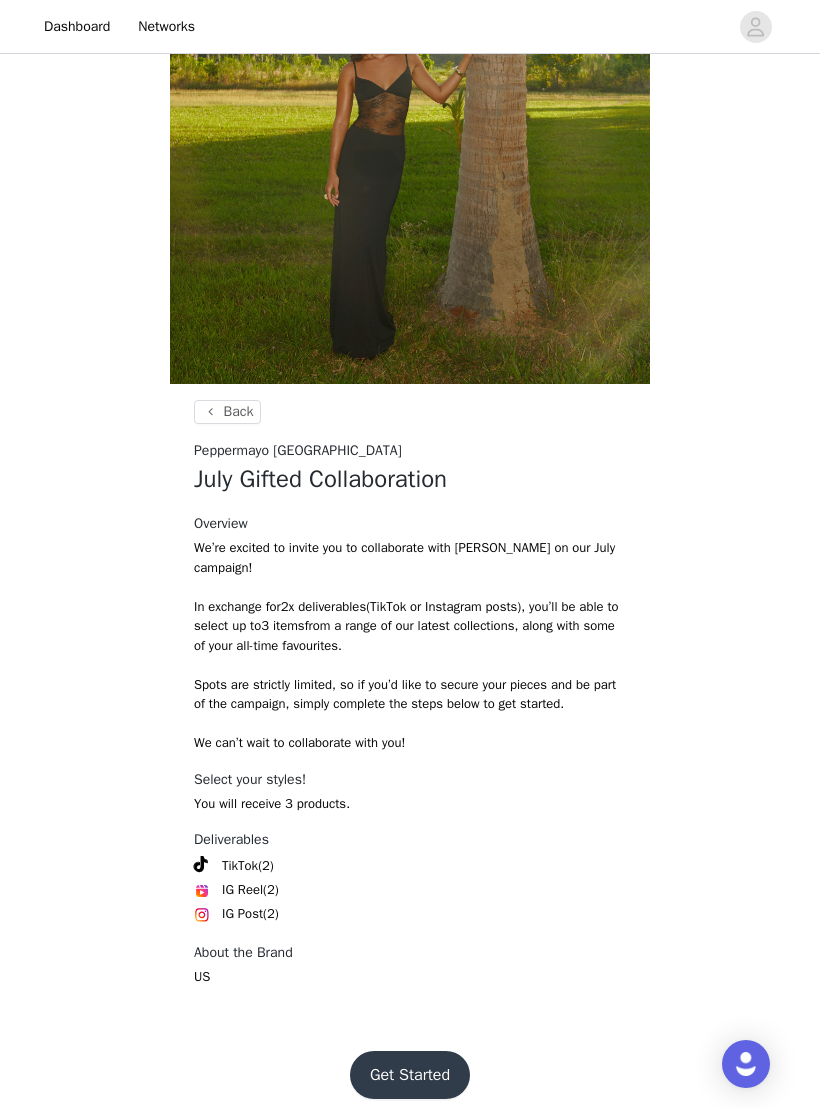 click on "Get Started" at bounding box center [410, 1075] 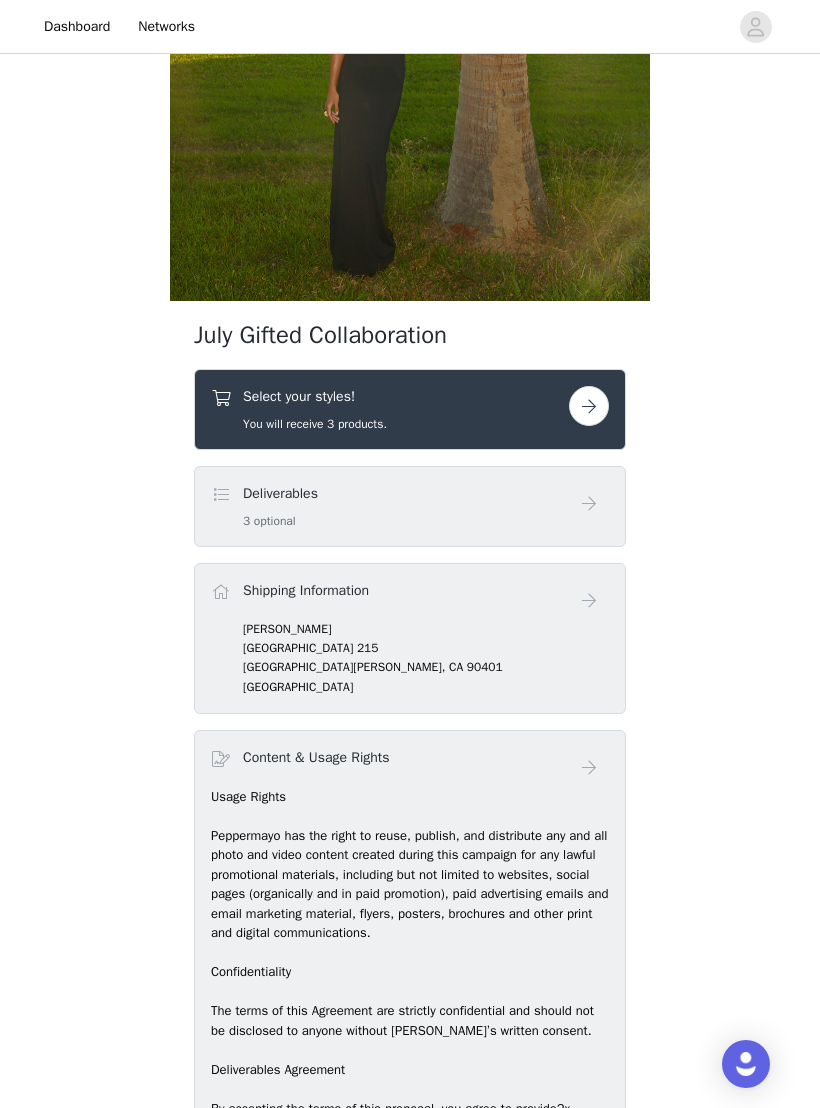 scroll, scrollTop: 503, scrollLeft: 0, axis: vertical 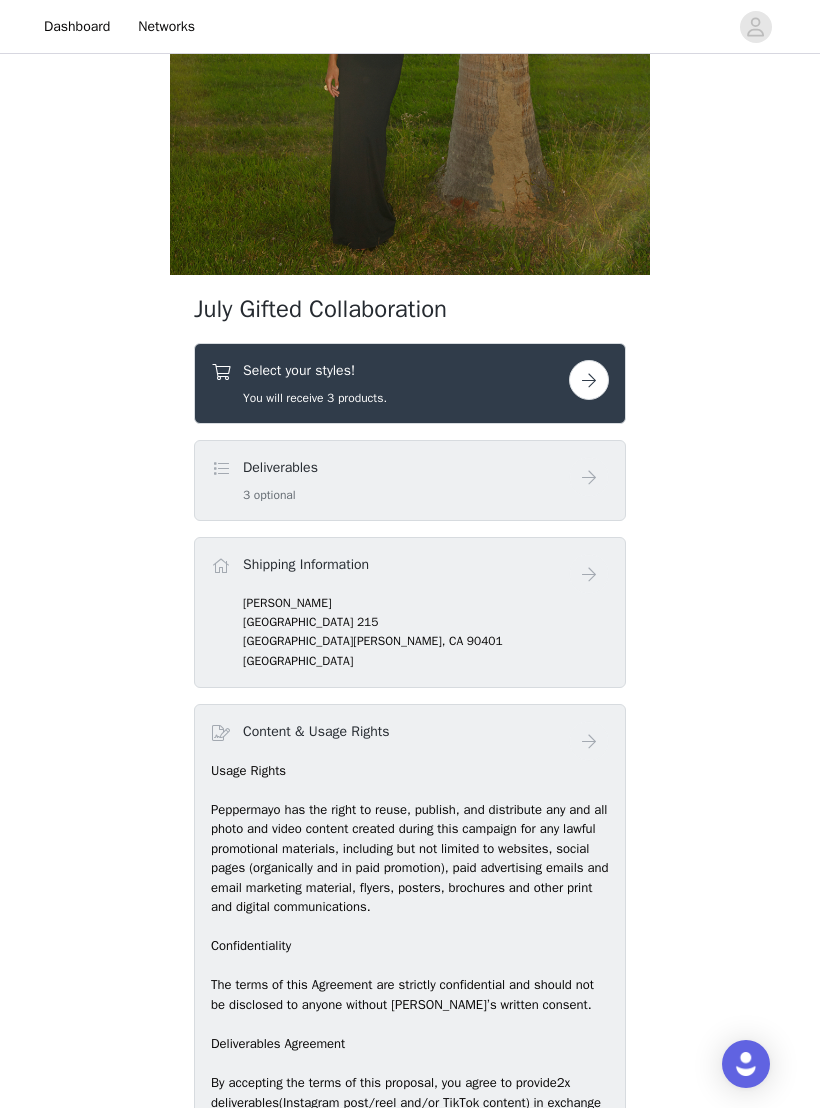 click at bounding box center (589, 380) 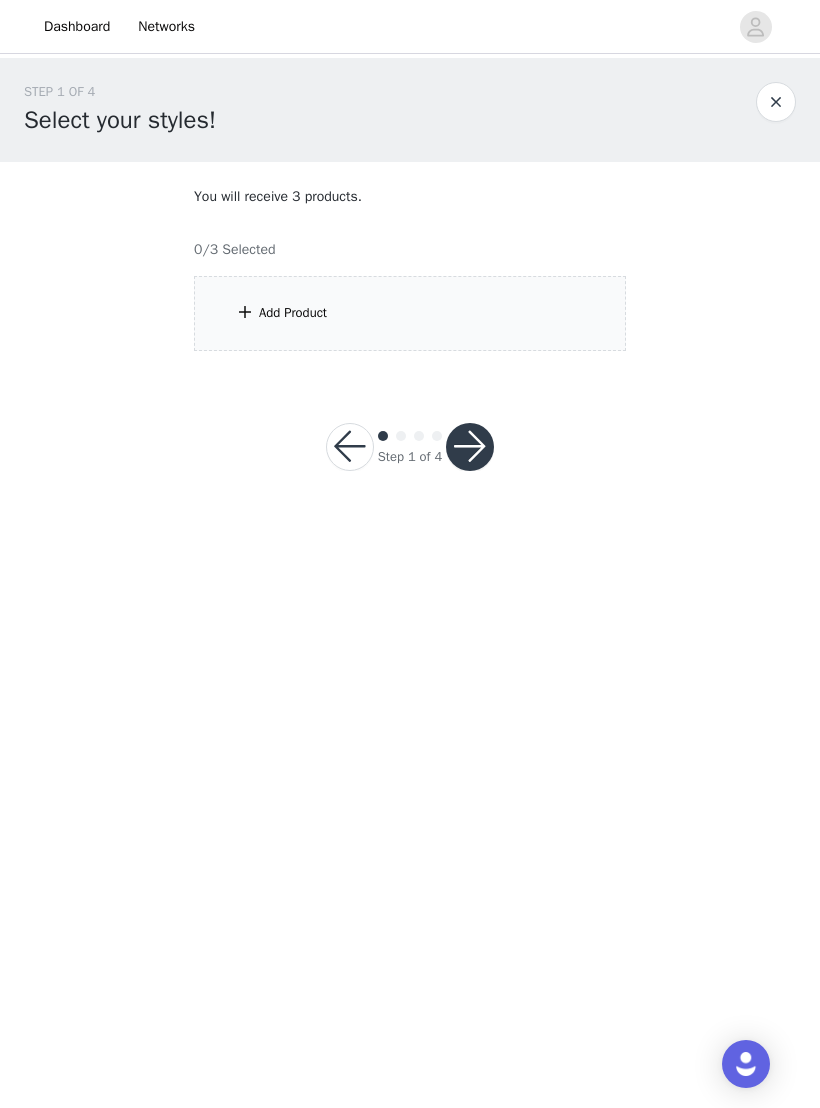 click on "Add Product" at bounding box center [410, 313] 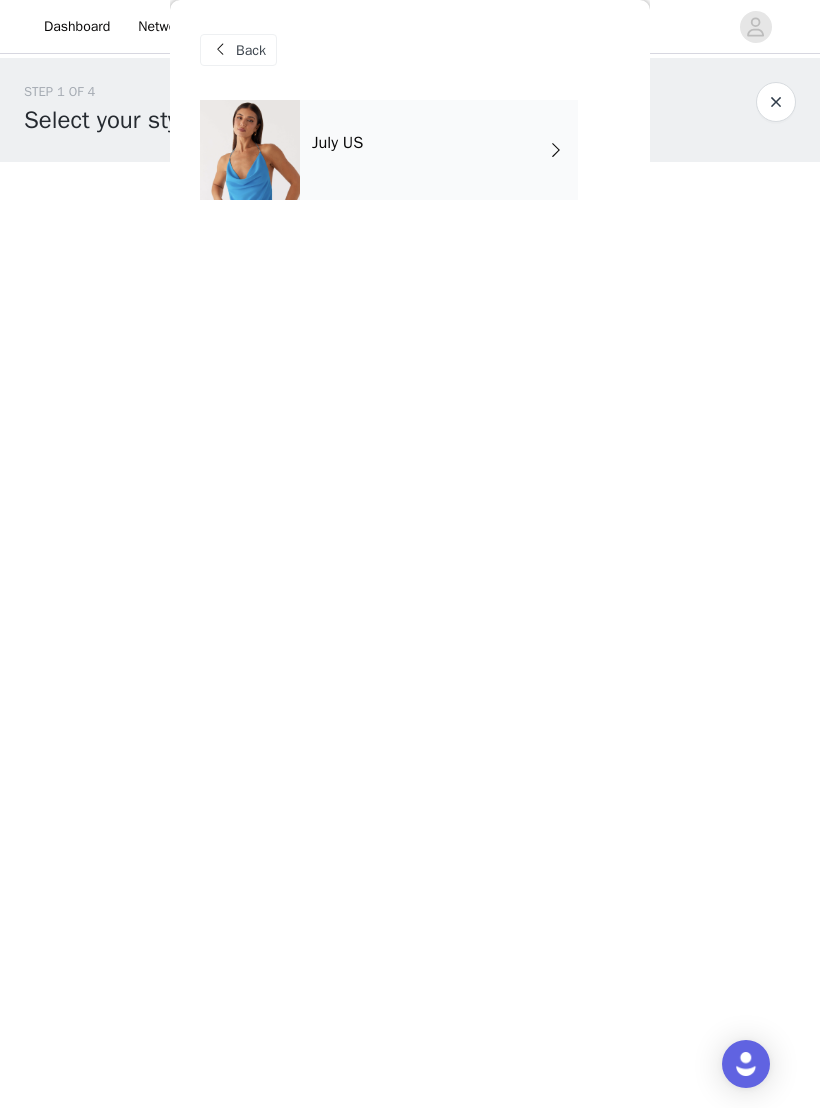 click on "July US" at bounding box center (439, 150) 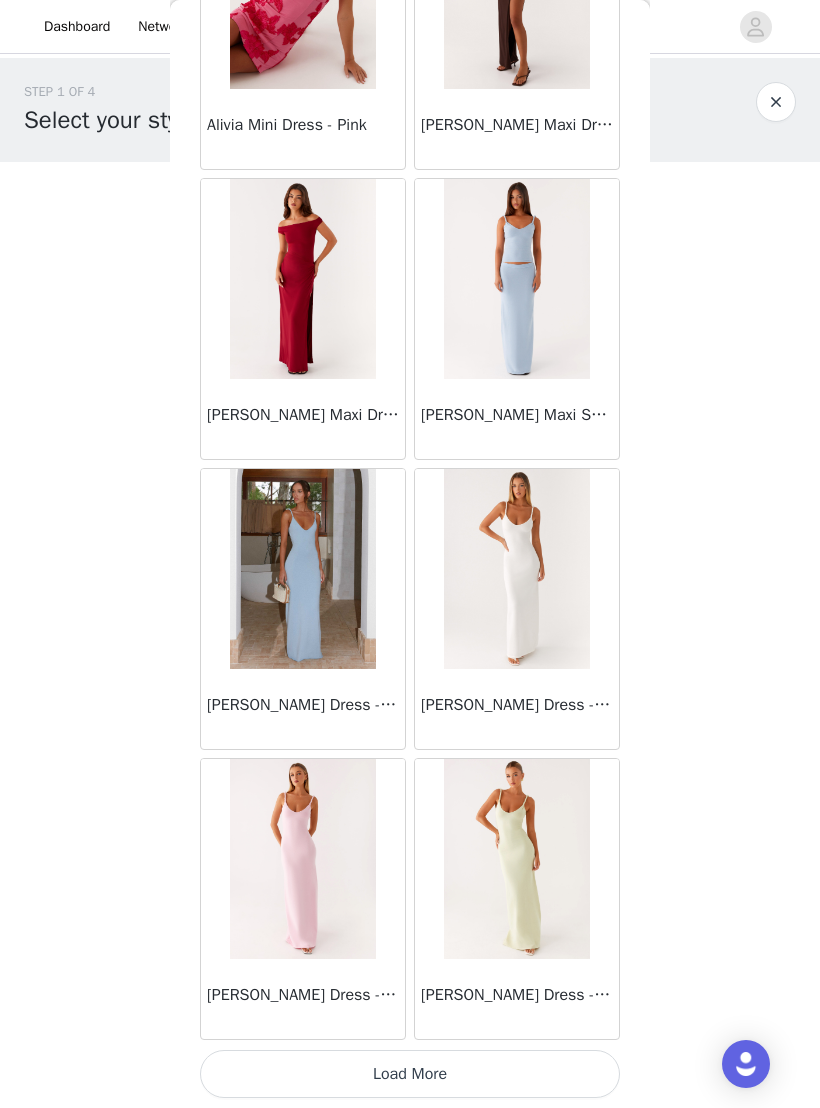 click on "Load More" at bounding box center [410, 1074] 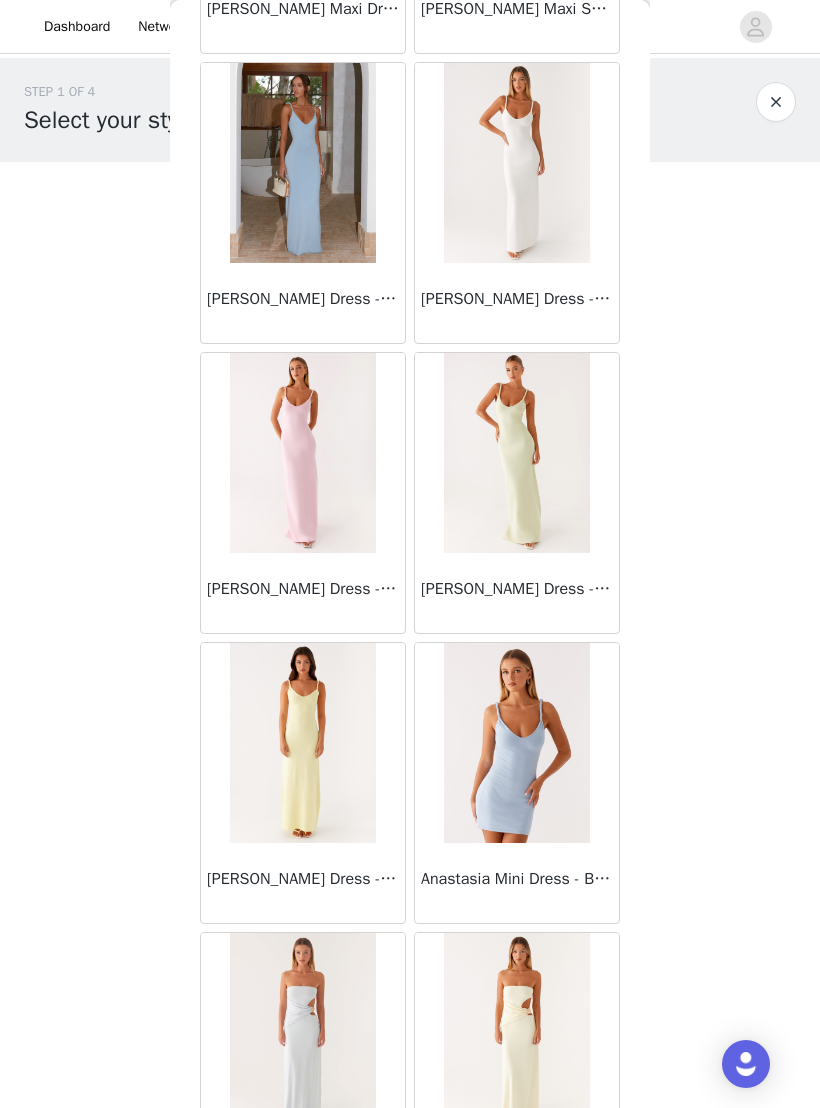 scroll, scrollTop: 2499, scrollLeft: 0, axis: vertical 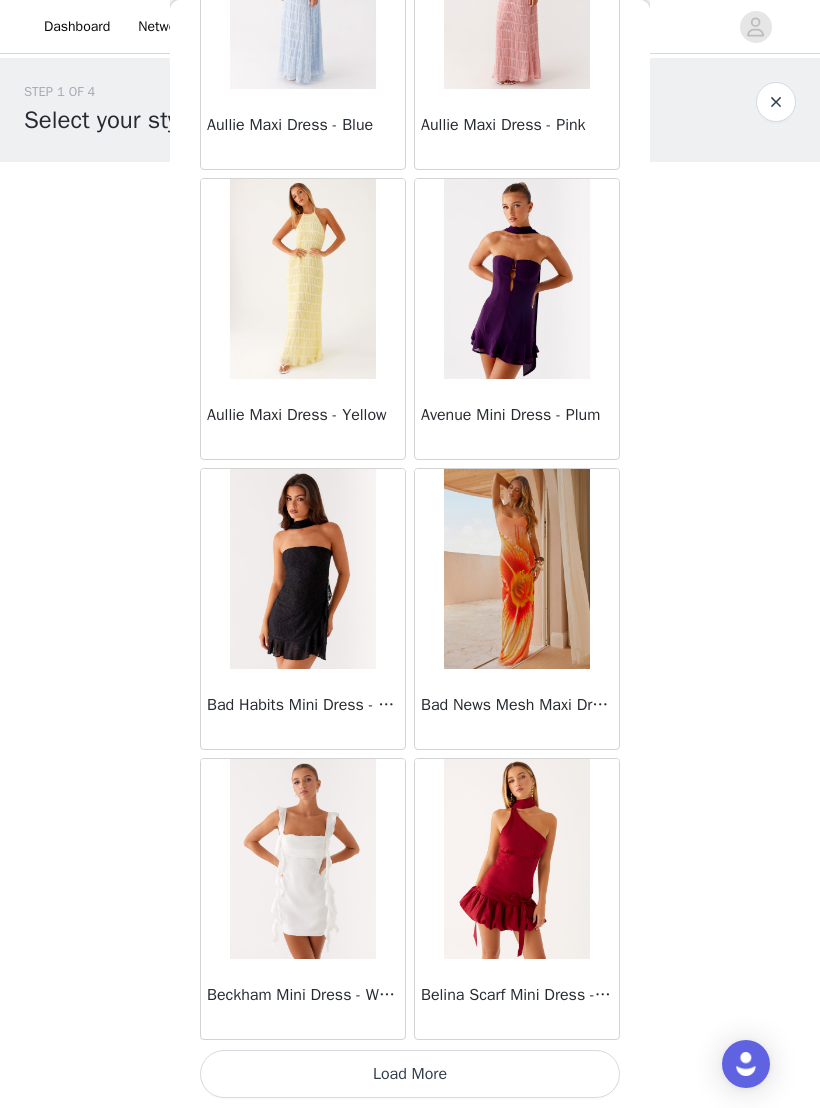 click on "Load More" at bounding box center [410, 1074] 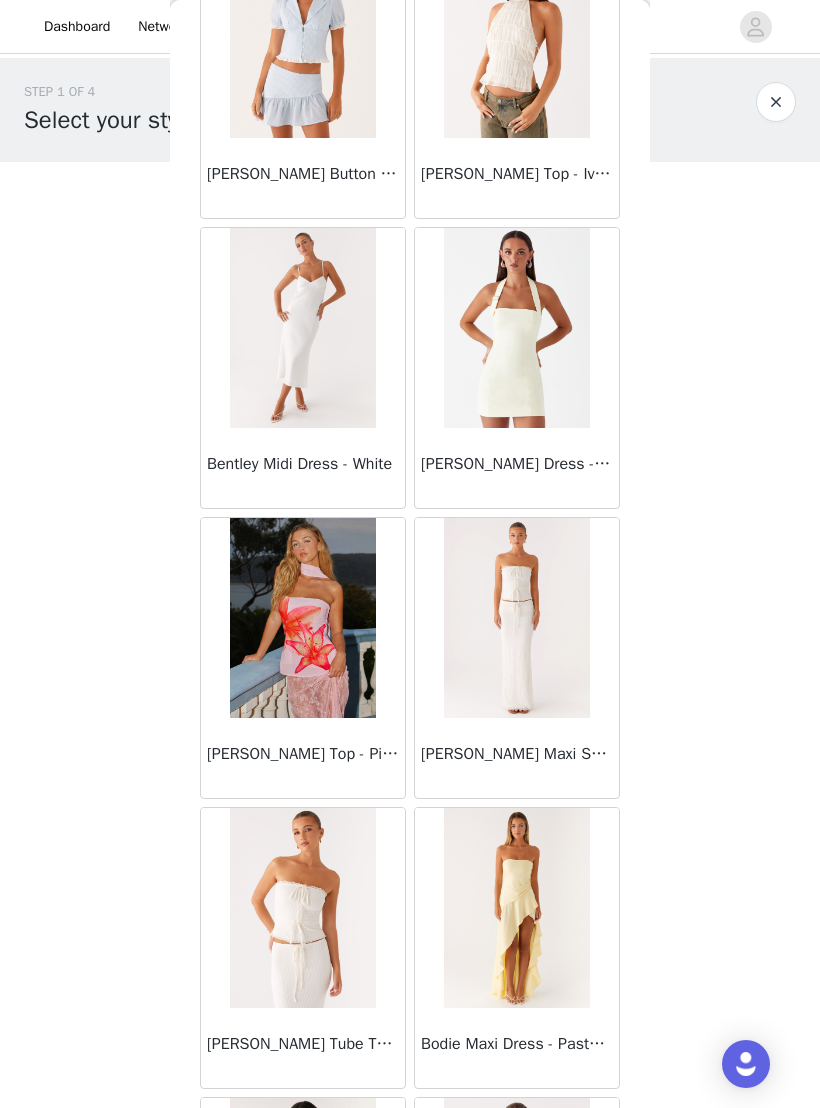 scroll, scrollTop: 6555, scrollLeft: 0, axis: vertical 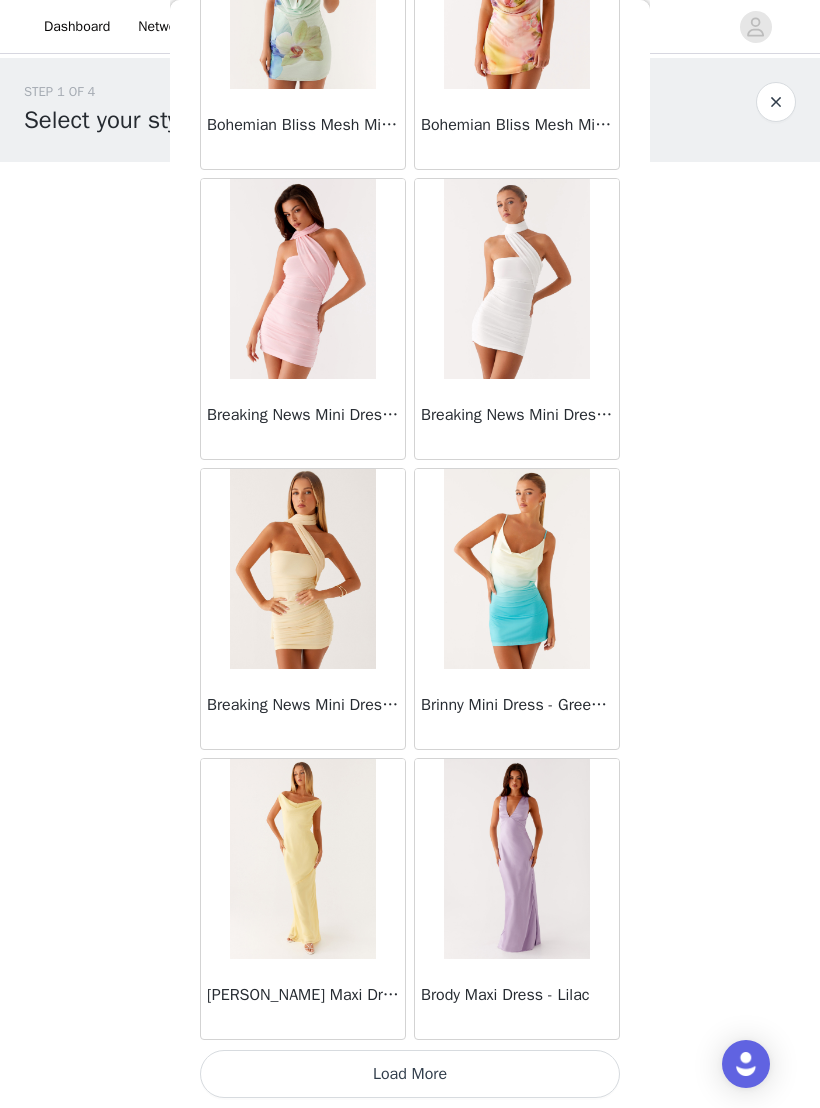 click on "Load More" at bounding box center (410, 1074) 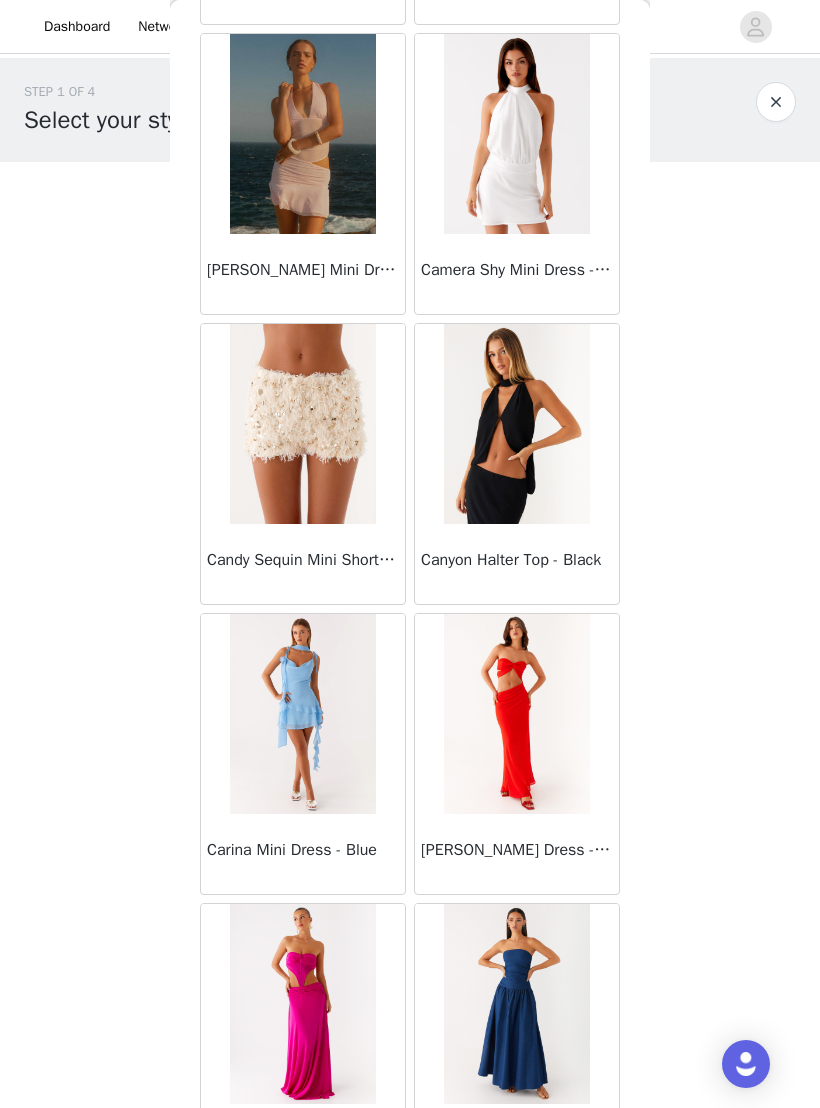 scroll, scrollTop: 9366, scrollLeft: 0, axis: vertical 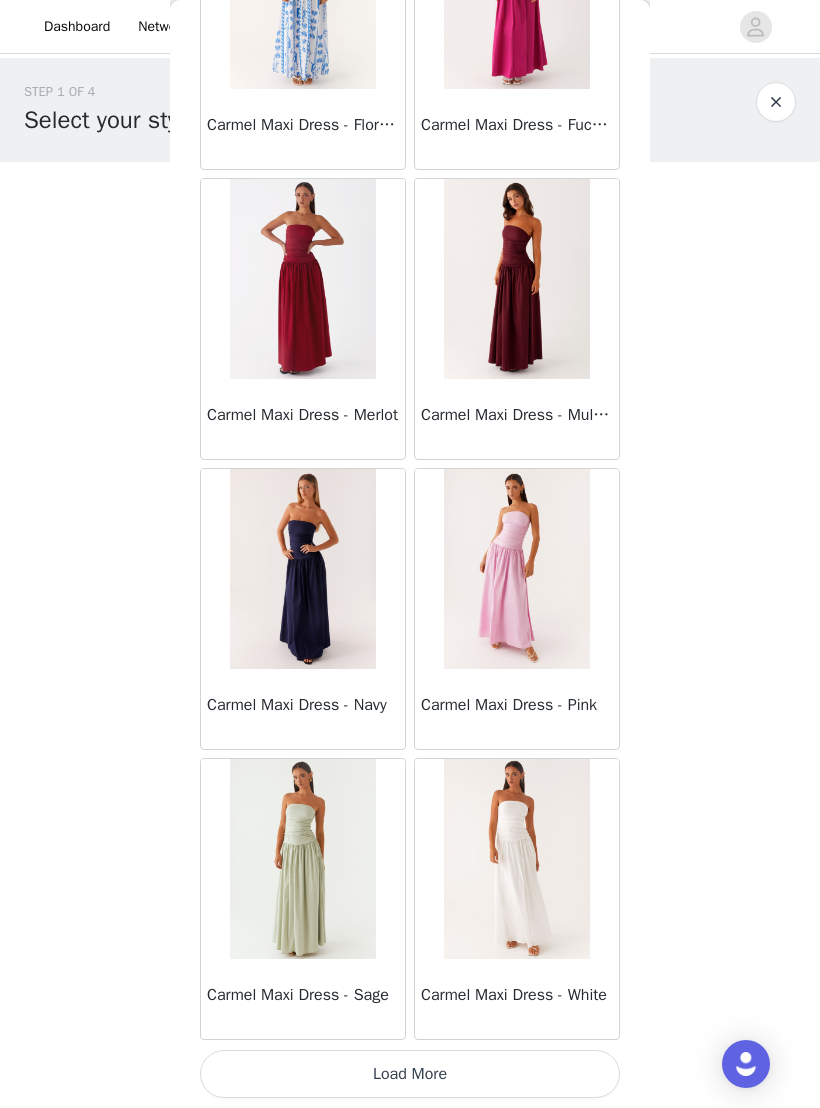click on "Load More" at bounding box center [410, 1074] 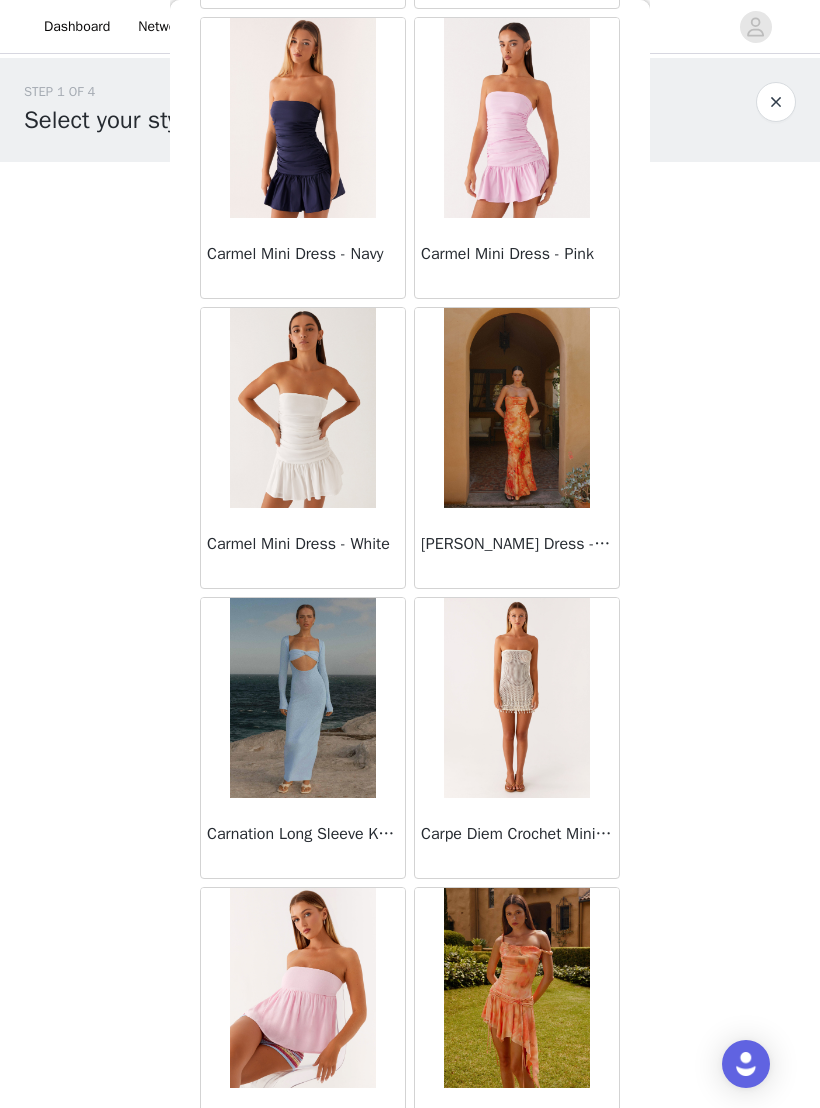 scroll, scrollTop: 12483, scrollLeft: 0, axis: vertical 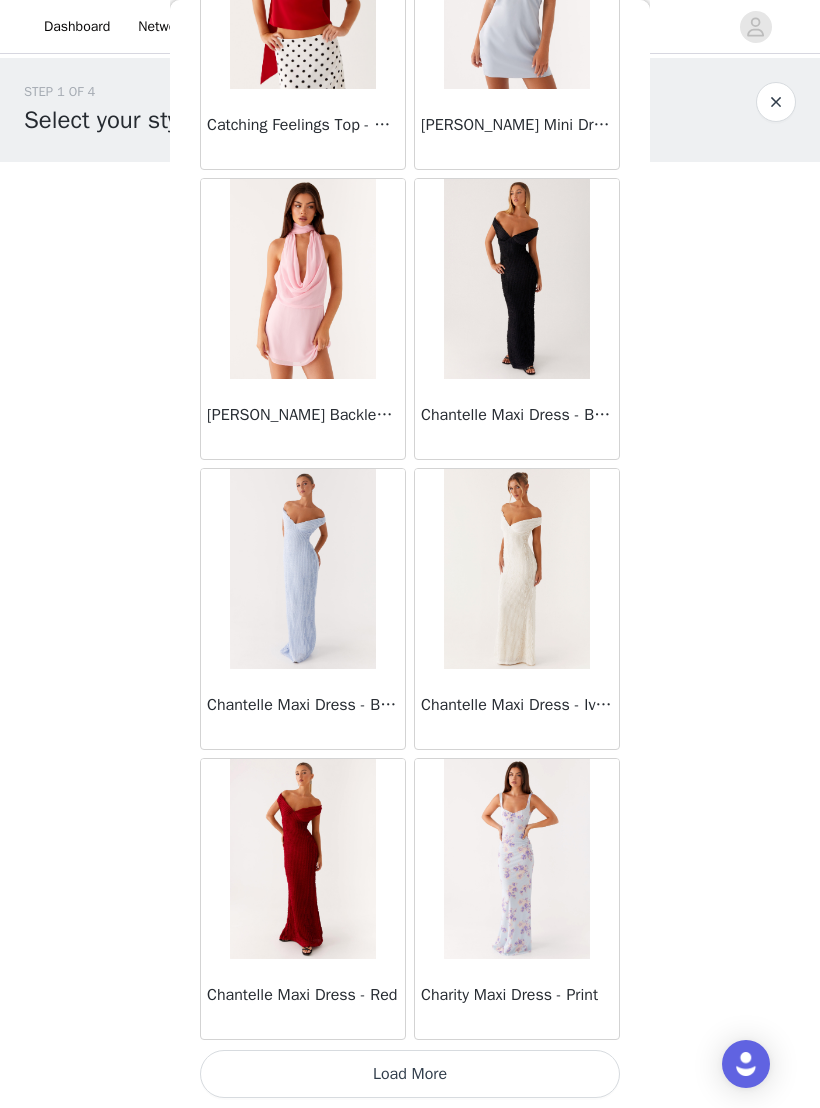 click on "Load More" at bounding box center (410, 1074) 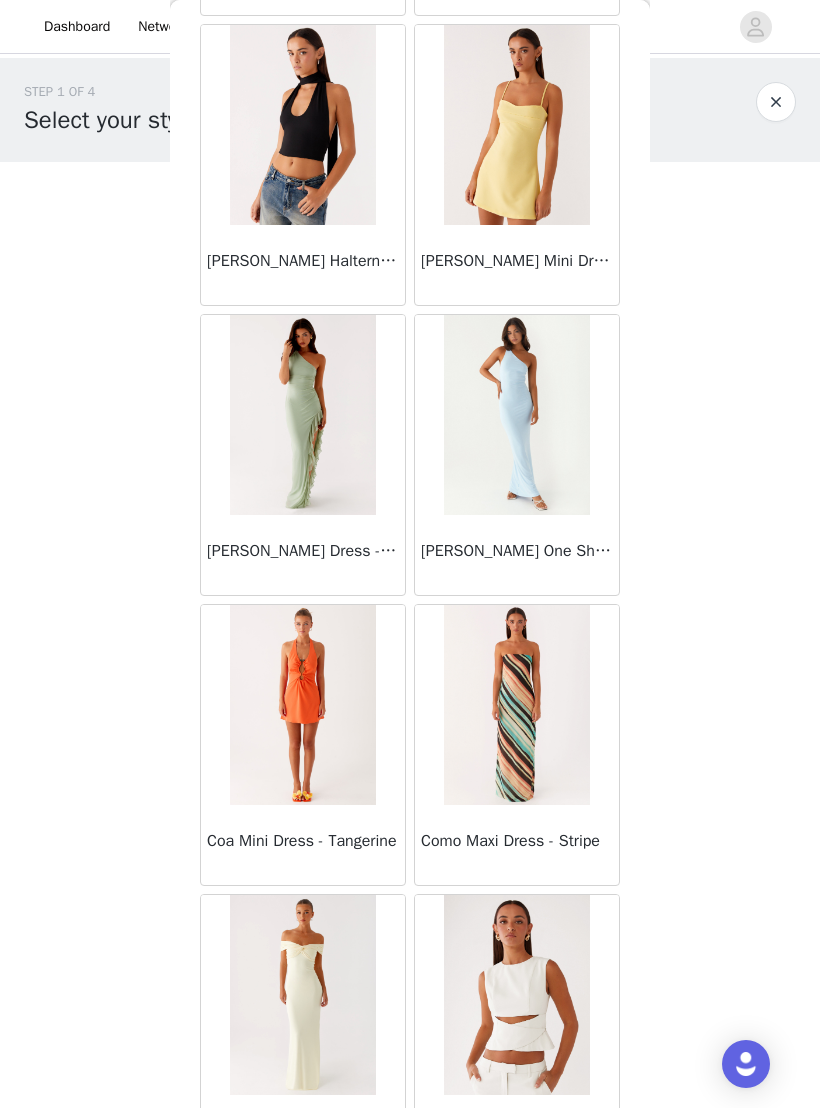 scroll, scrollTop: 15535, scrollLeft: 0, axis: vertical 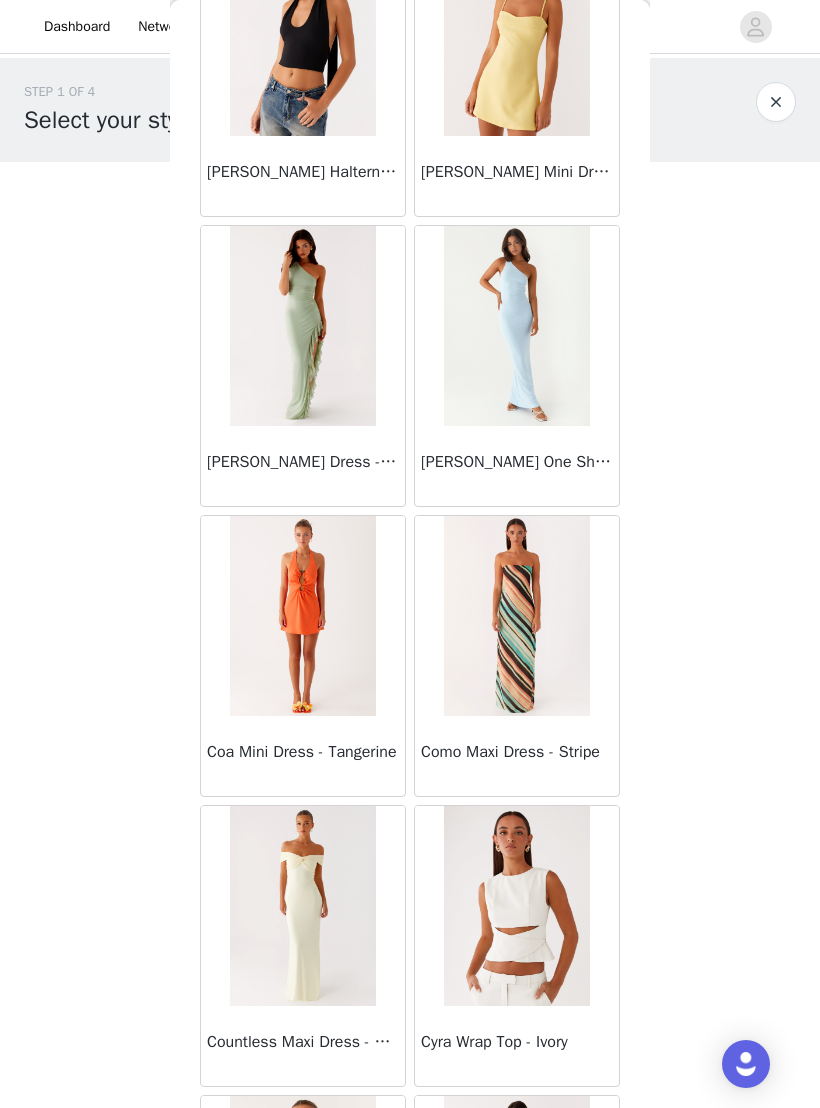 click at bounding box center [516, 616] 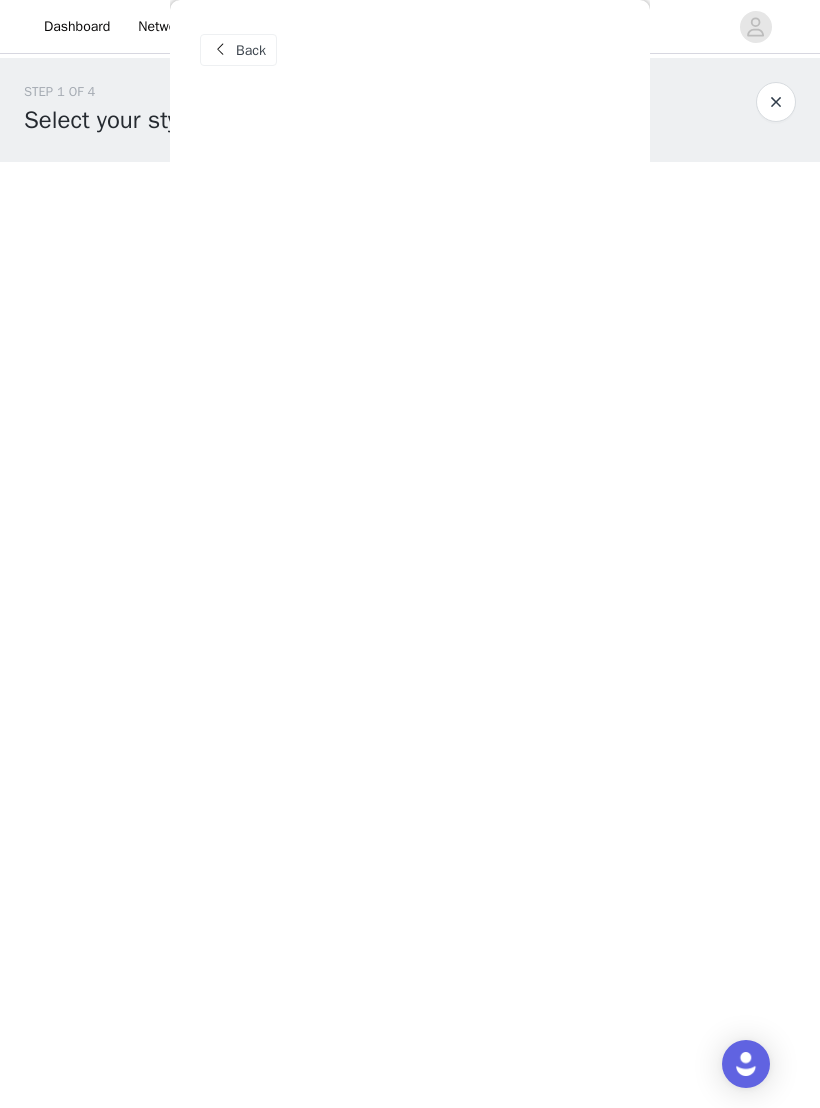 scroll, scrollTop: 0, scrollLeft: 0, axis: both 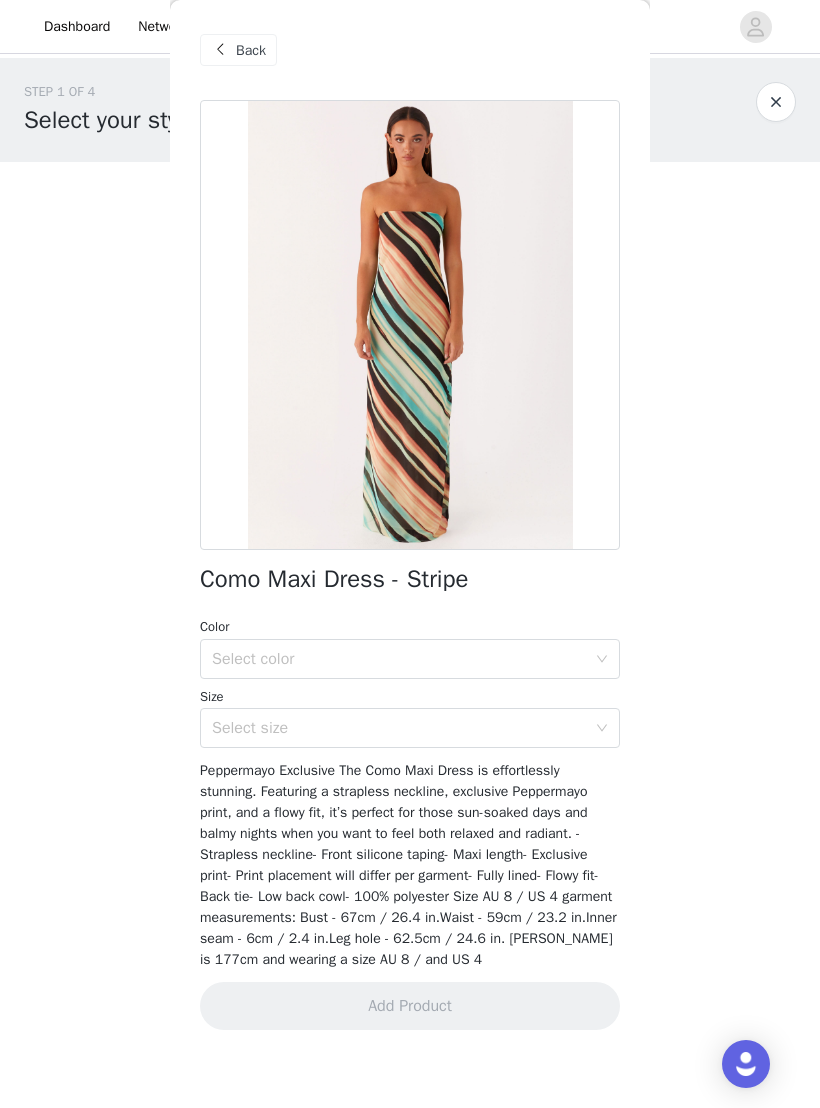 click on "Select color" at bounding box center [399, 659] 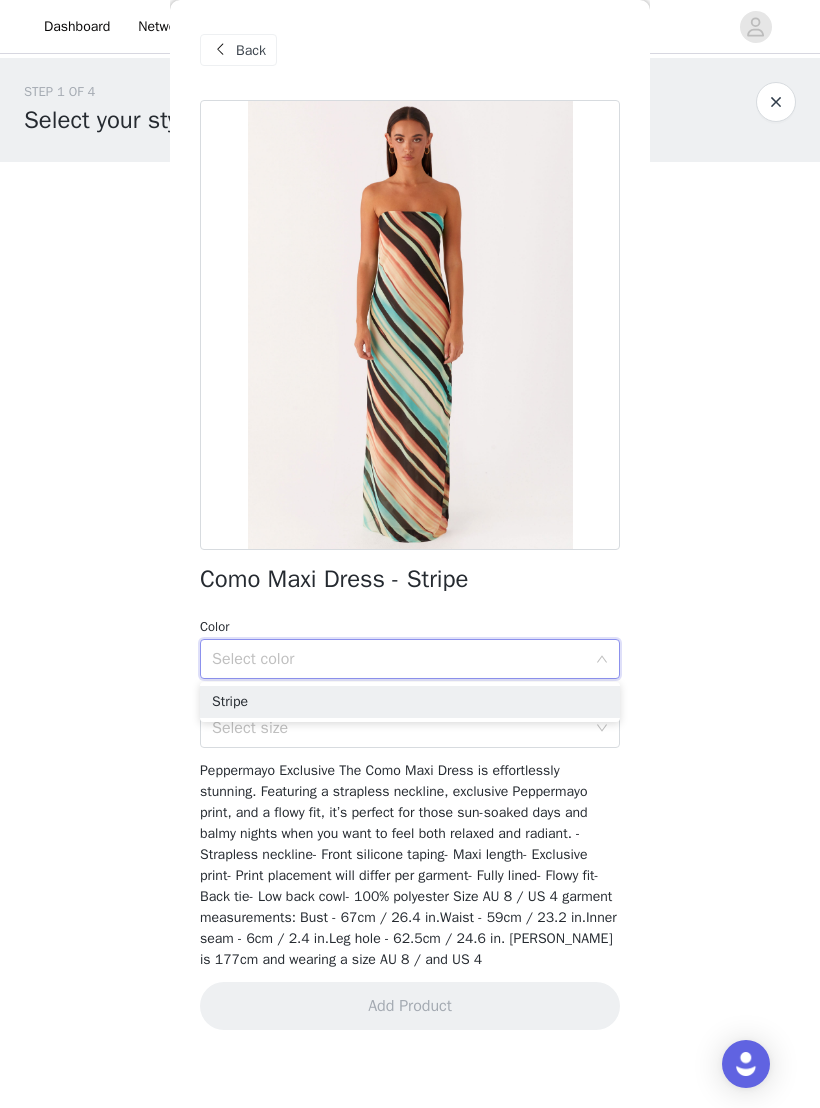 click on "Stripe" at bounding box center [410, 702] 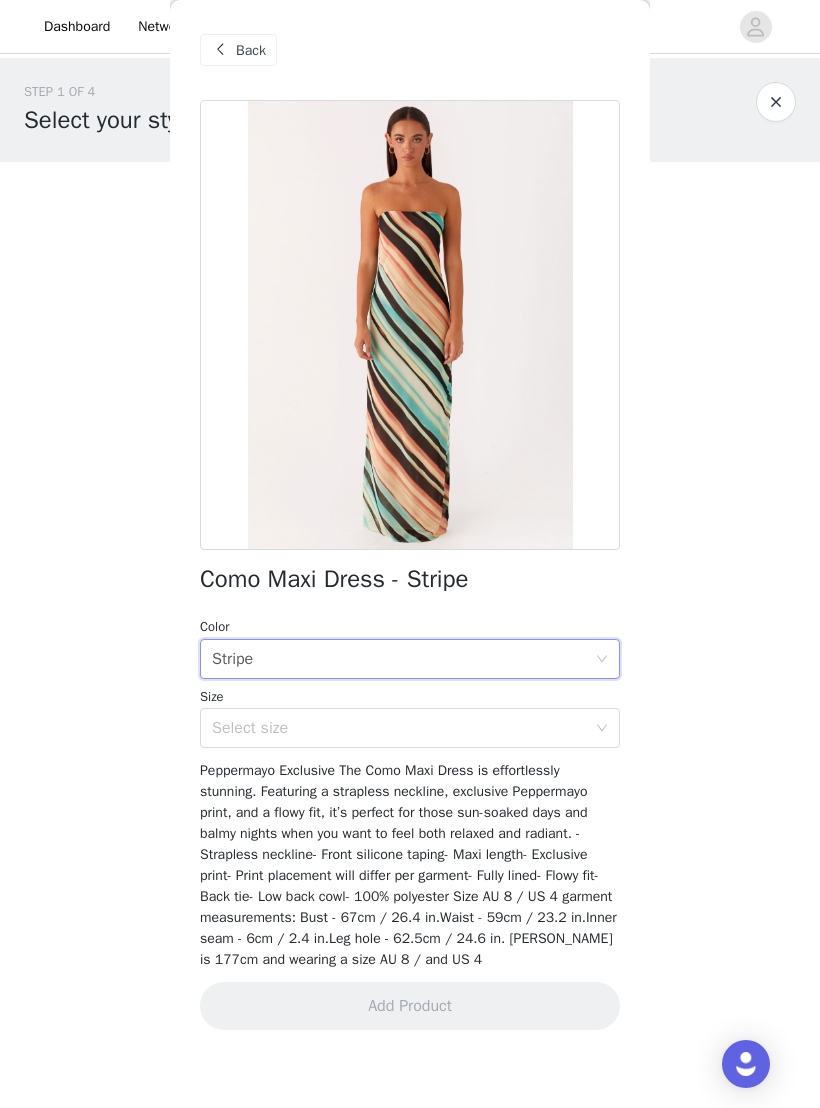 click on "Select size" at bounding box center (399, 728) 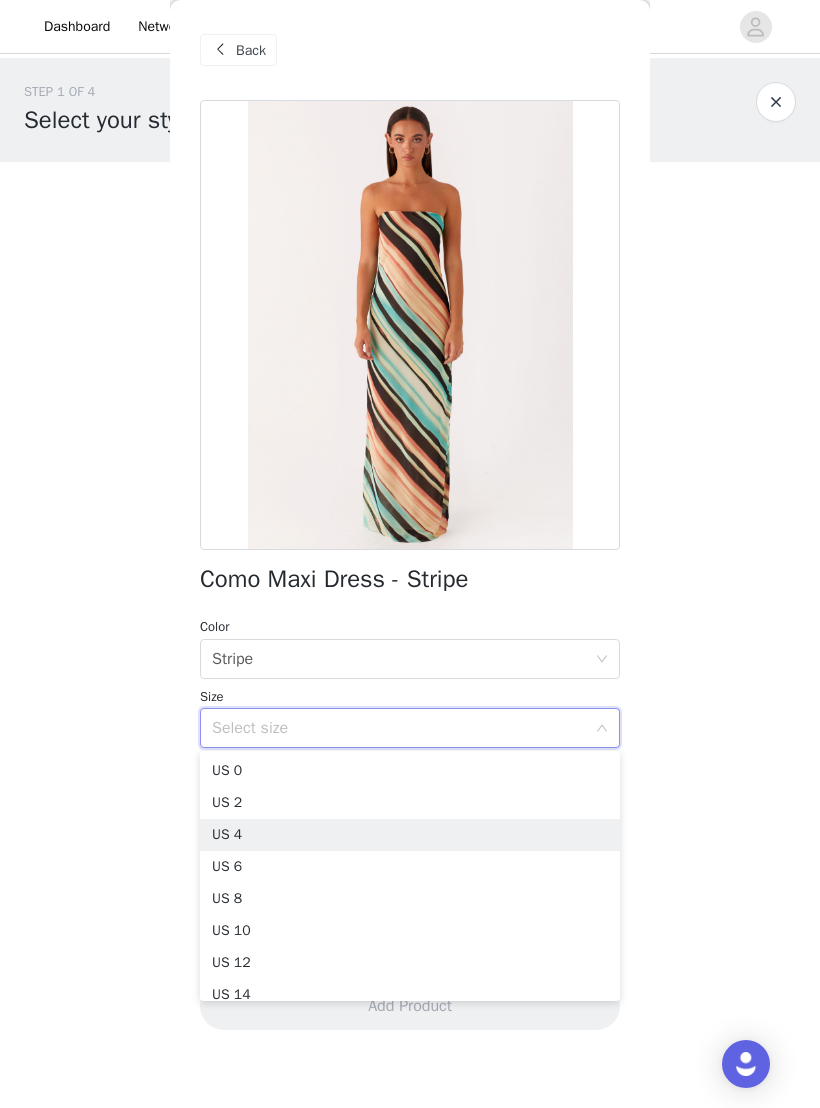 click on "US 4" at bounding box center (410, 835) 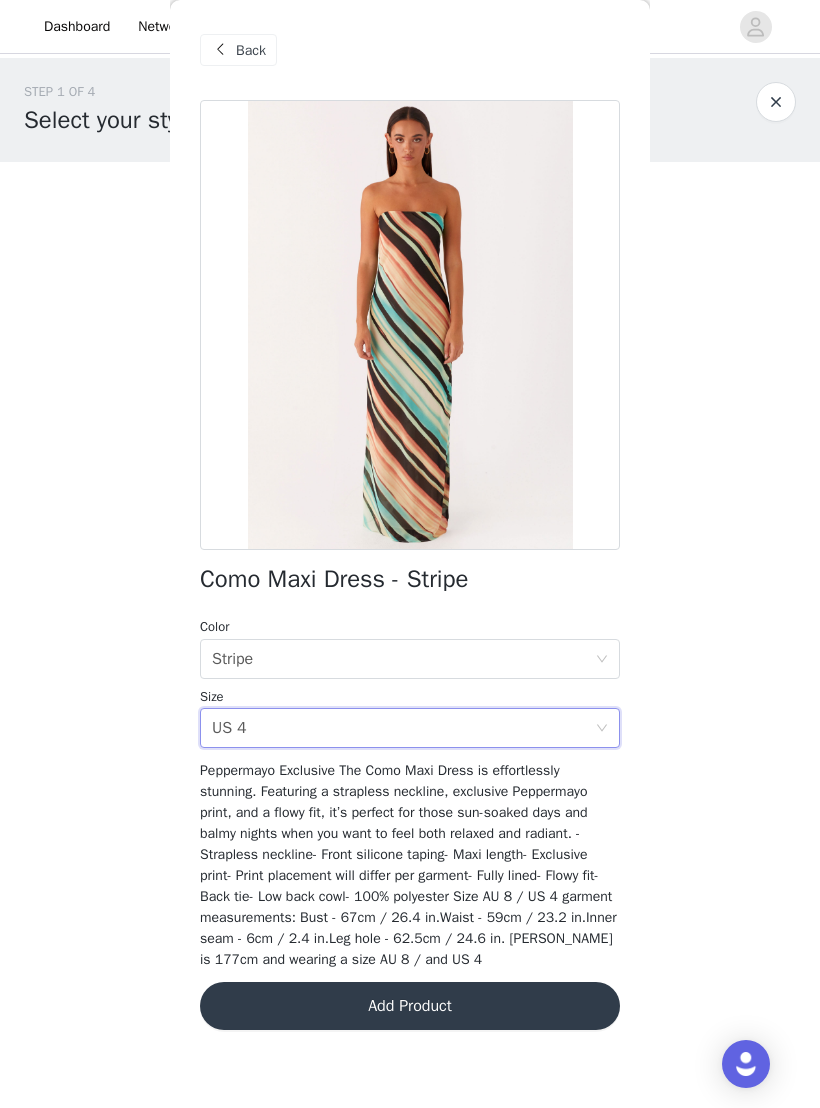 click on "Add Product" at bounding box center (410, 1006) 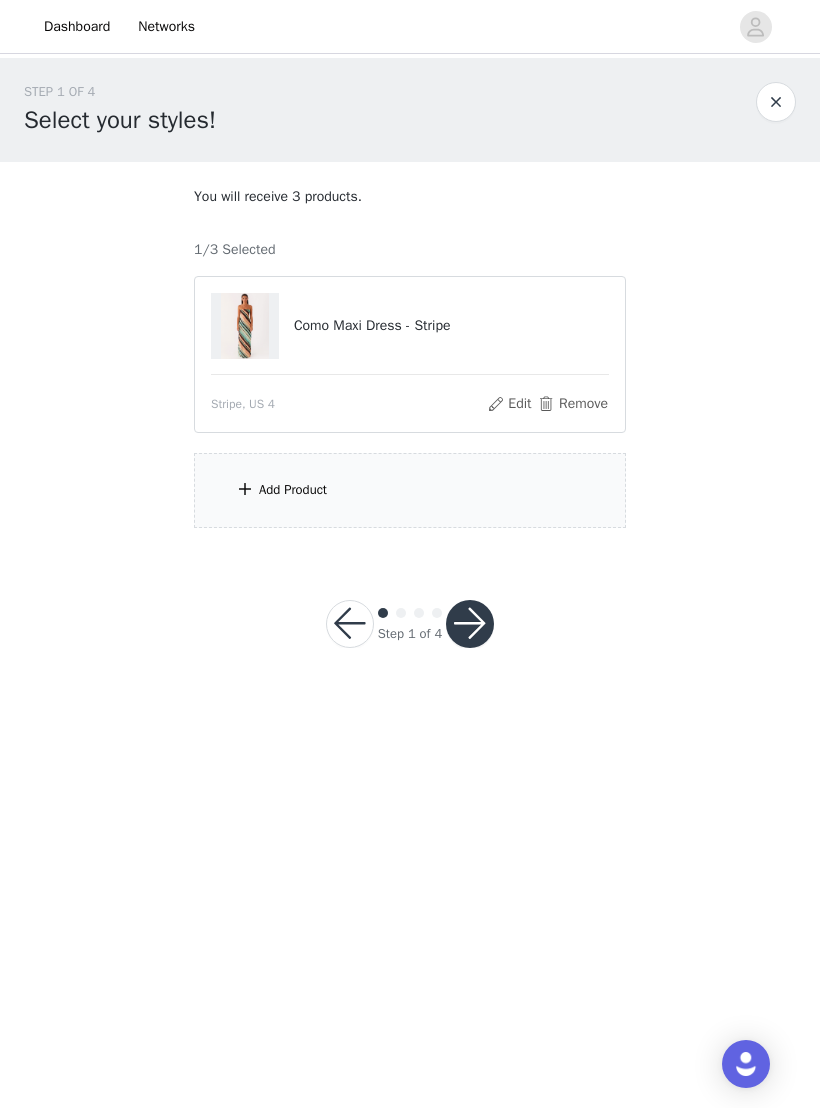 click on "Add Product" at bounding box center [410, 490] 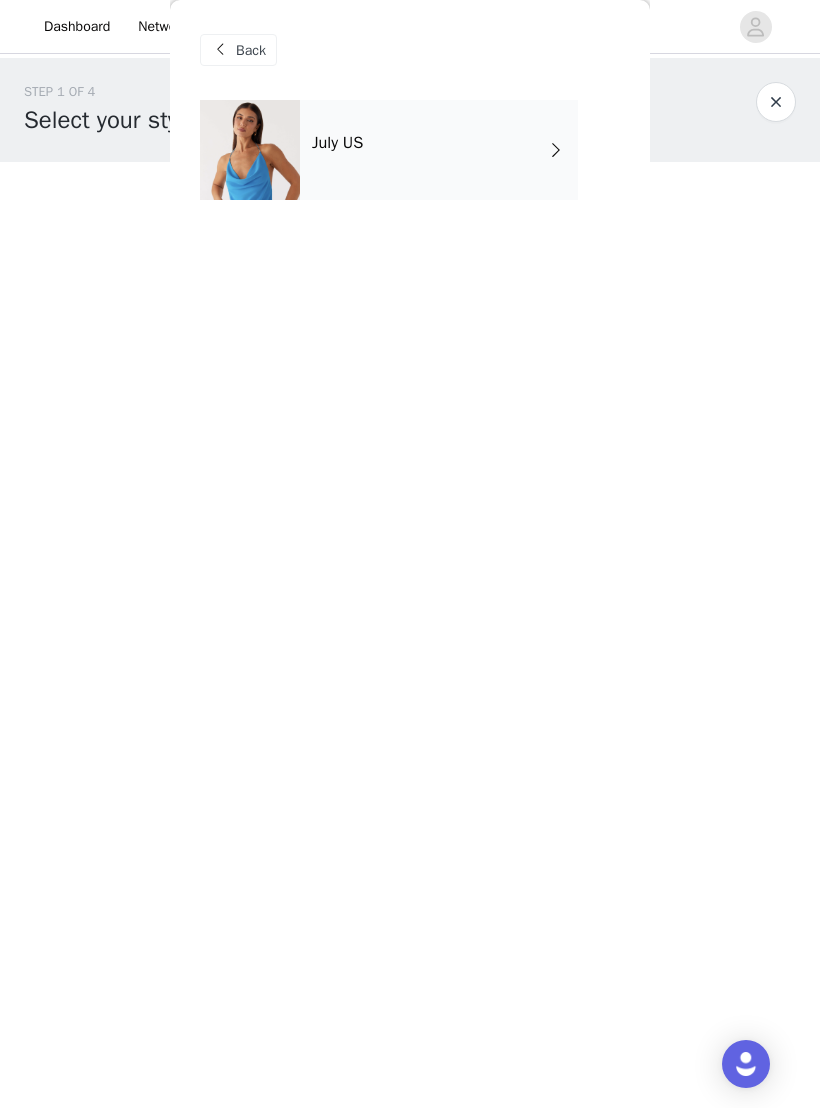 click on "July US" at bounding box center [439, 150] 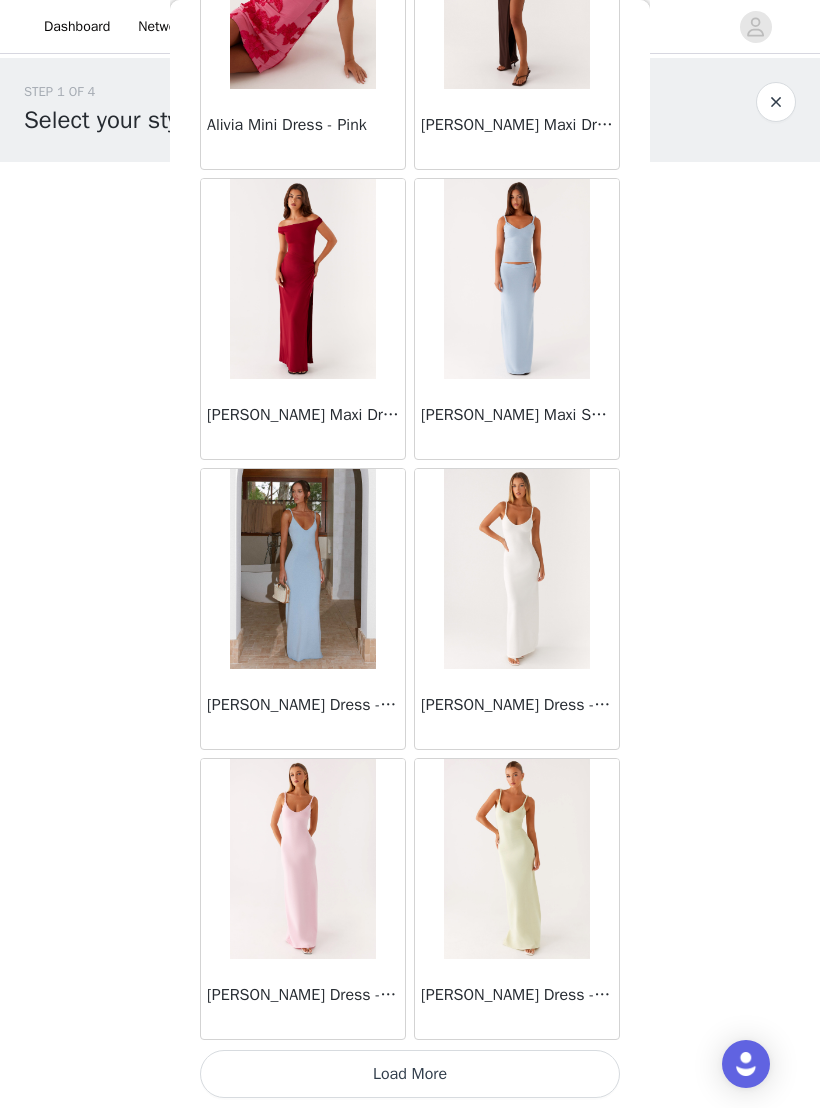 click on "Load More" at bounding box center (410, 1074) 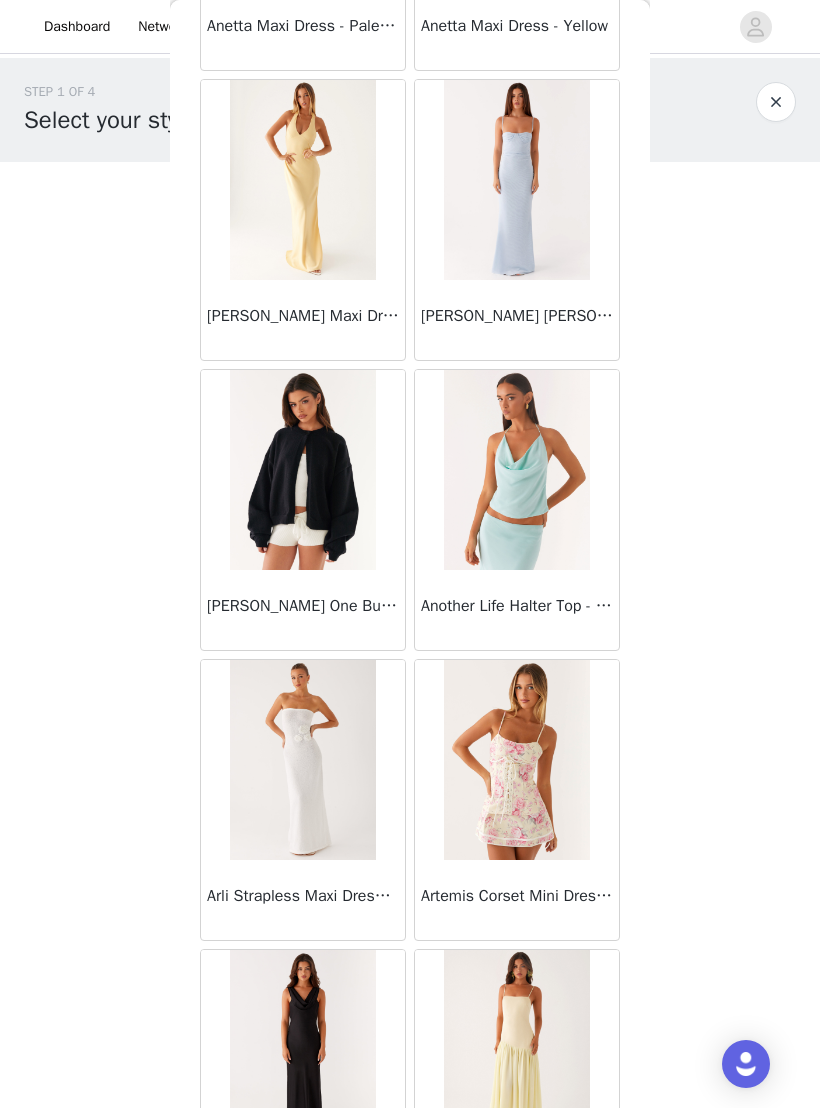 scroll, scrollTop: 3487, scrollLeft: 0, axis: vertical 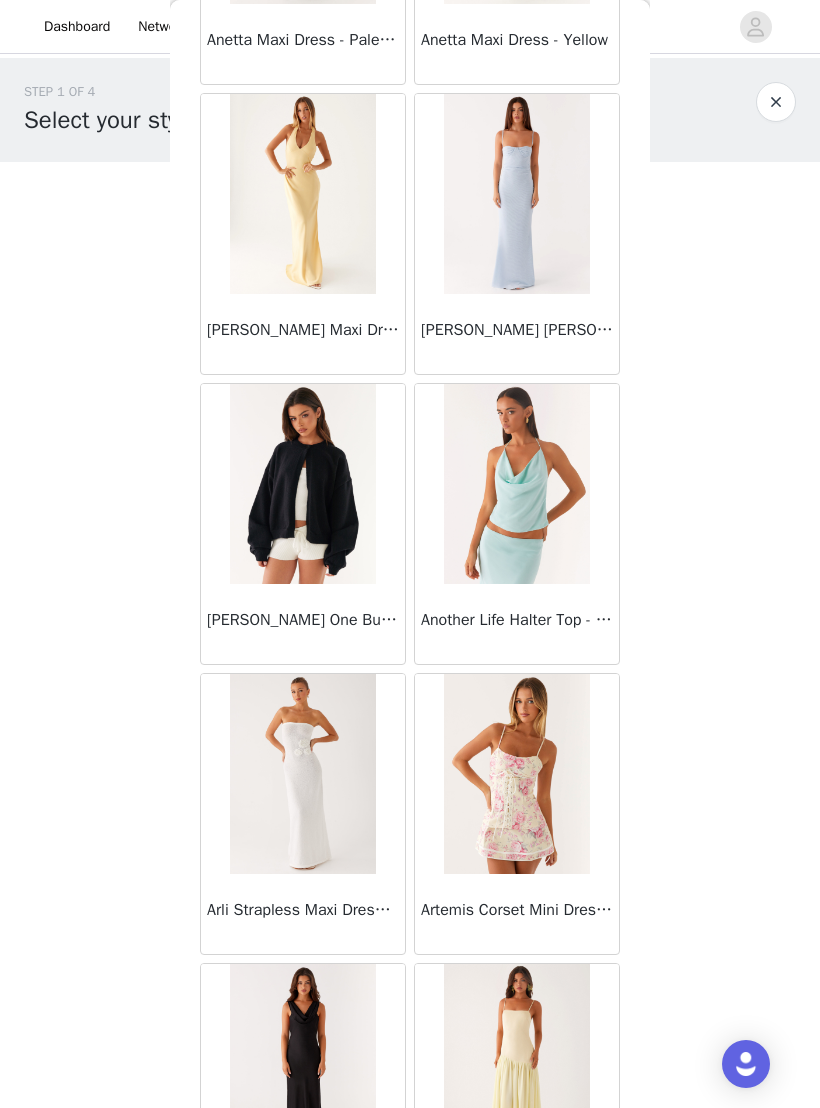 click at bounding box center (302, 484) 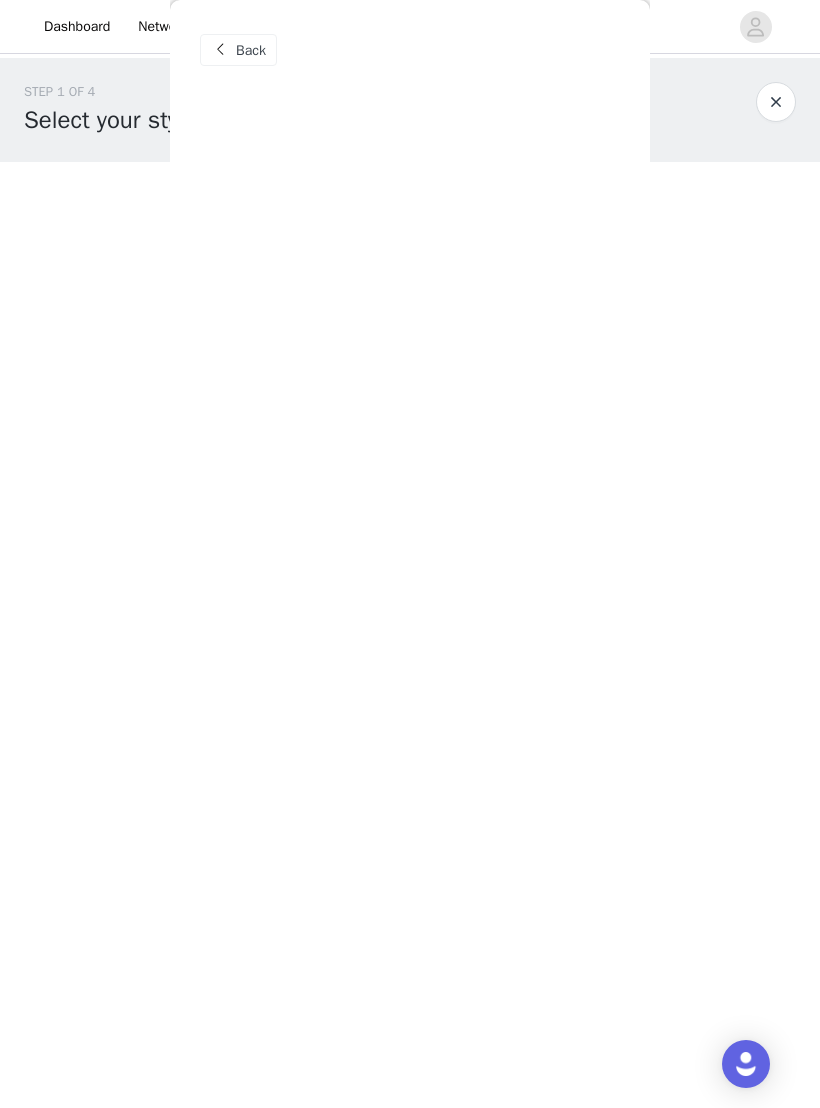scroll, scrollTop: 0, scrollLeft: 0, axis: both 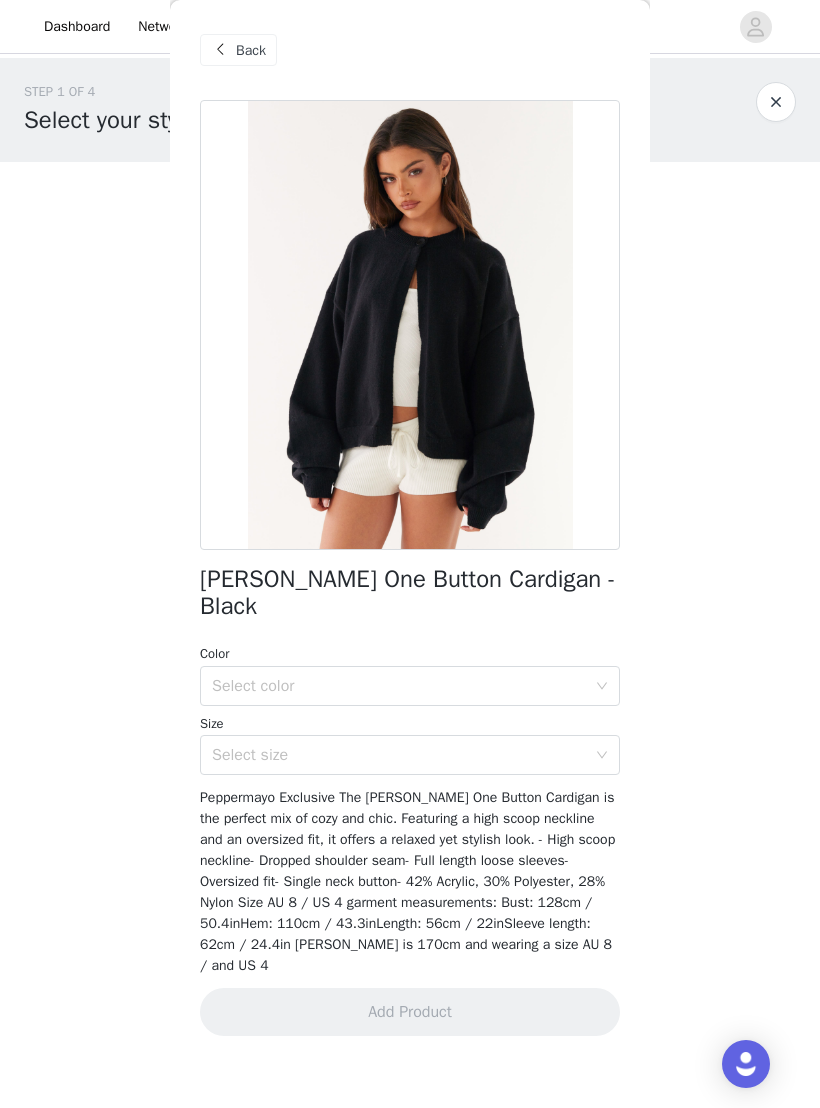 click on "Select color" at bounding box center [399, 686] 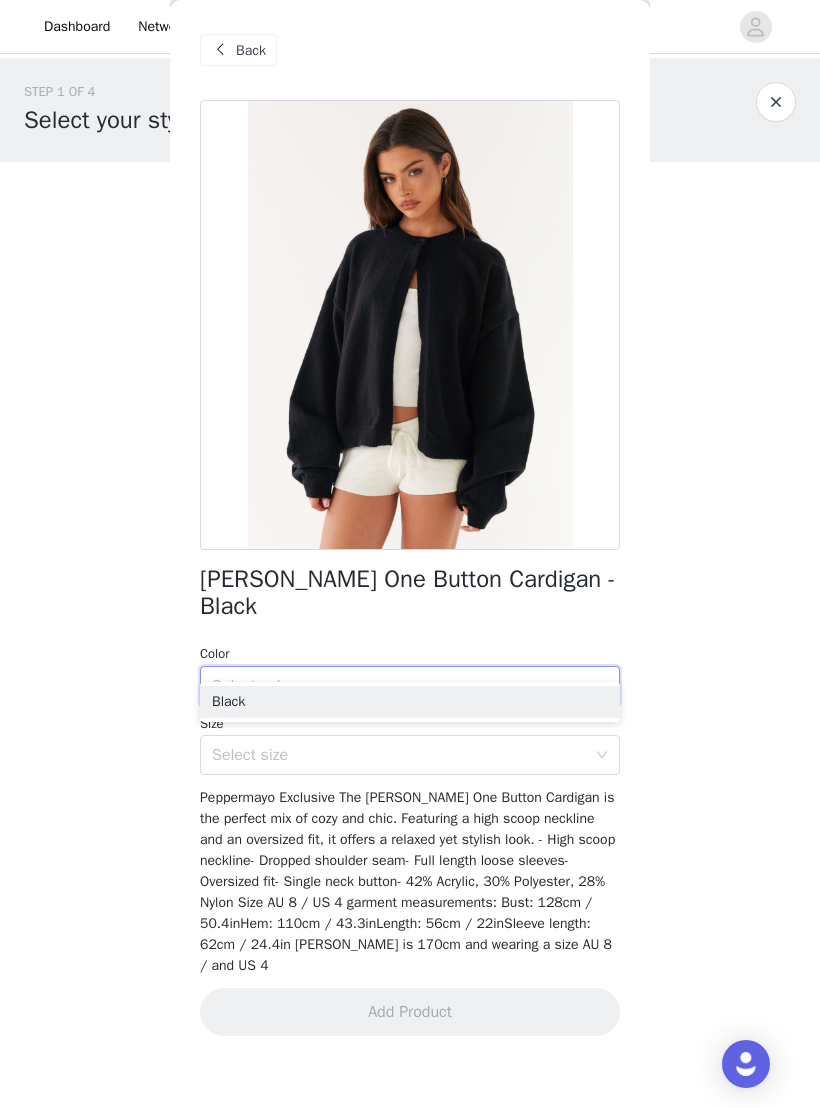 click on "Black" at bounding box center [410, 702] 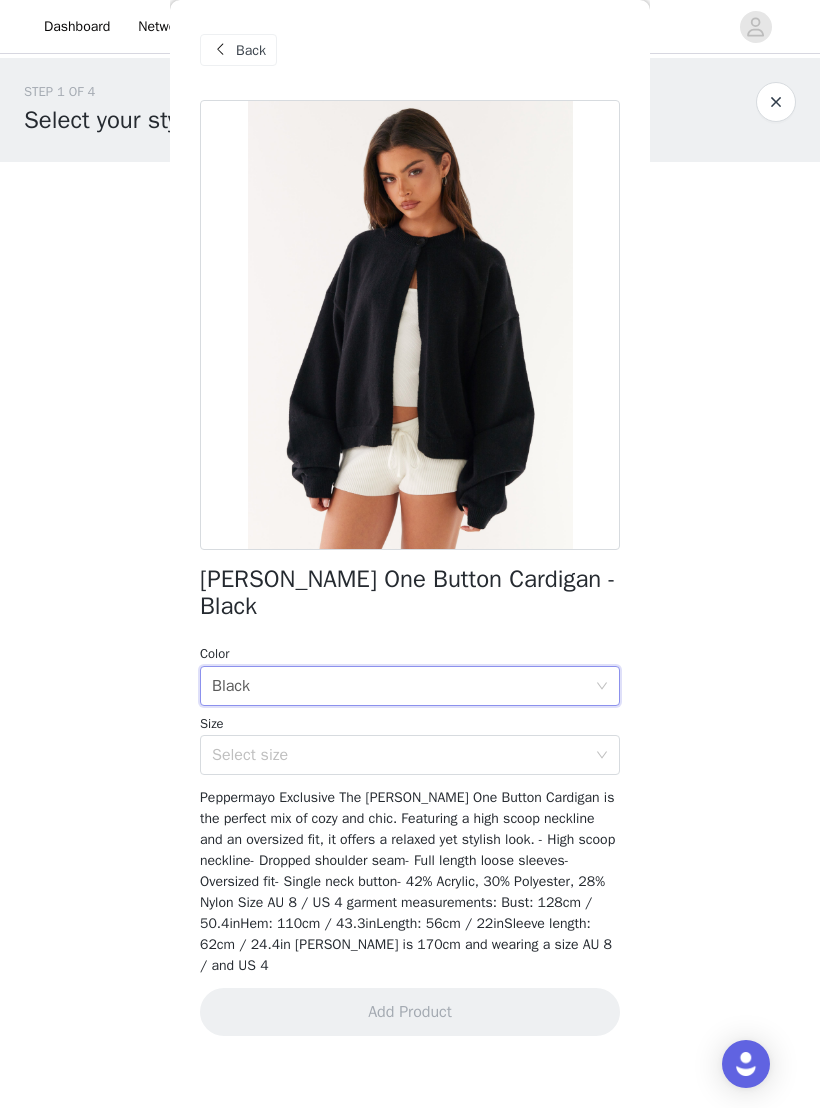click on "Select size" at bounding box center (399, 755) 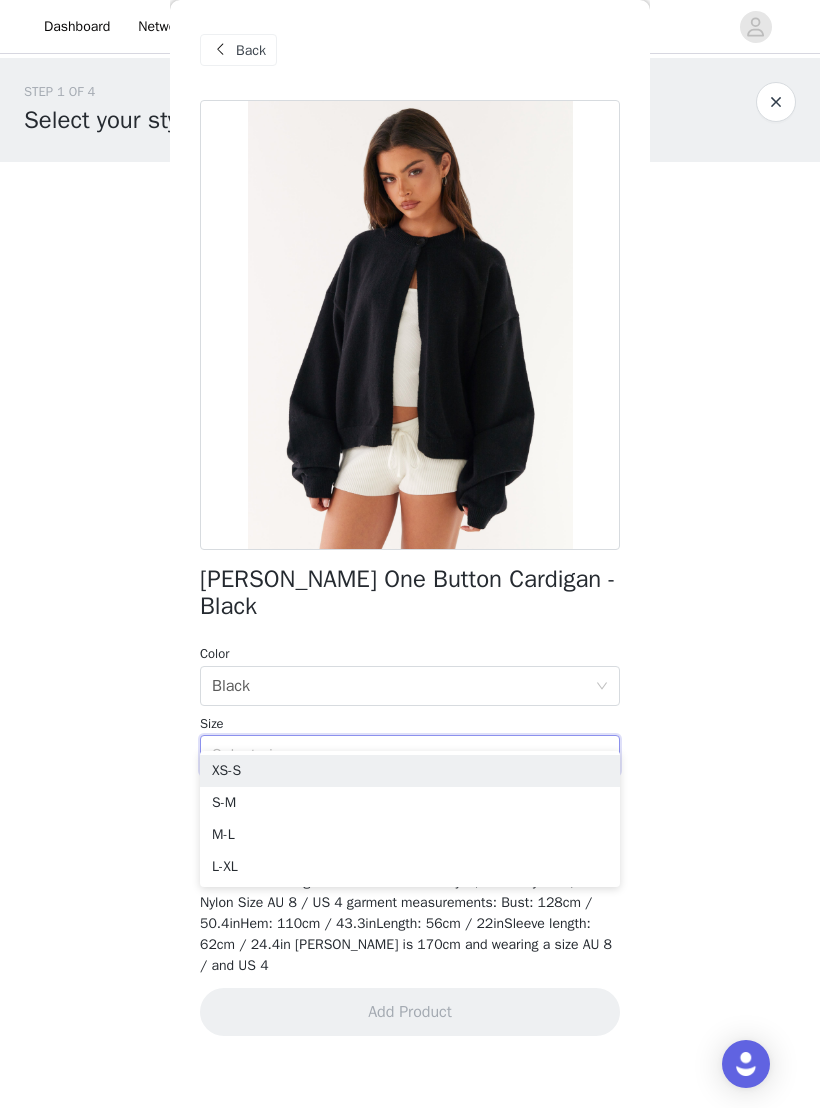 click on "S-M" at bounding box center (410, 803) 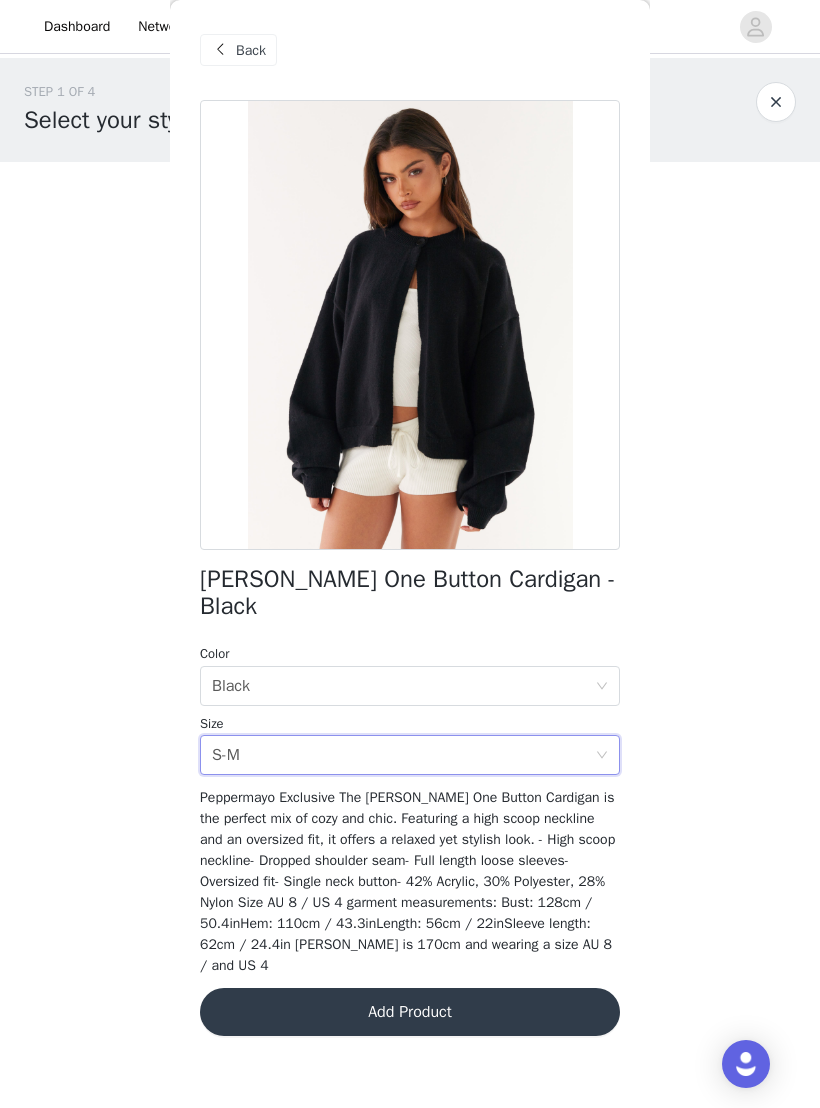 click on "Add Product" at bounding box center (410, 1012) 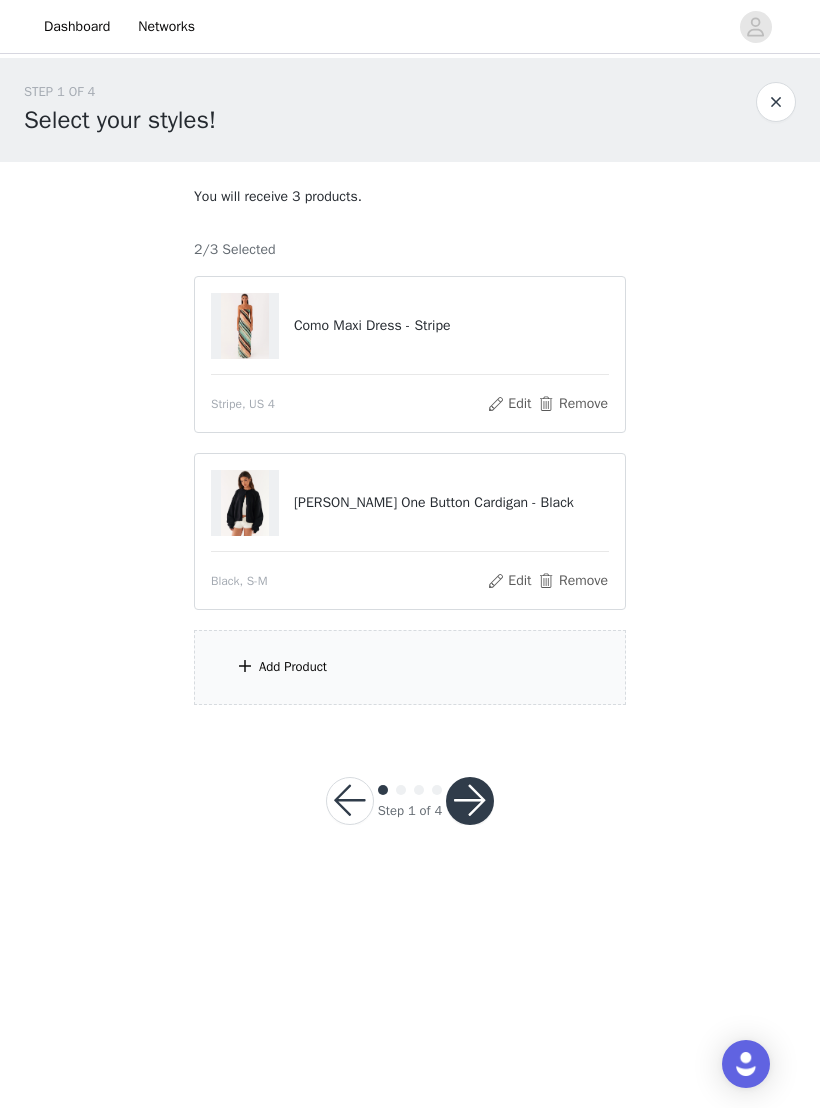click on "Add Product" at bounding box center (410, 667) 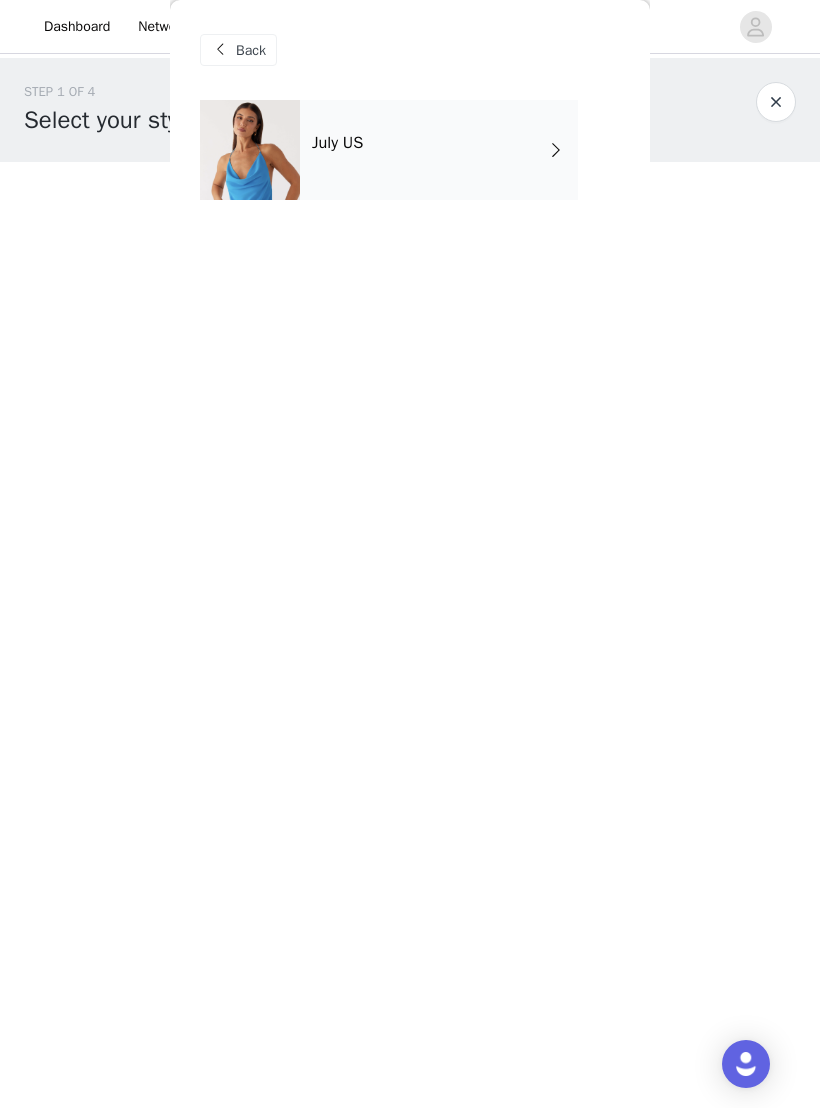 click on "July US" at bounding box center [439, 150] 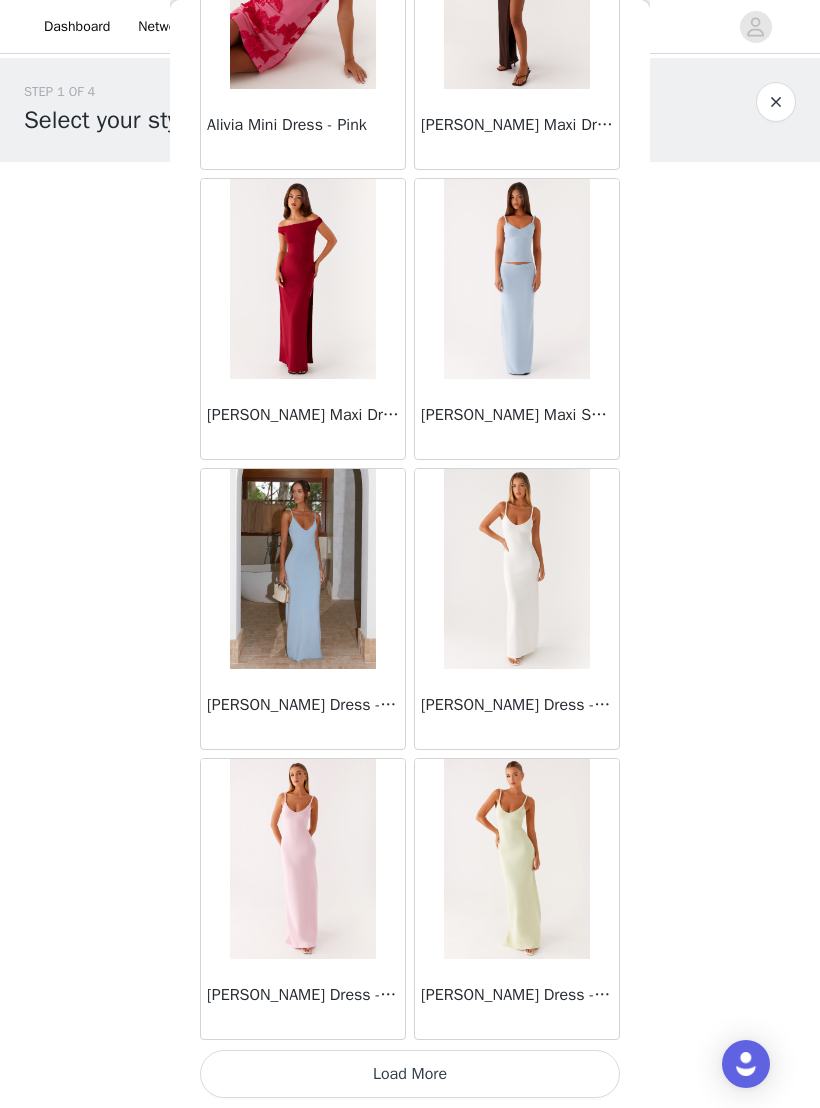 click on "Load More" at bounding box center (410, 1074) 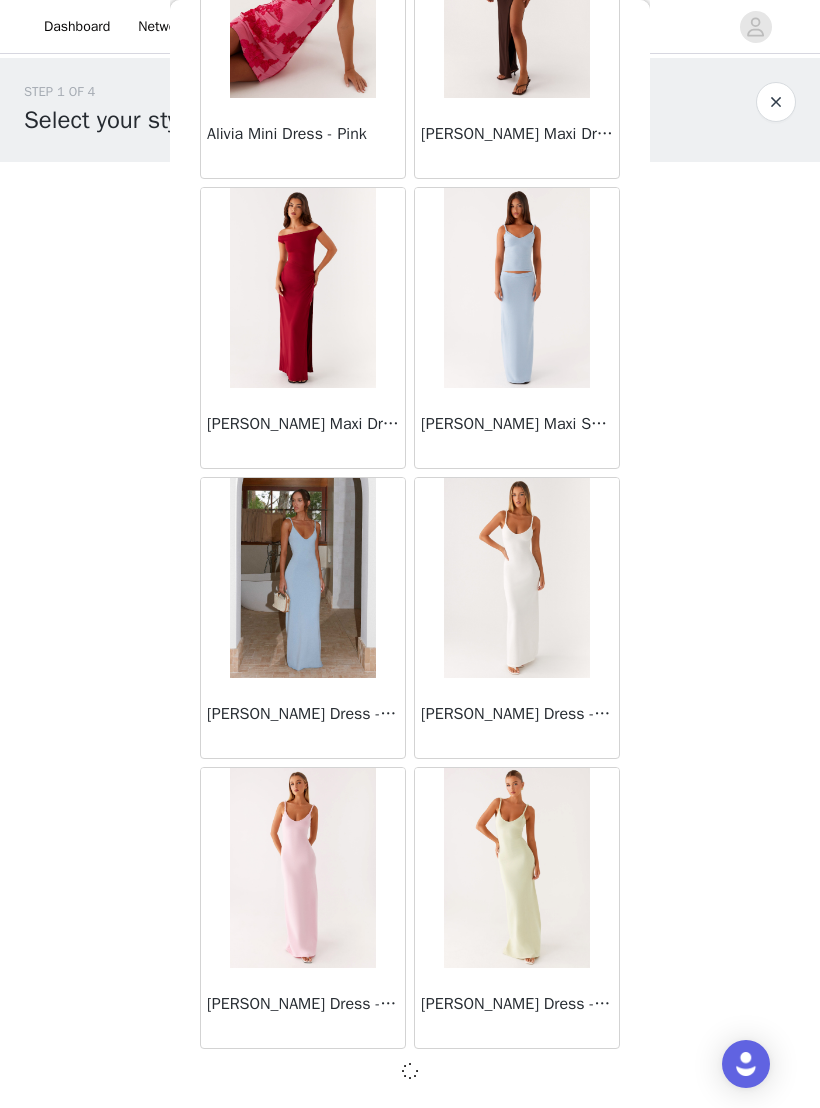 scroll, scrollTop: 1943, scrollLeft: 0, axis: vertical 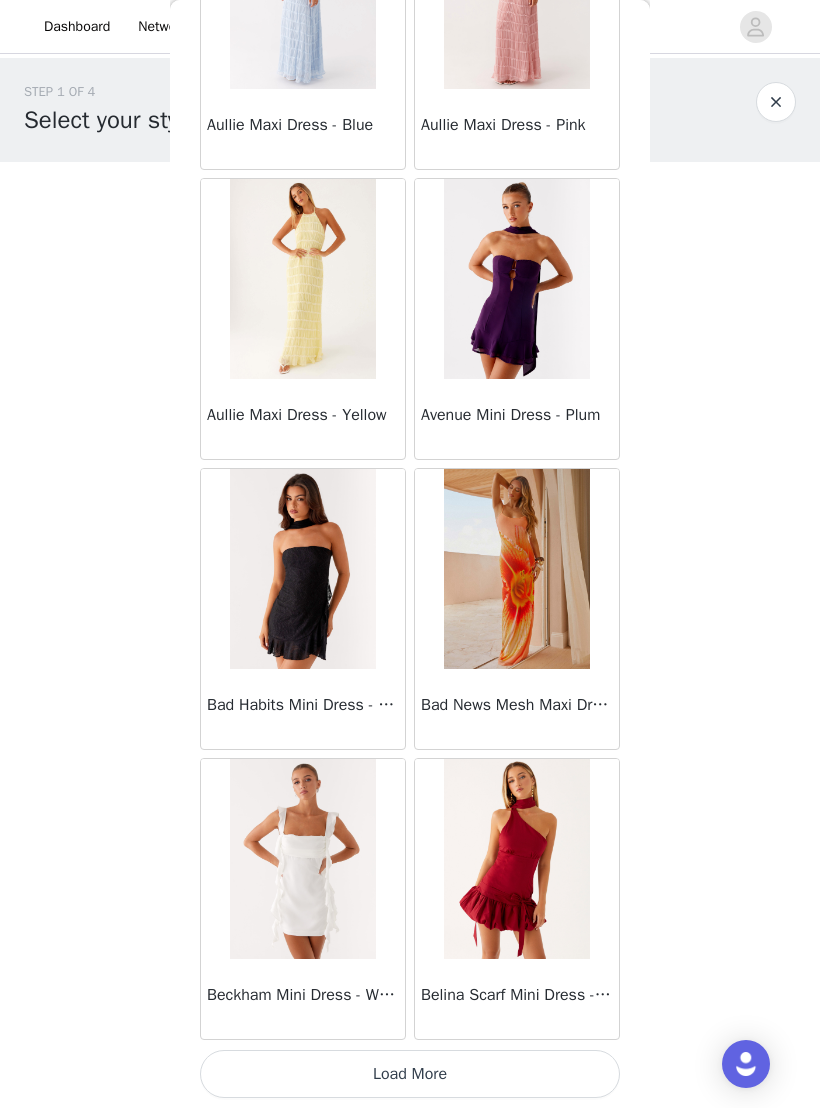 click on "Load More" at bounding box center [410, 1074] 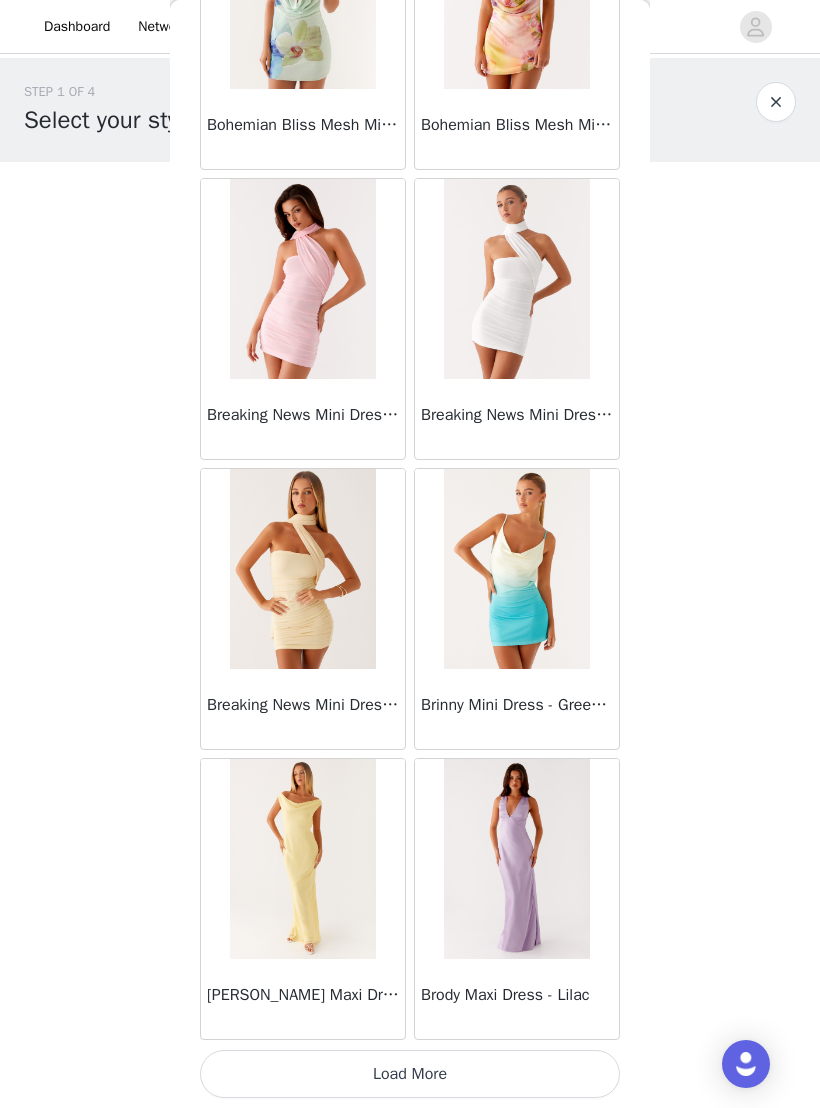 click on "Load More" at bounding box center (410, 1074) 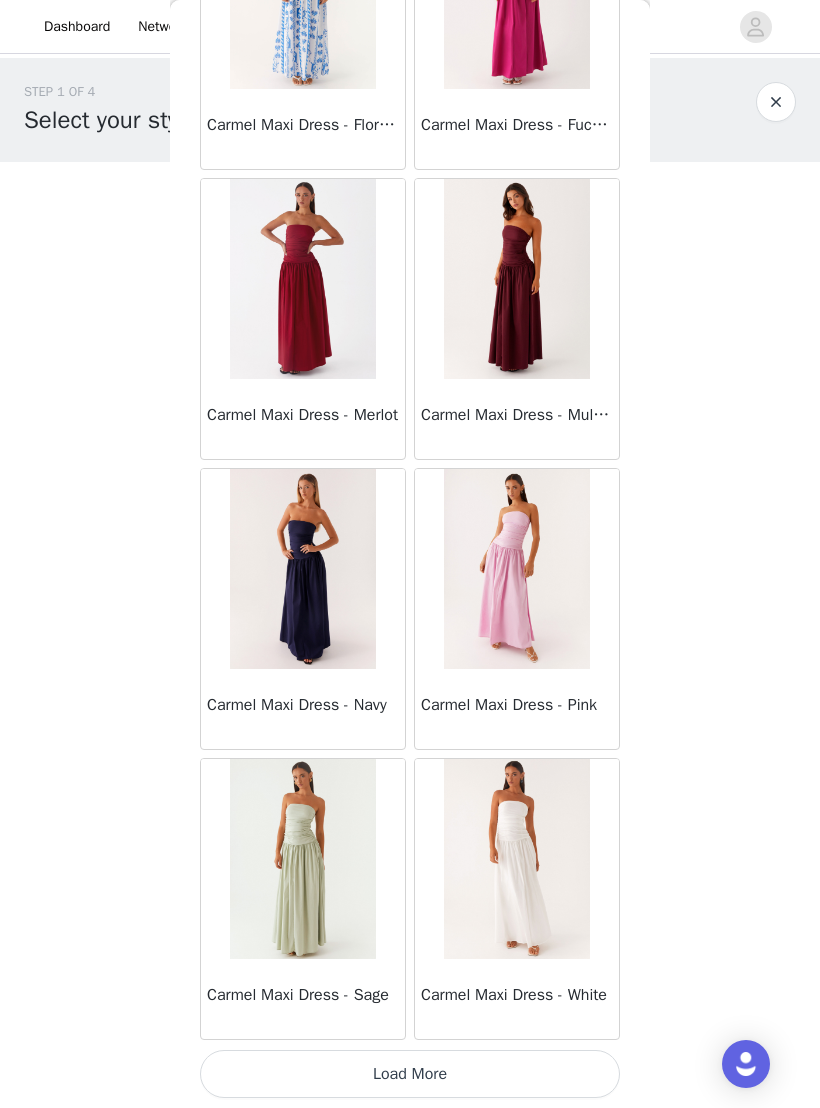 scroll, scrollTop: 10652, scrollLeft: 0, axis: vertical 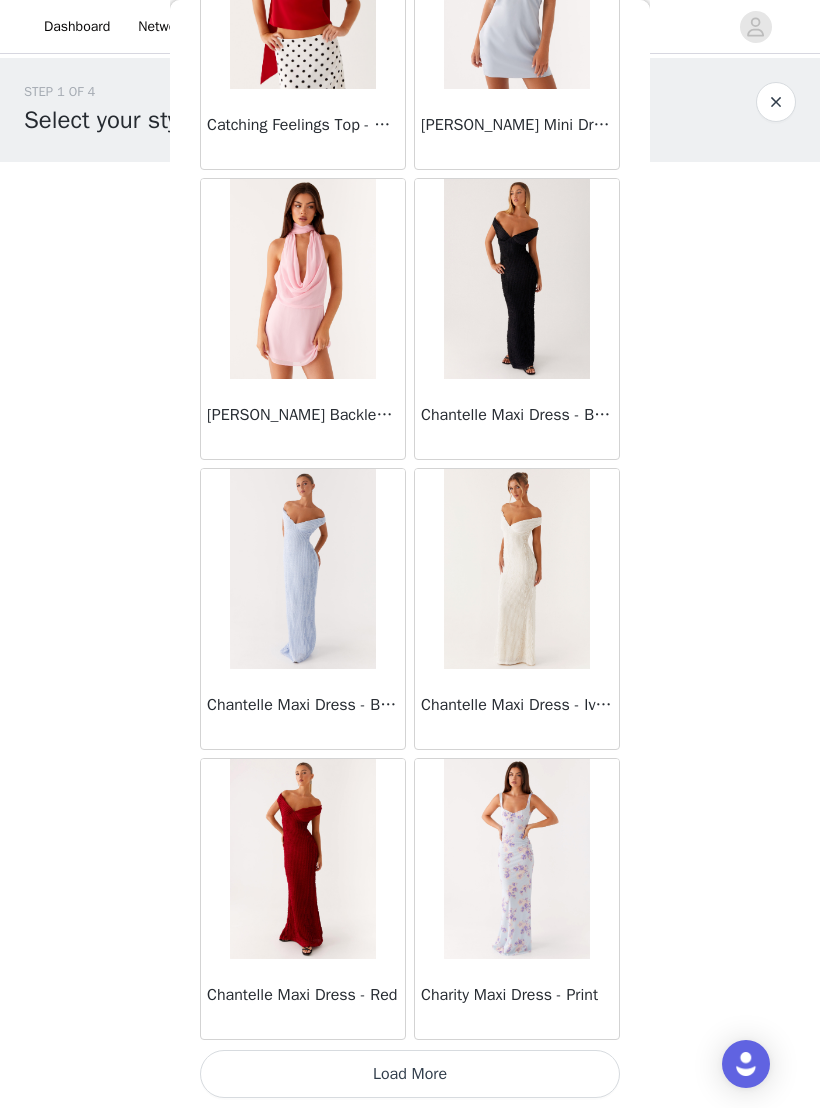 click on "Load More" at bounding box center [410, 1074] 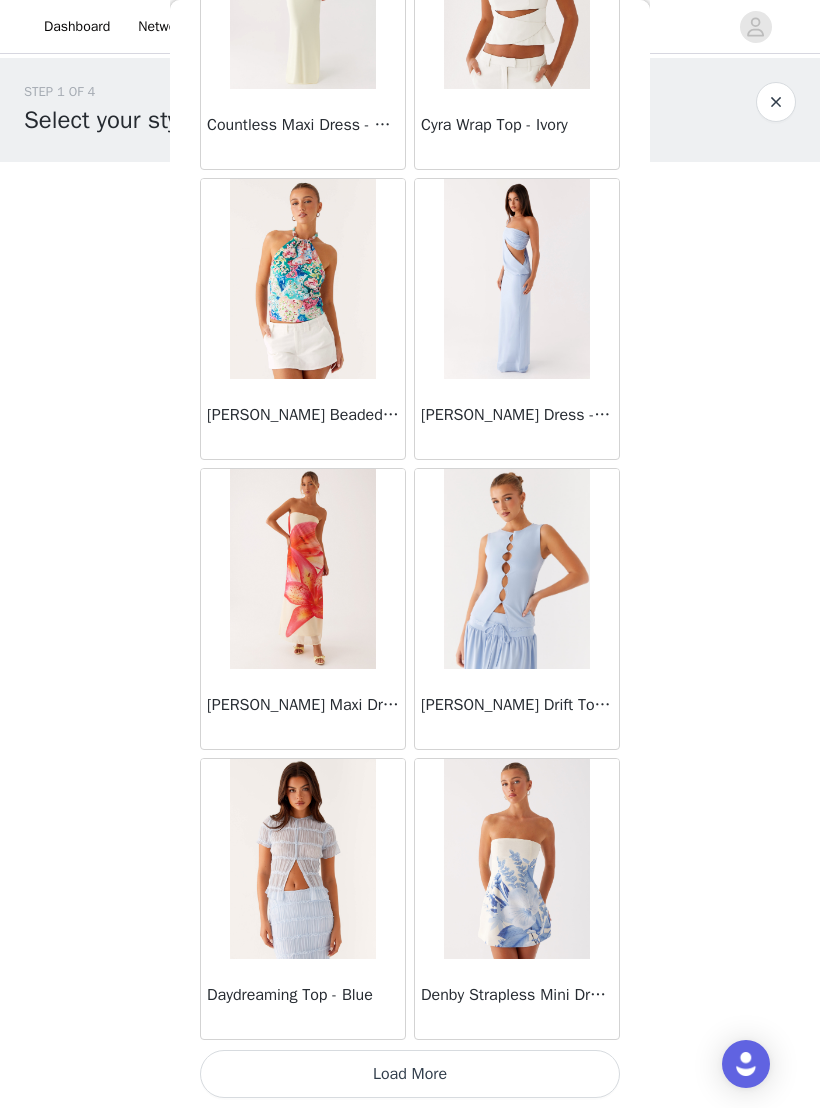 scroll, scrollTop: 16452, scrollLeft: 0, axis: vertical 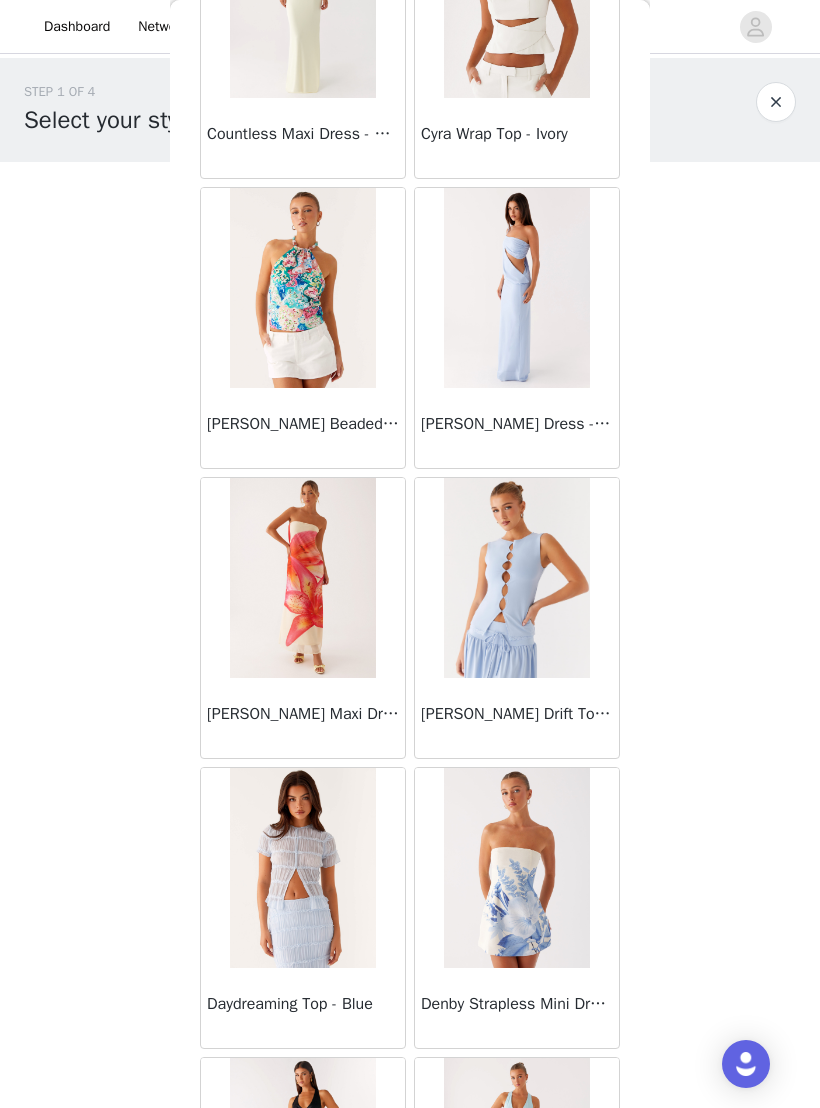 click at bounding box center (516, 288) 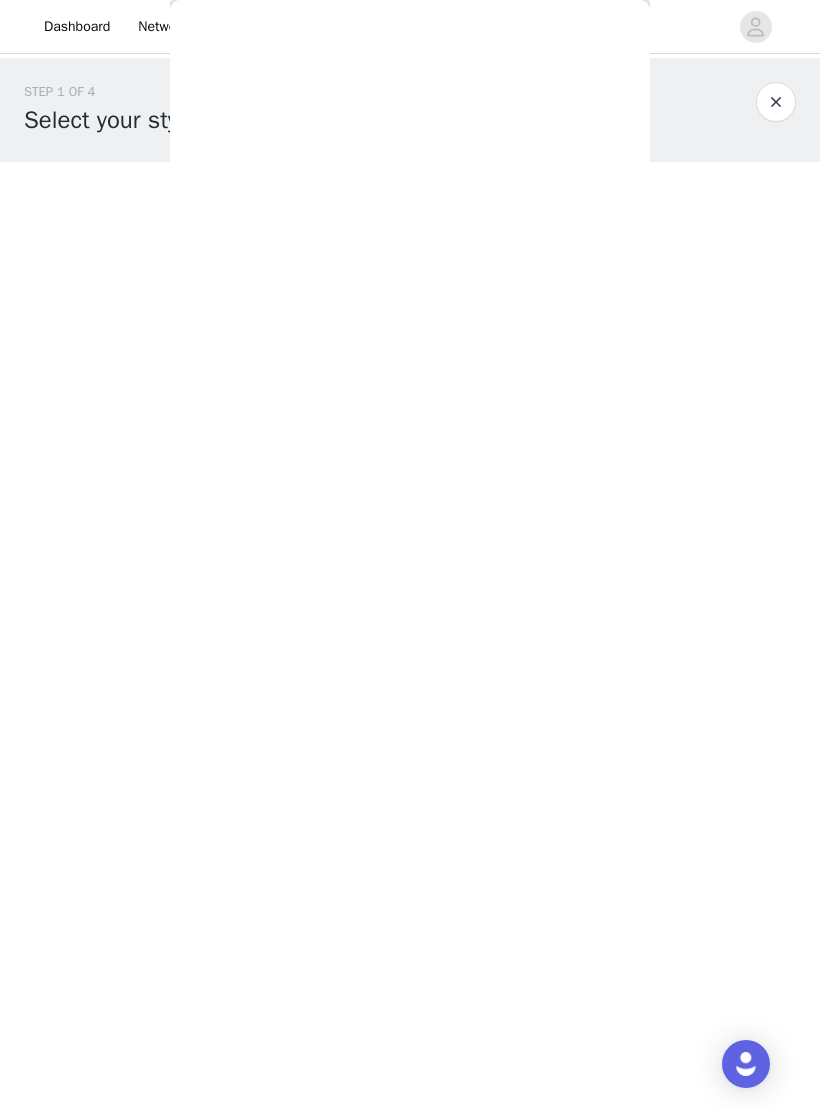 scroll, scrollTop: 0, scrollLeft: 0, axis: both 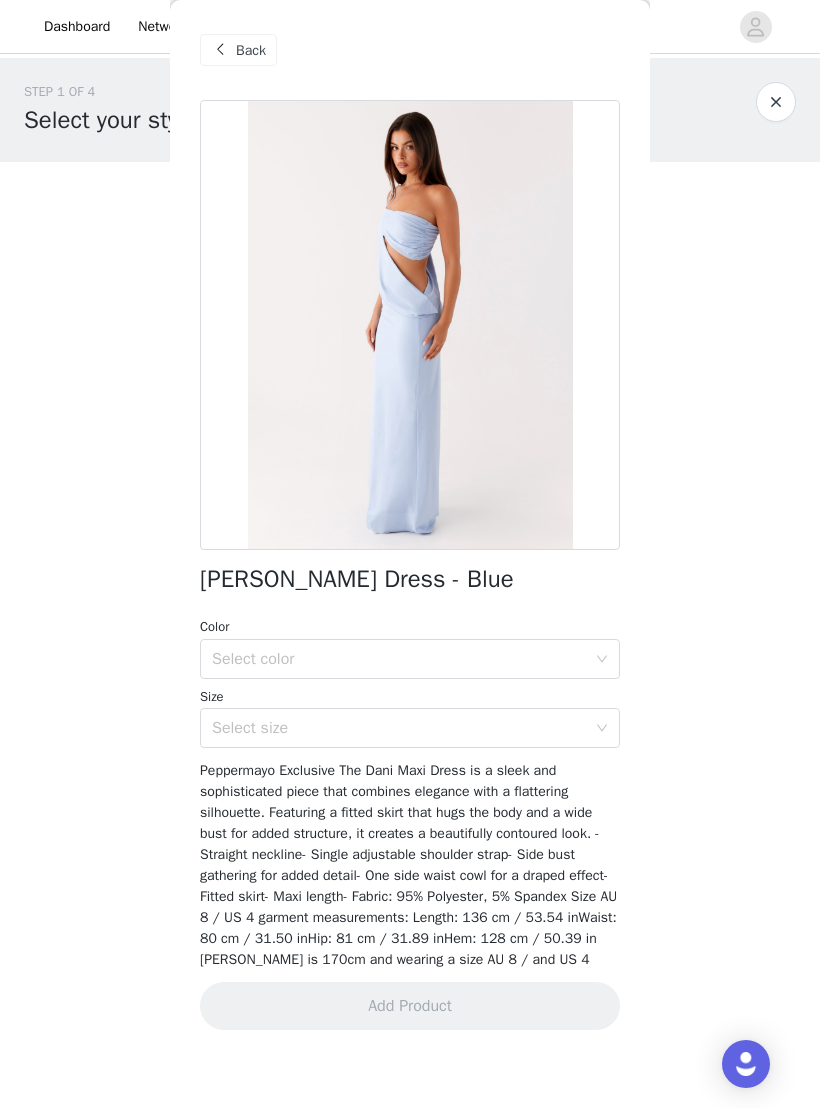 click at bounding box center (410, 325) 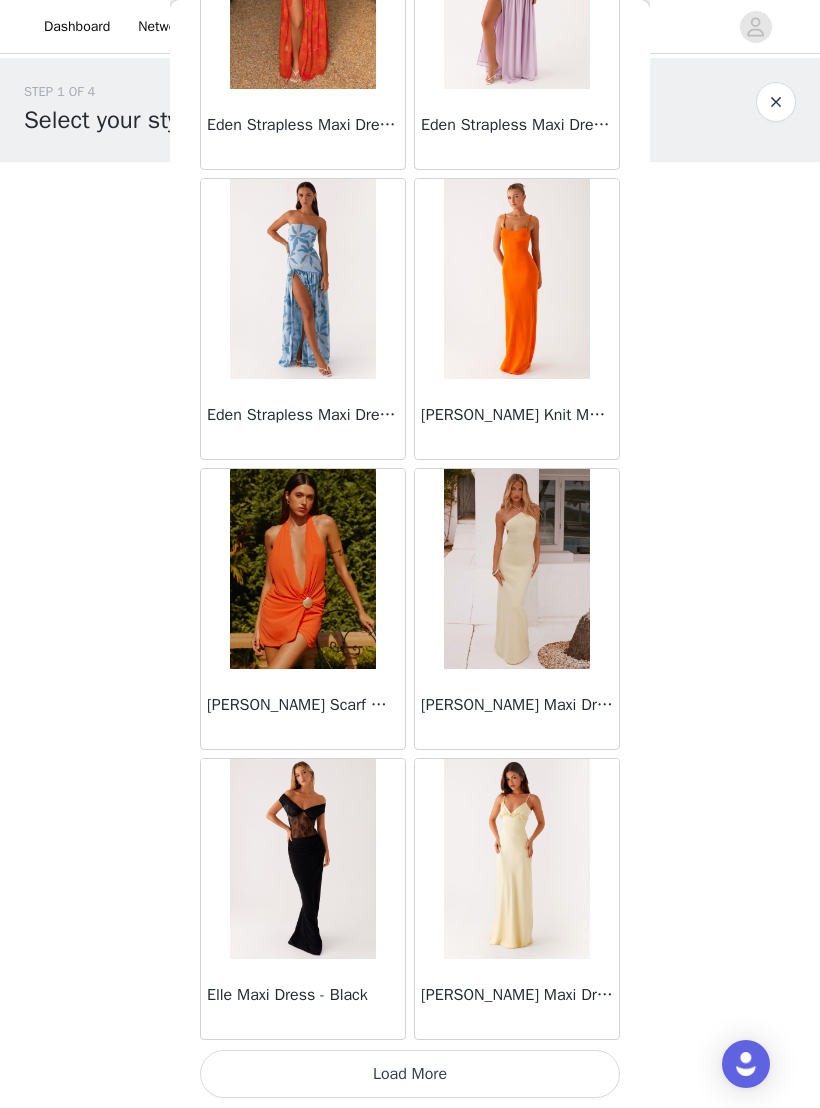 scroll, scrollTop: 19352, scrollLeft: 0, axis: vertical 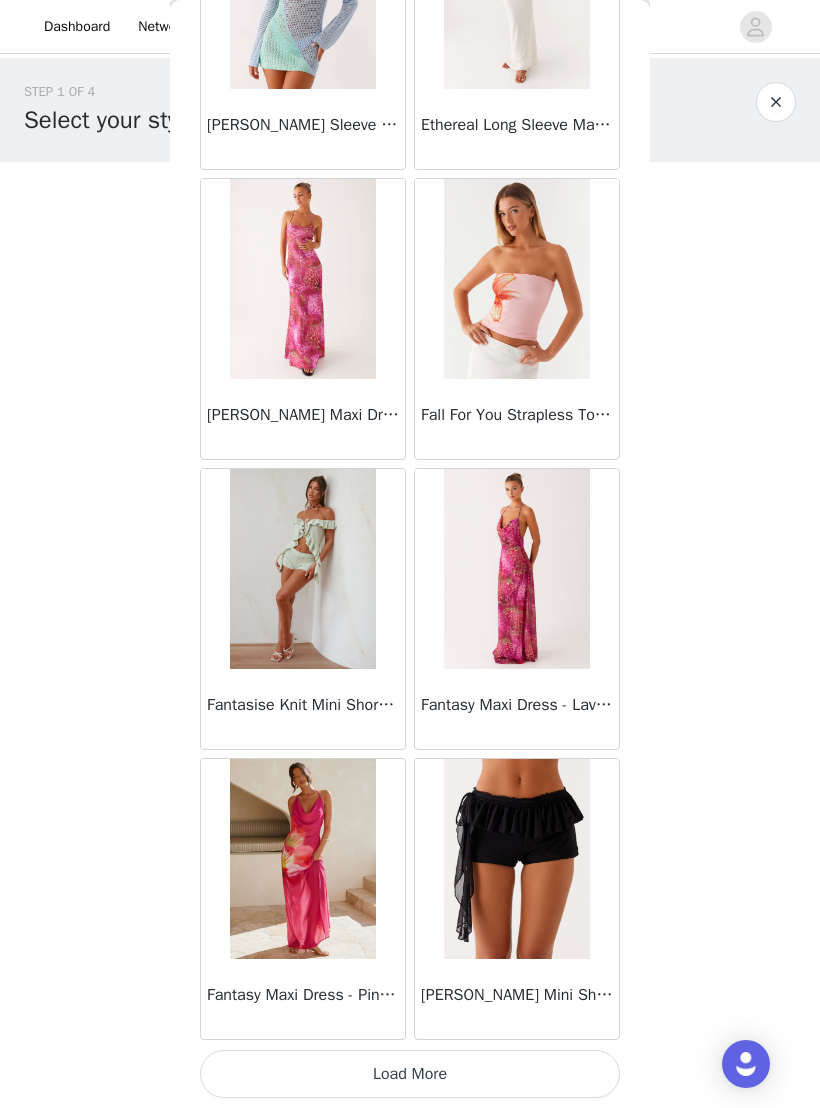 click on "Load More" at bounding box center [410, 1074] 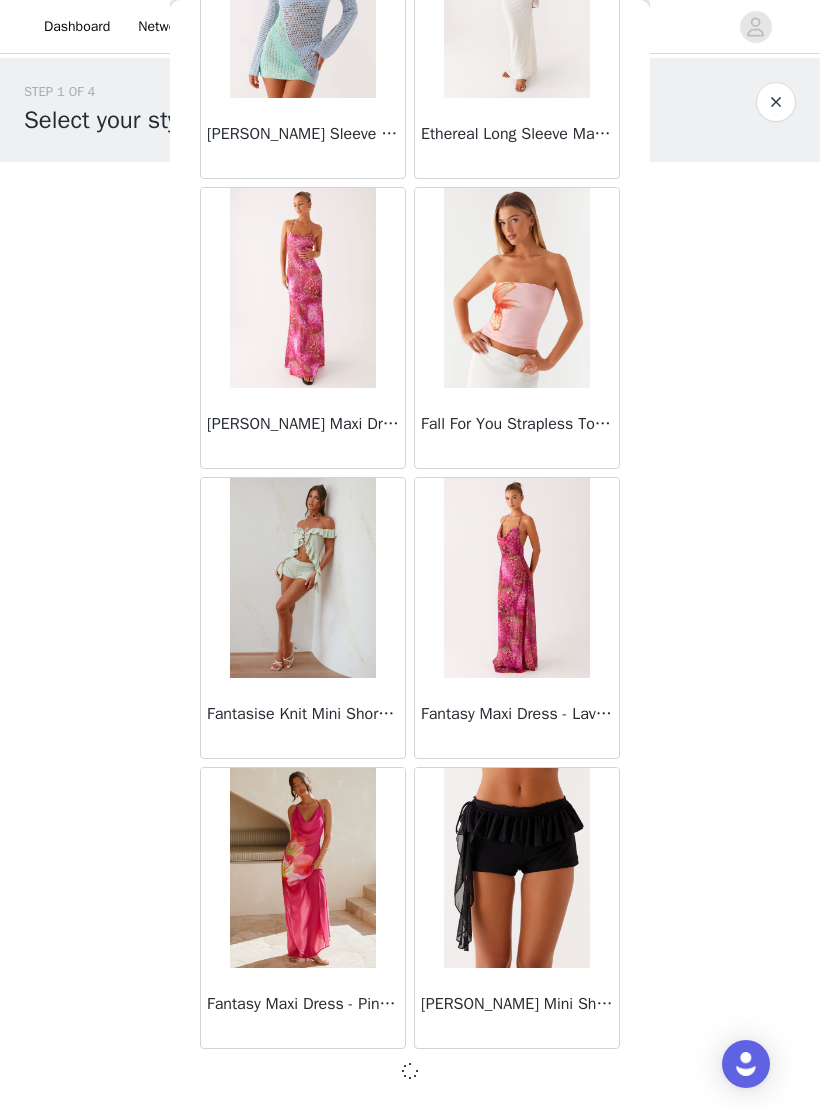 scroll, scrollTop: 22243, scrollLeft: 0, axis: vertical 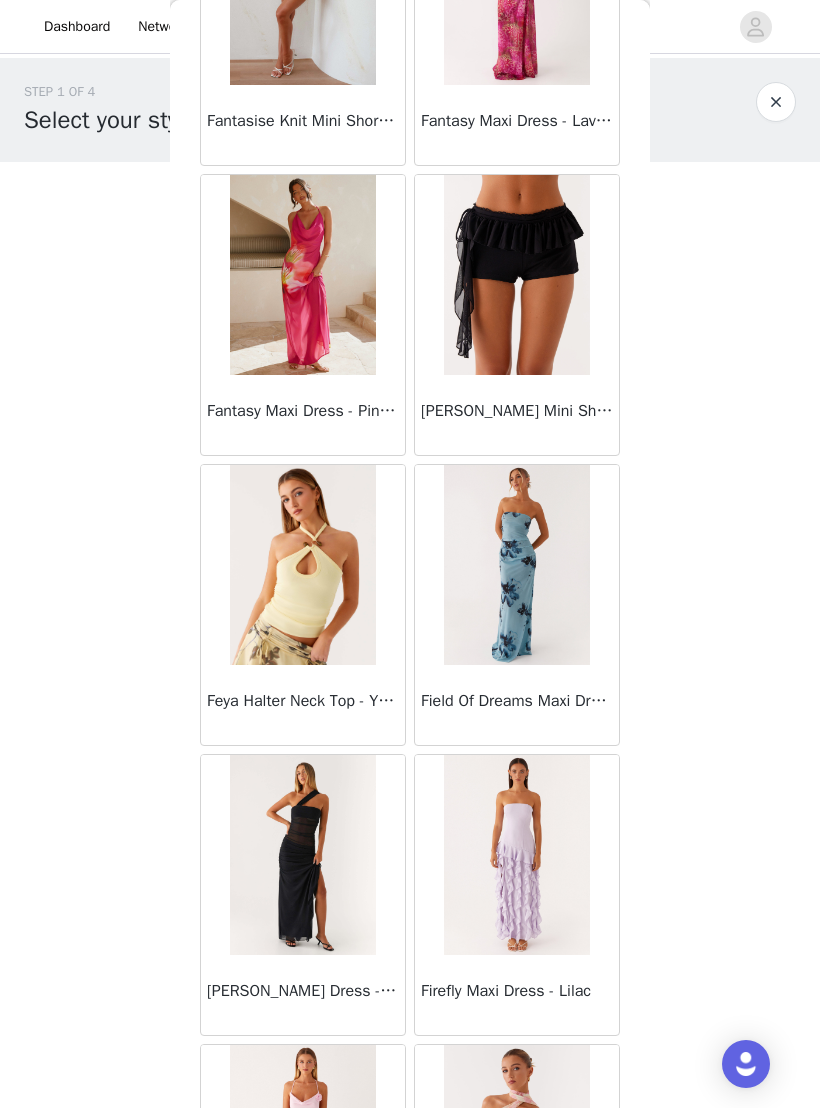 click on "Field Of Dreams Maxi Dress - Blue Black Floral" at bounding box center (517, 705) 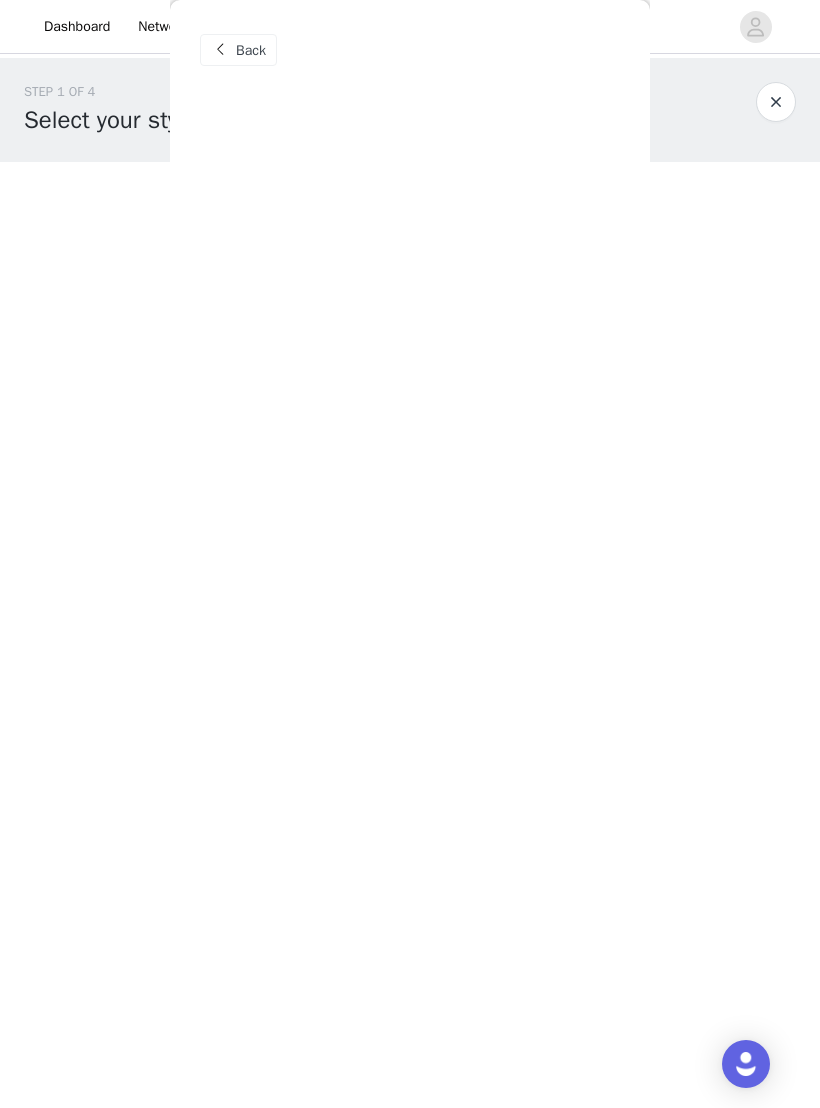scroll, scrollTop: 14, scrollLeft: 0, axis: vertical 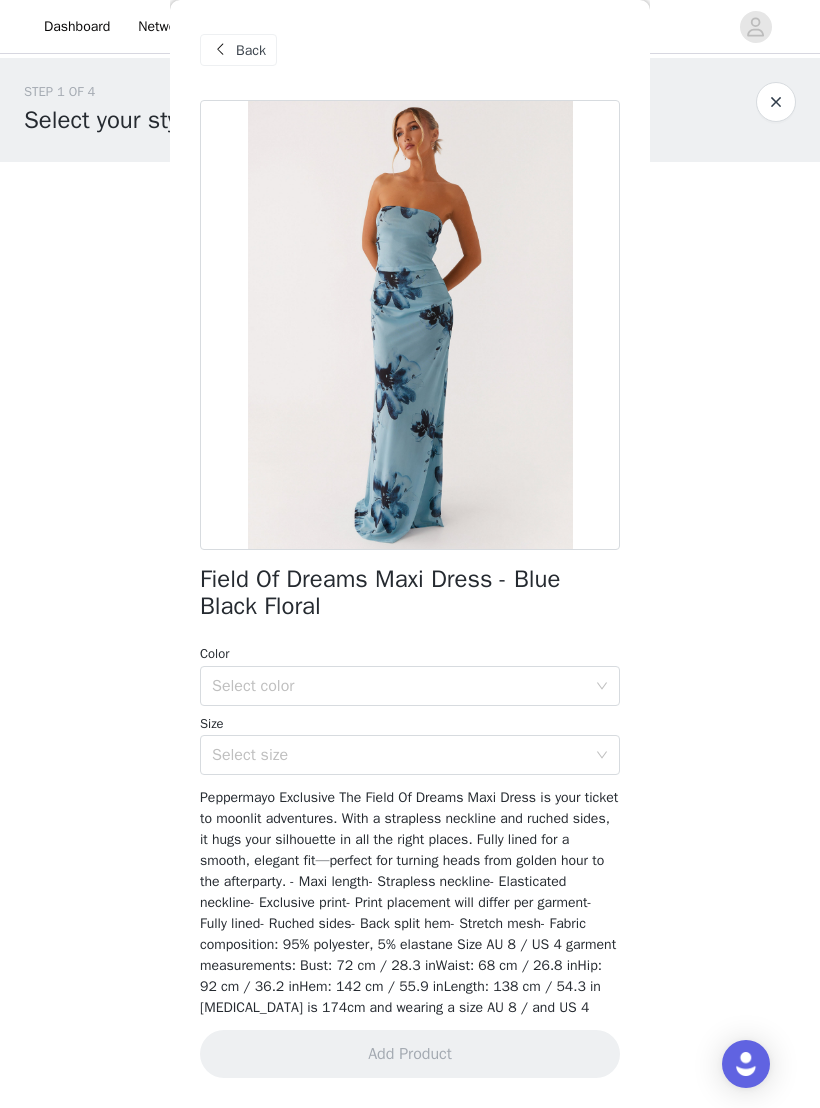 click on "Back" at bounding box center [251, 50] 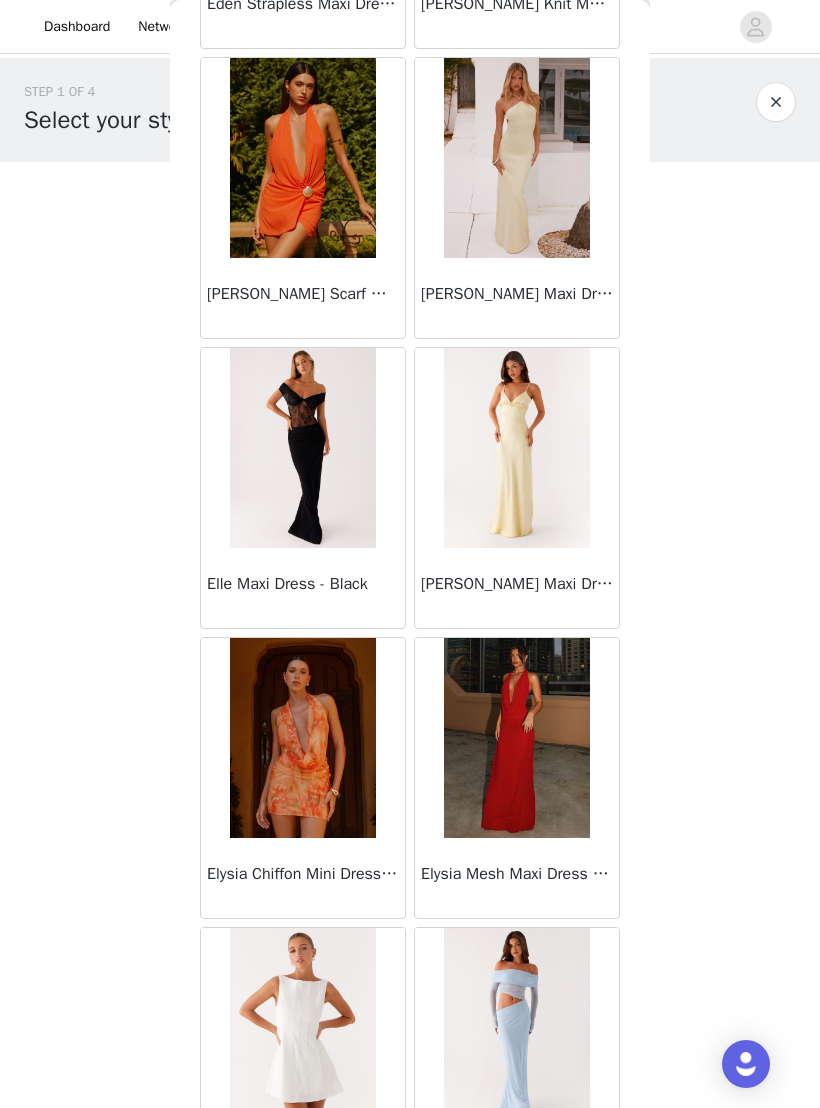 scroll, scrollTop: 19680, scrollLeft: 0, axis: vertical 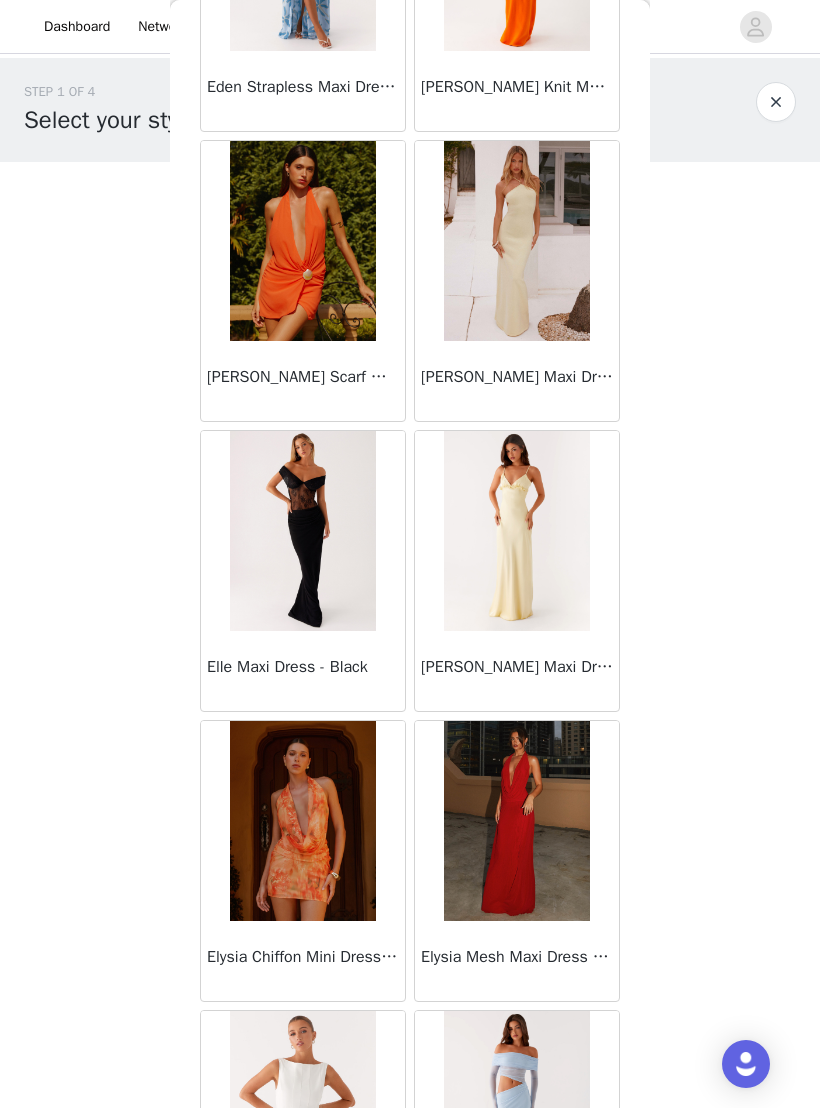click at bounding box center [516, 531] 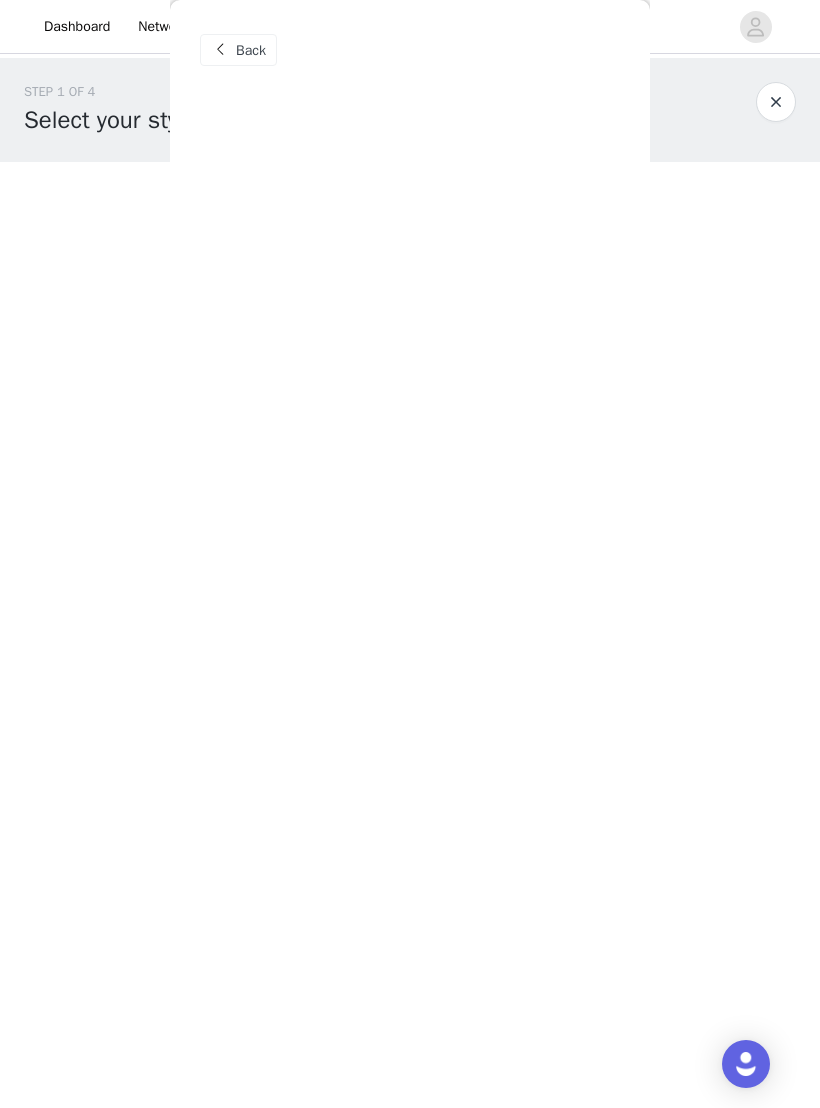 scroll, scrollTop: 0, scrollLeft: 0, axis: both 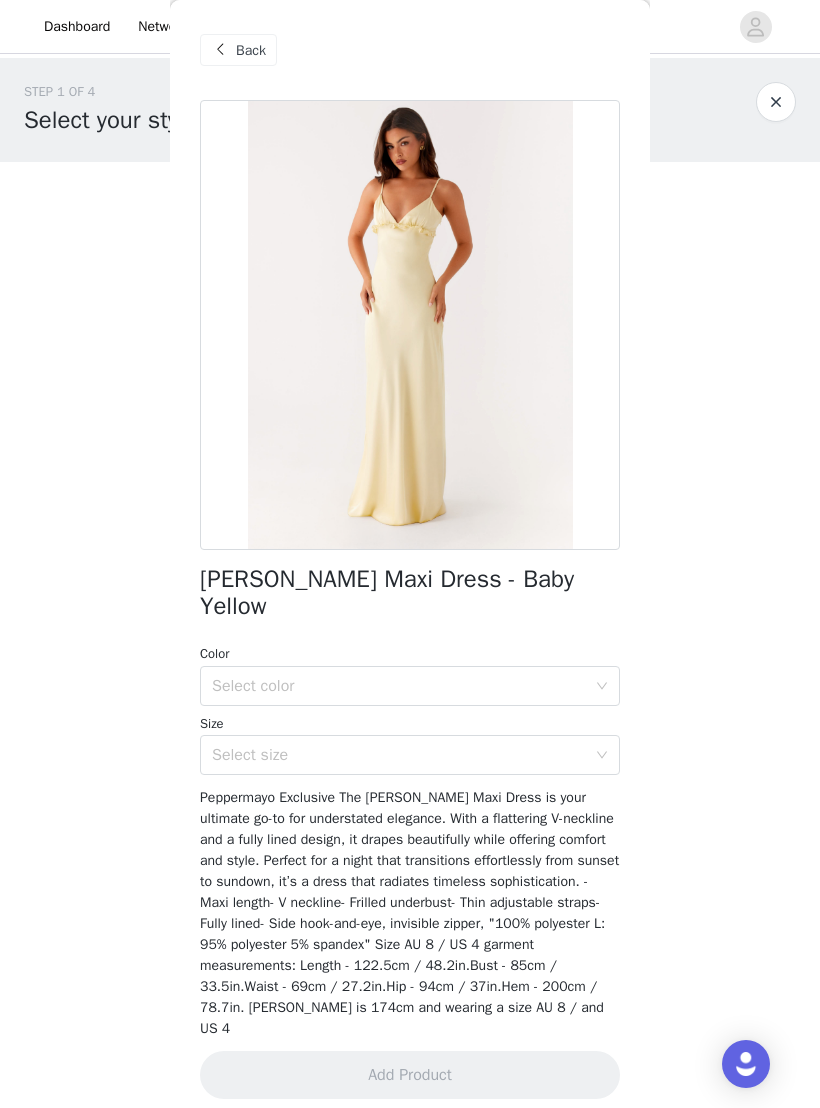 click at bounding box center (410, 325) 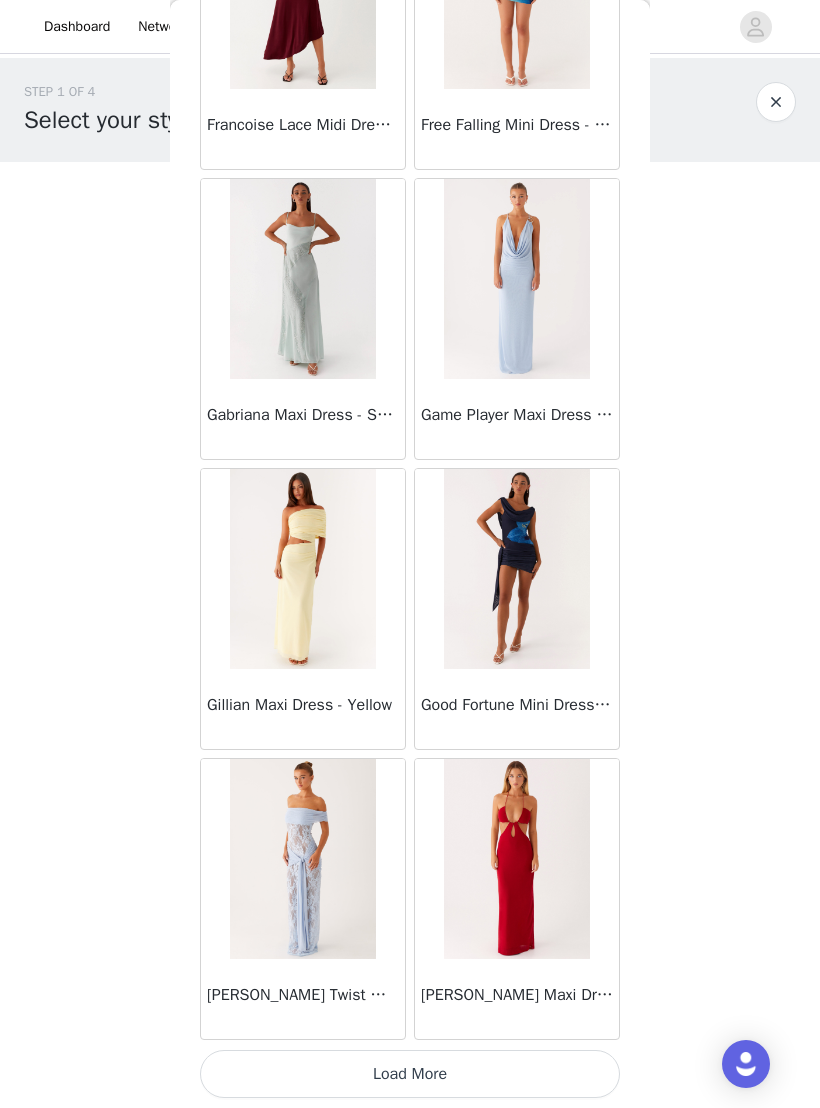 click on "Load More" at bounding box center [410, 1074] 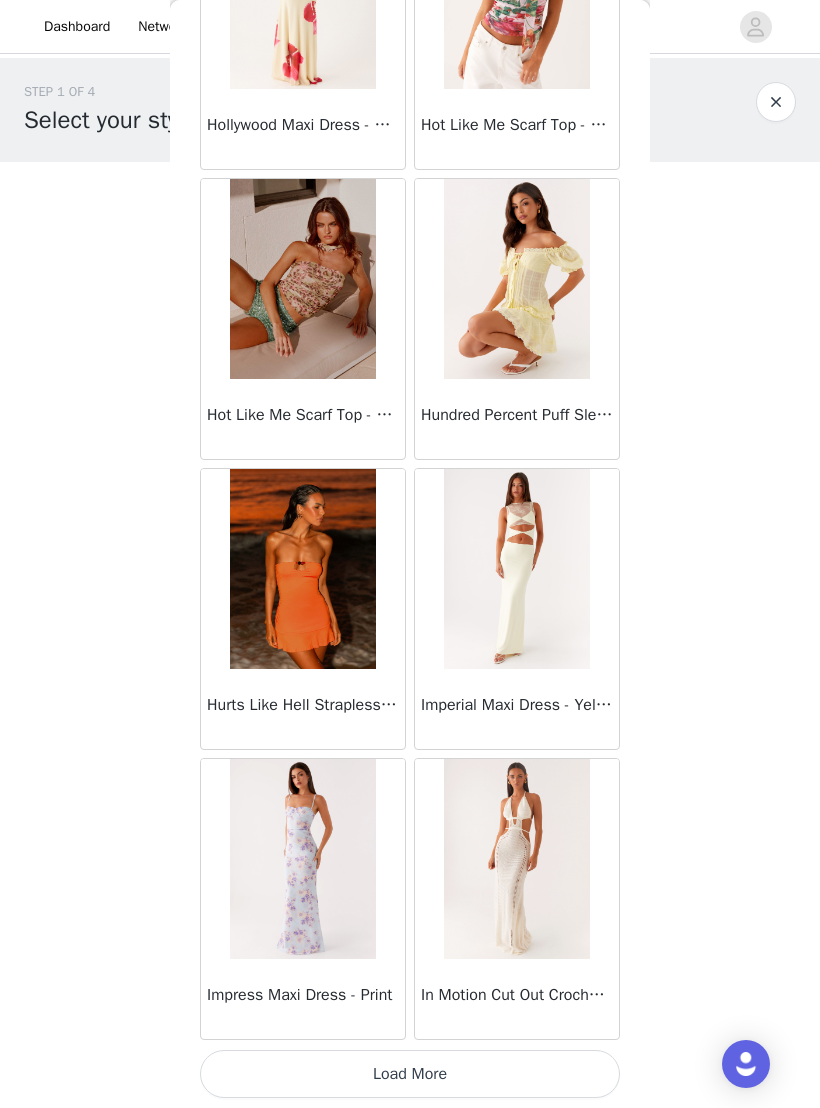 scroll, scrollTop: 28052, scrollLeft: 0, axis: vertical 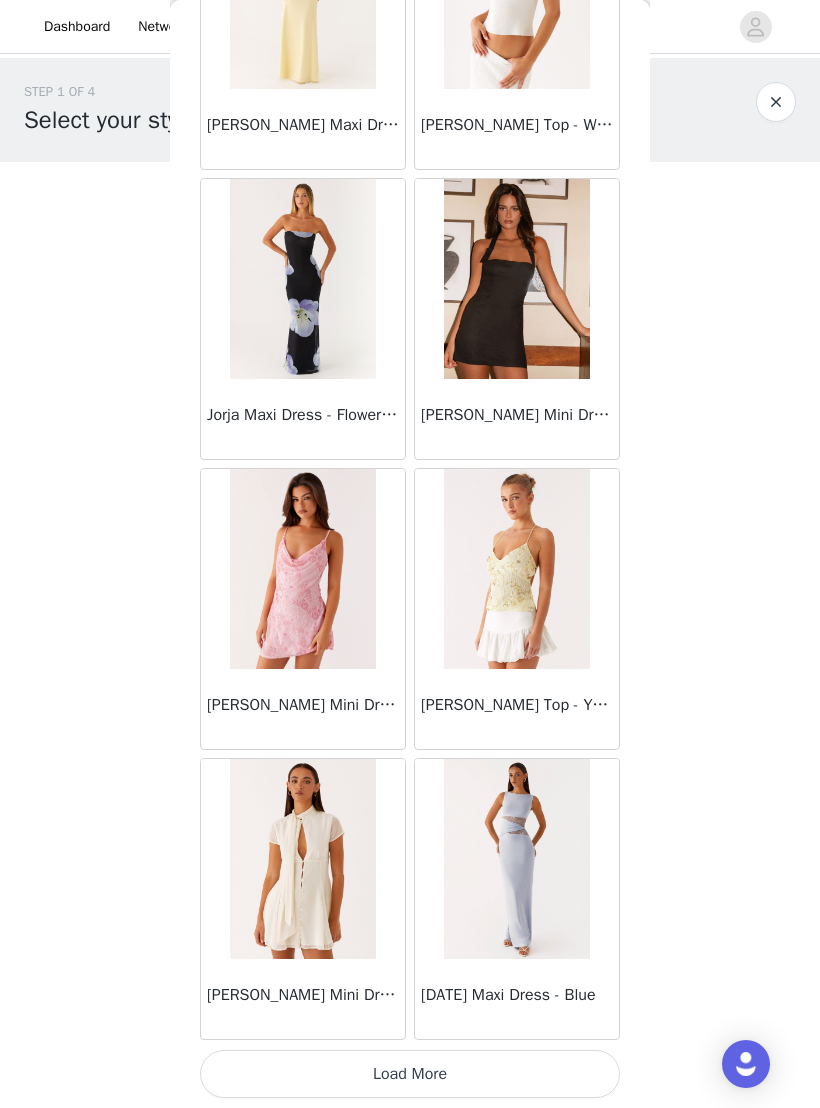 click on "Load More" at bounding box center (410, 1074) 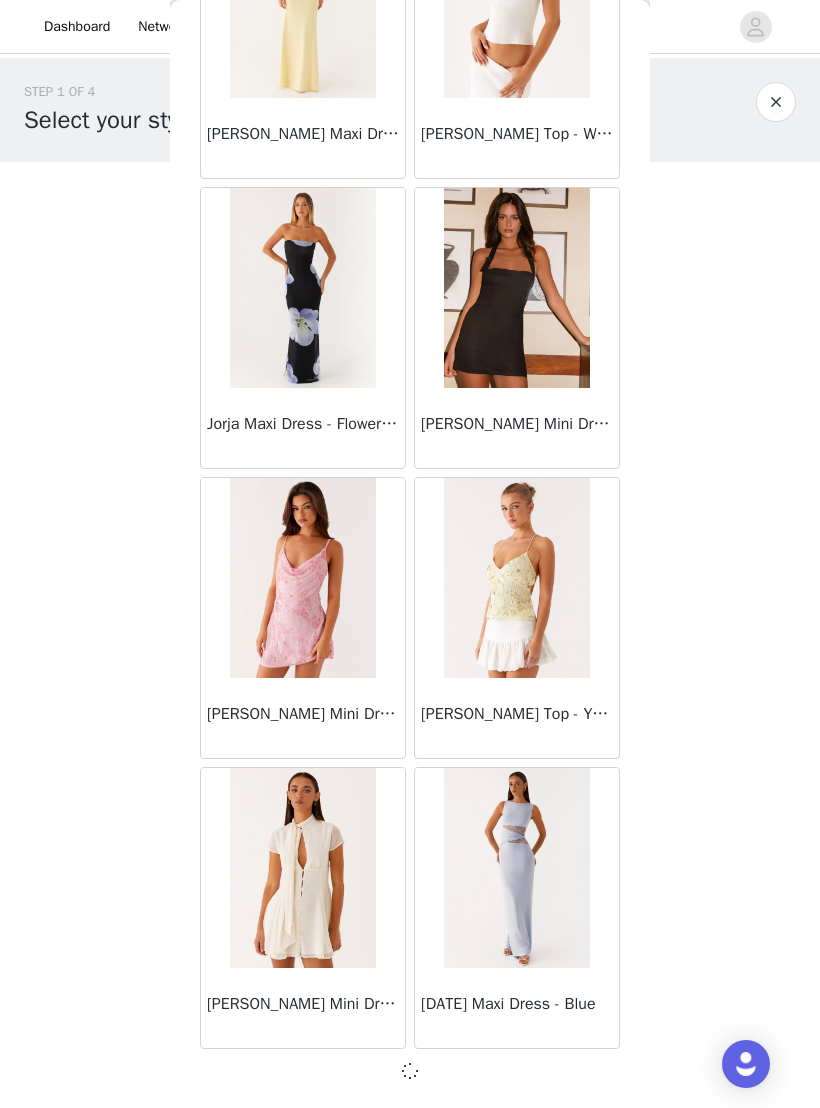 scroll, scrollTop: 30943, scrollLeft: 0, axis: vertical 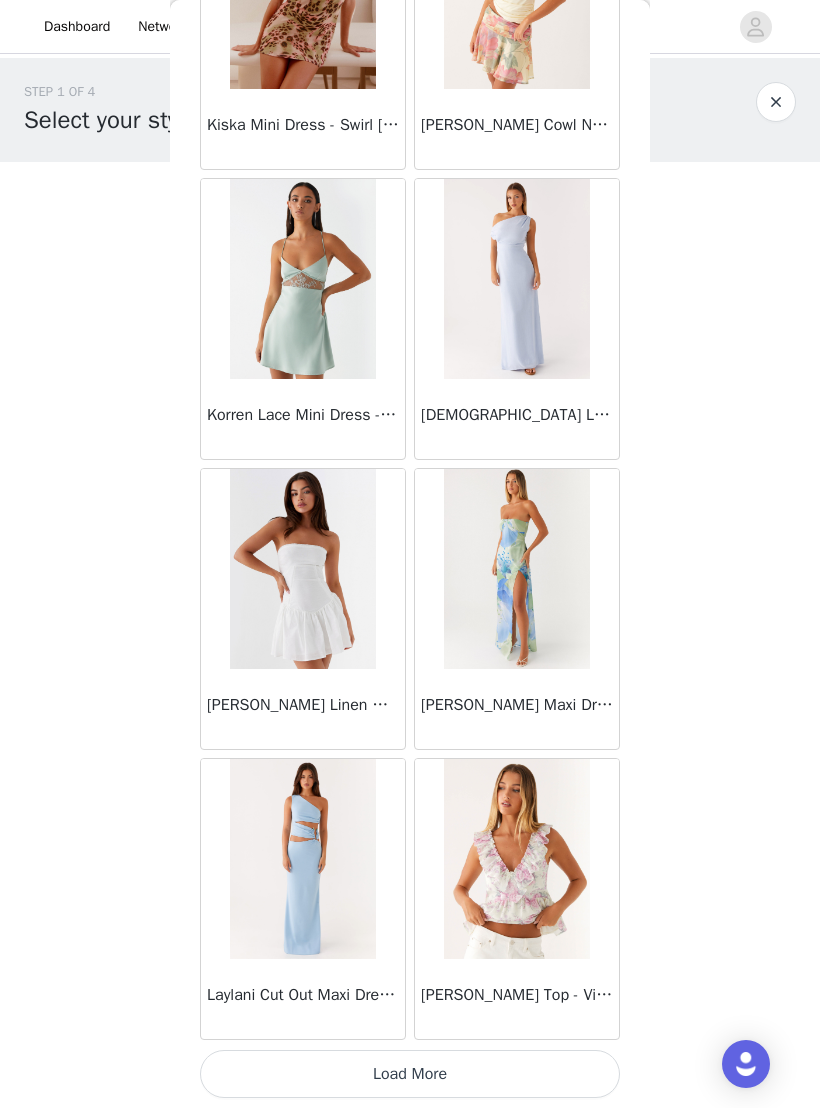 click on "Load More" at bounding box center [410, 1074] 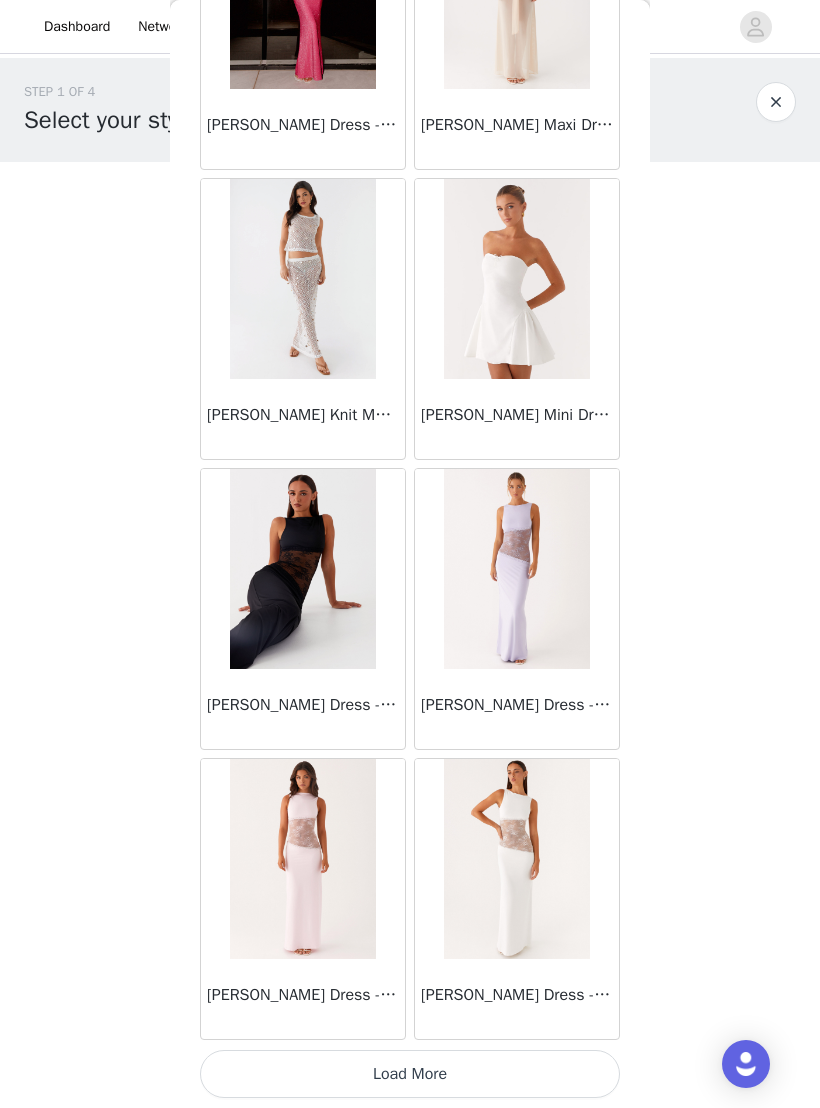 click on "Load More" at bounding box center (410, 1074) 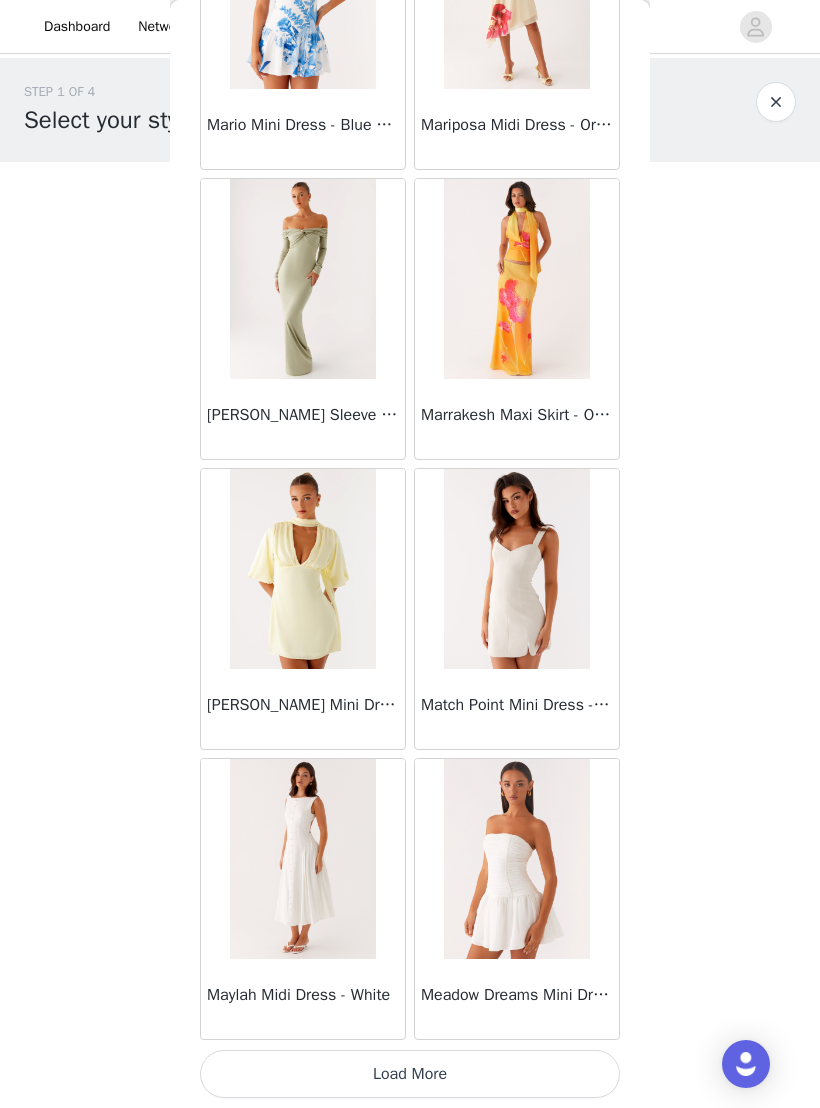 click on "Load More" at bounding box center [410, 1074] 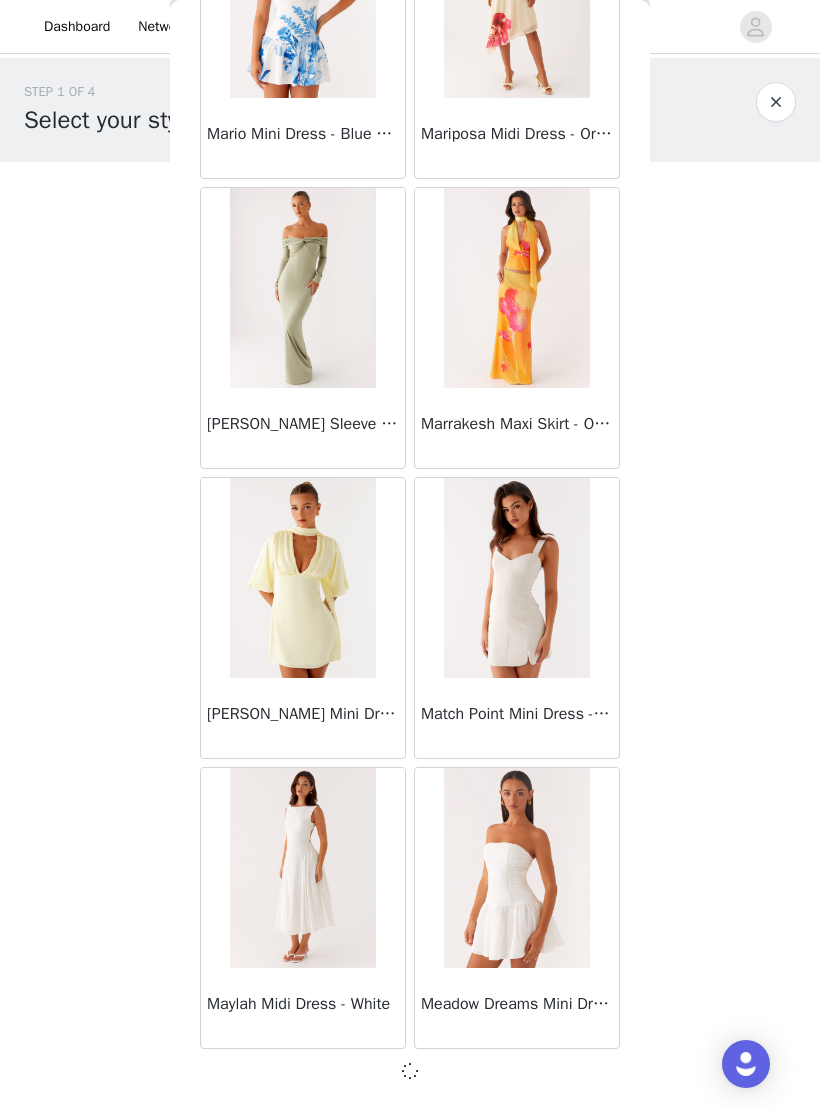 scroll, scrollTop: 39643, scrollLeft: 0, axis: vertical 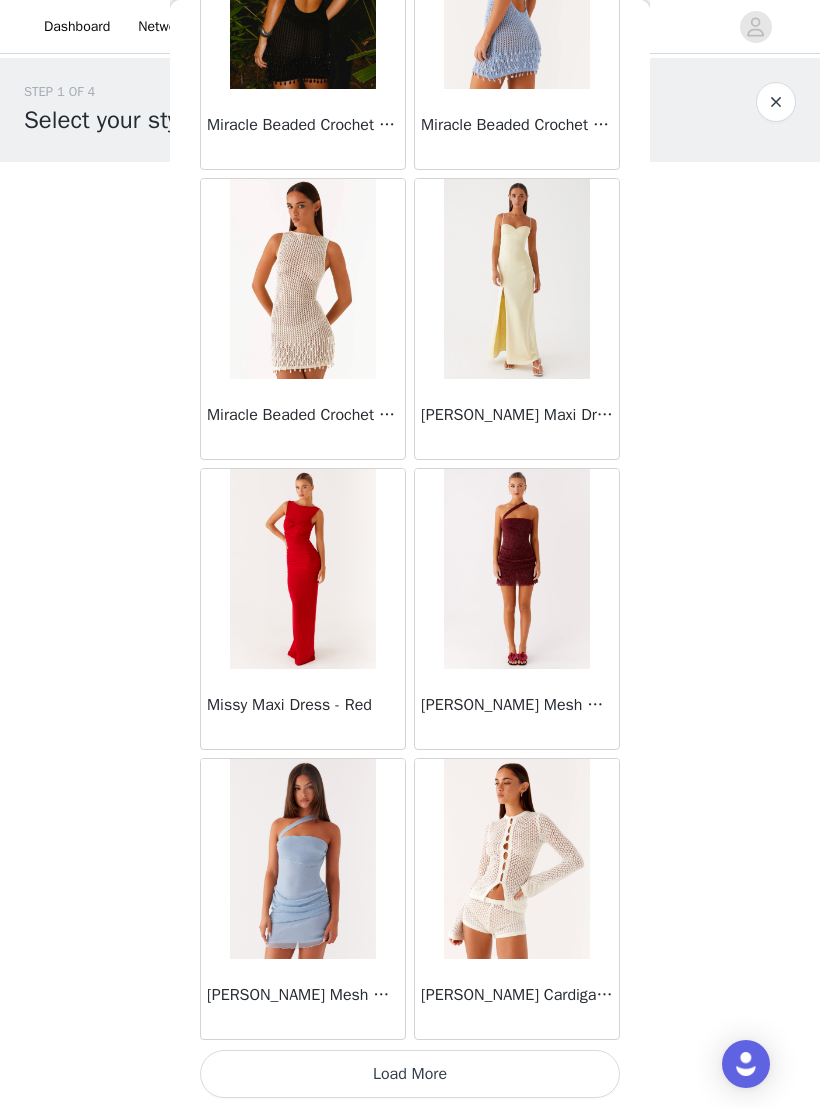 click on "Load More" at bounding box center [410, 1074] 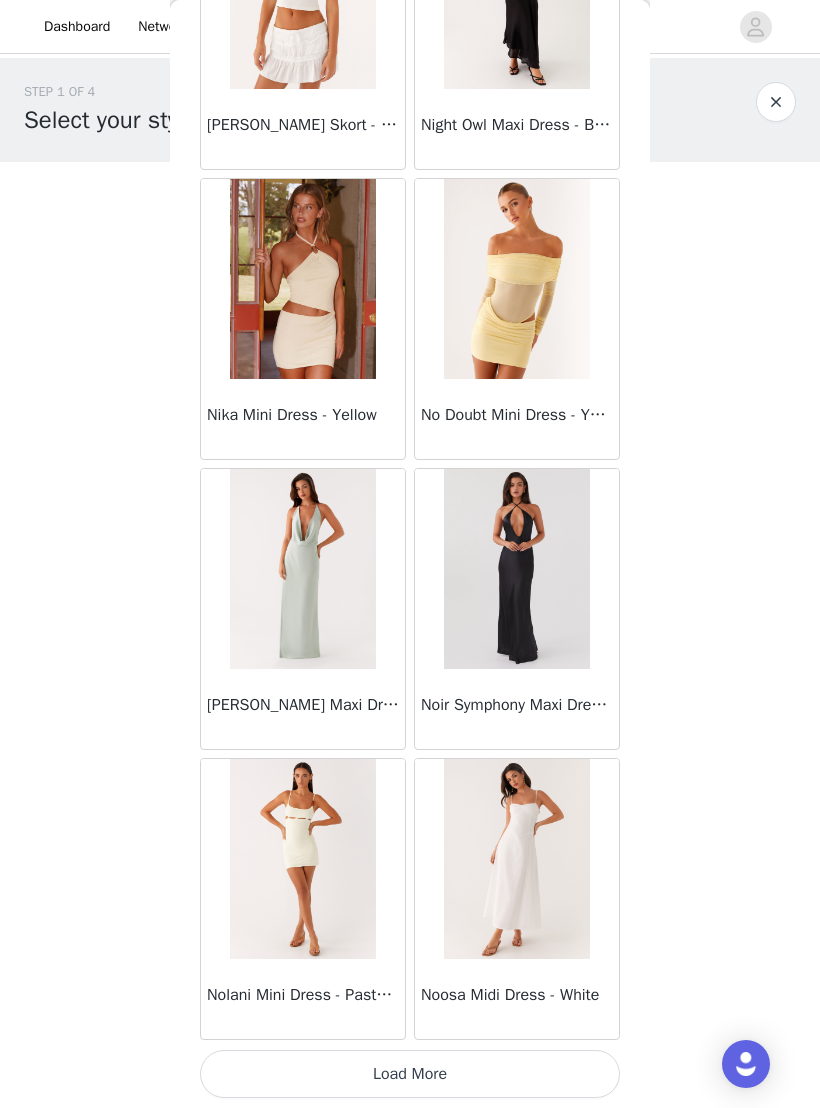 click on "Load More" at bounding box center (410, 1074) 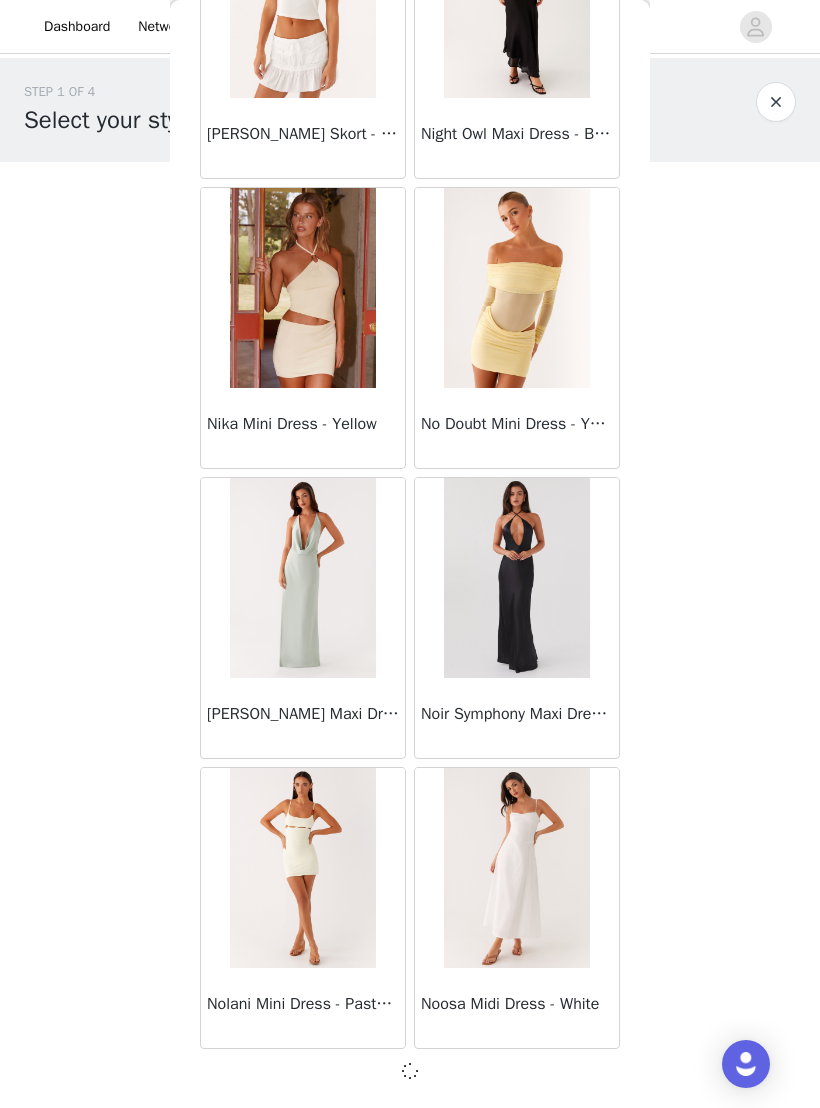 scroll, scrollTop: 45443, scrollLeft: 0, axis: vertical 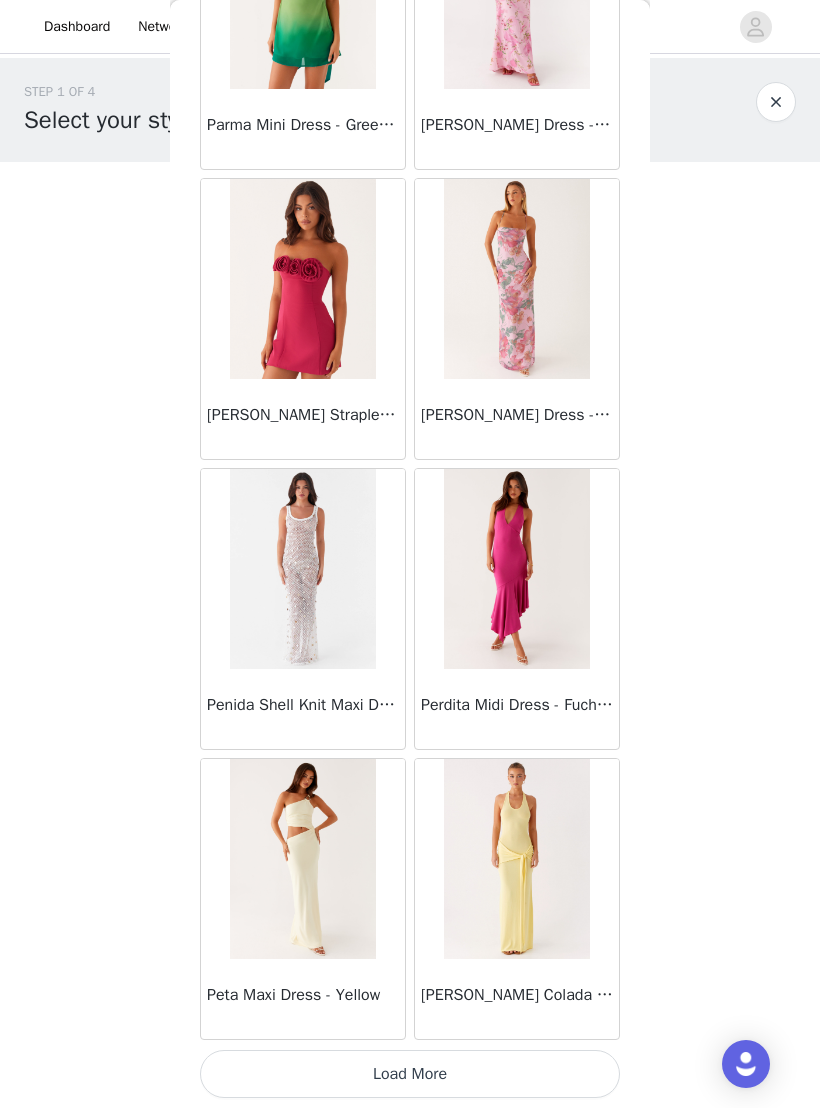 click on "Load More" at bounding box center [410, 1074] 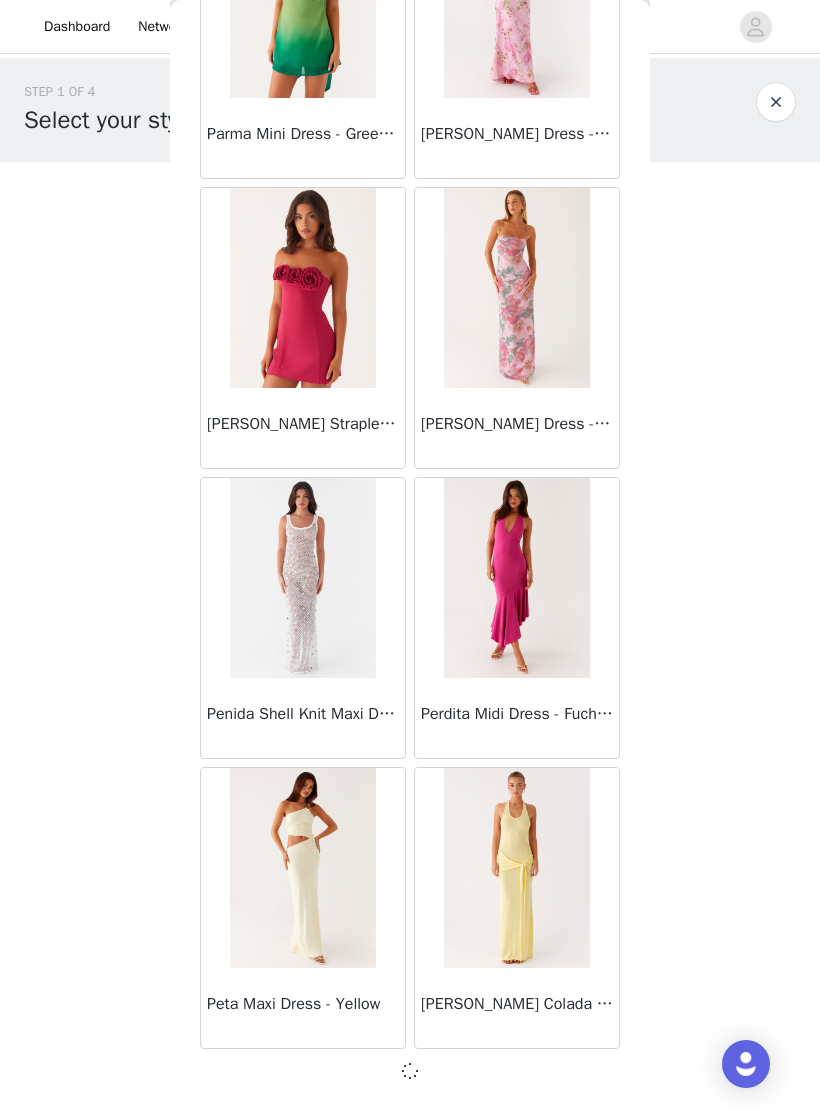 scroll, scrollTop: 48343, scrollLeft: 0, axis: vertical 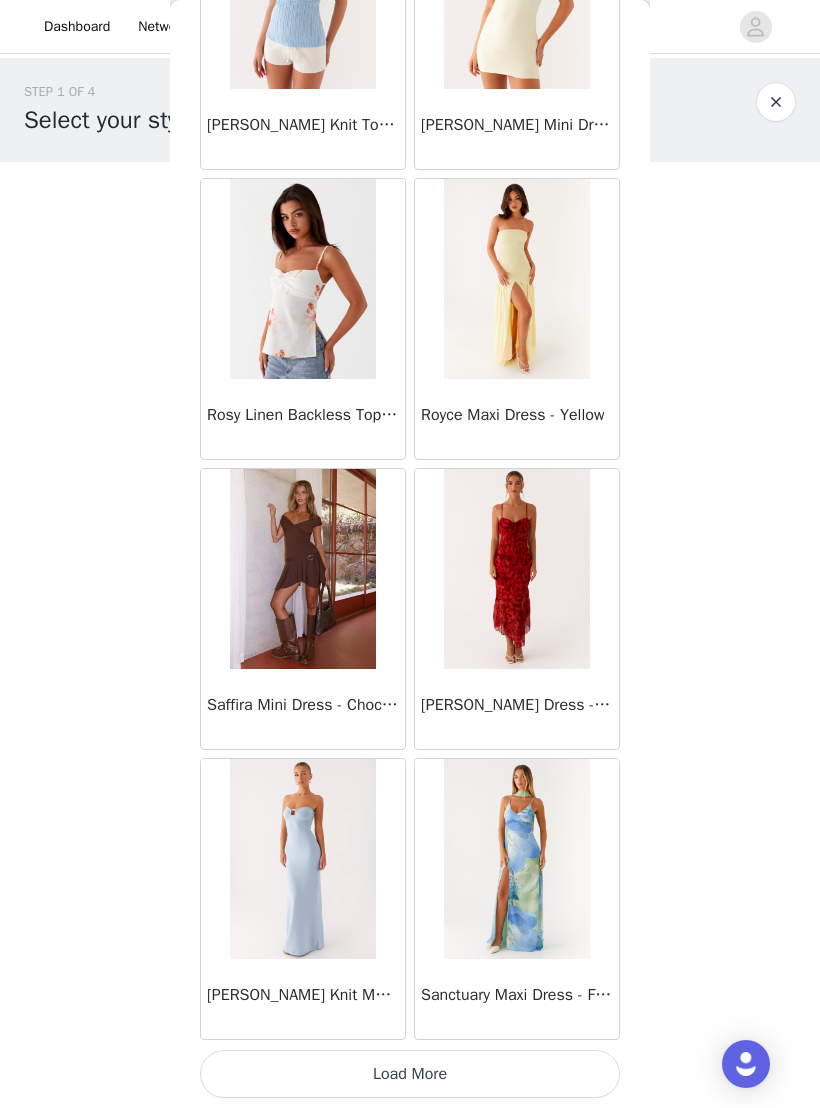 click on "Load More" at bounding box center (410, 1074) 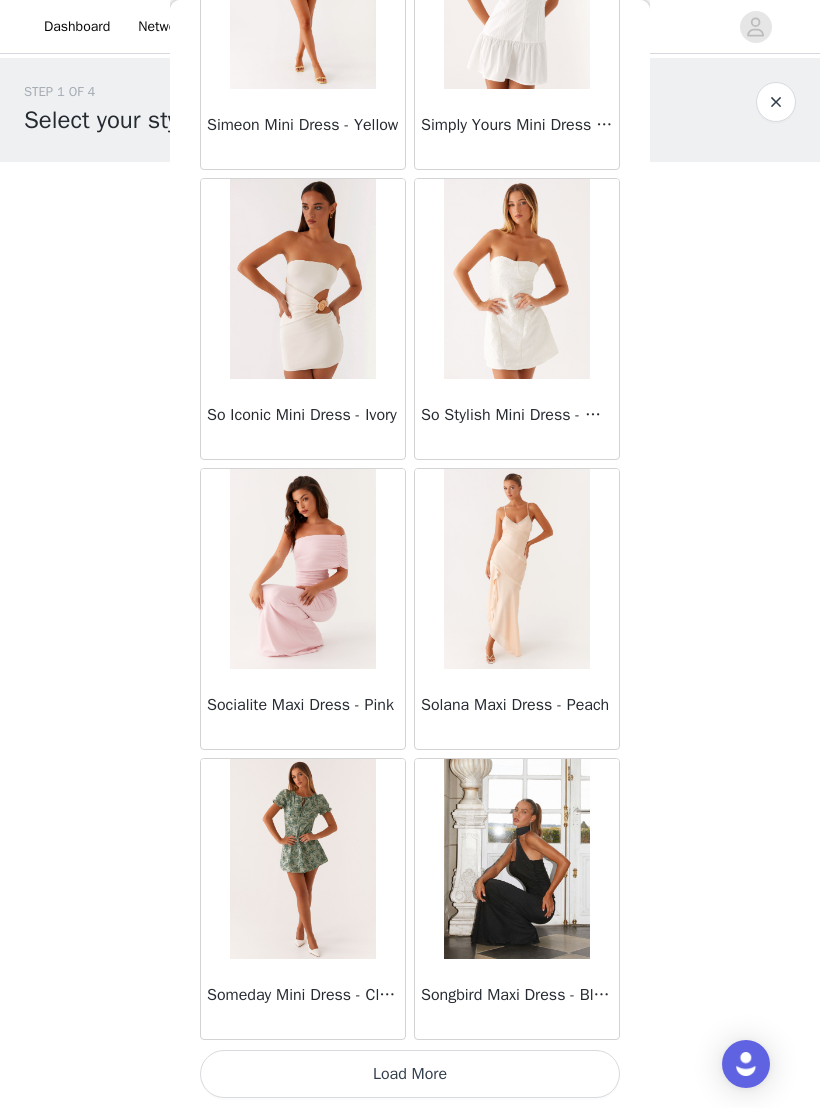 click on "Load More" at bounding box center [410, 1074] 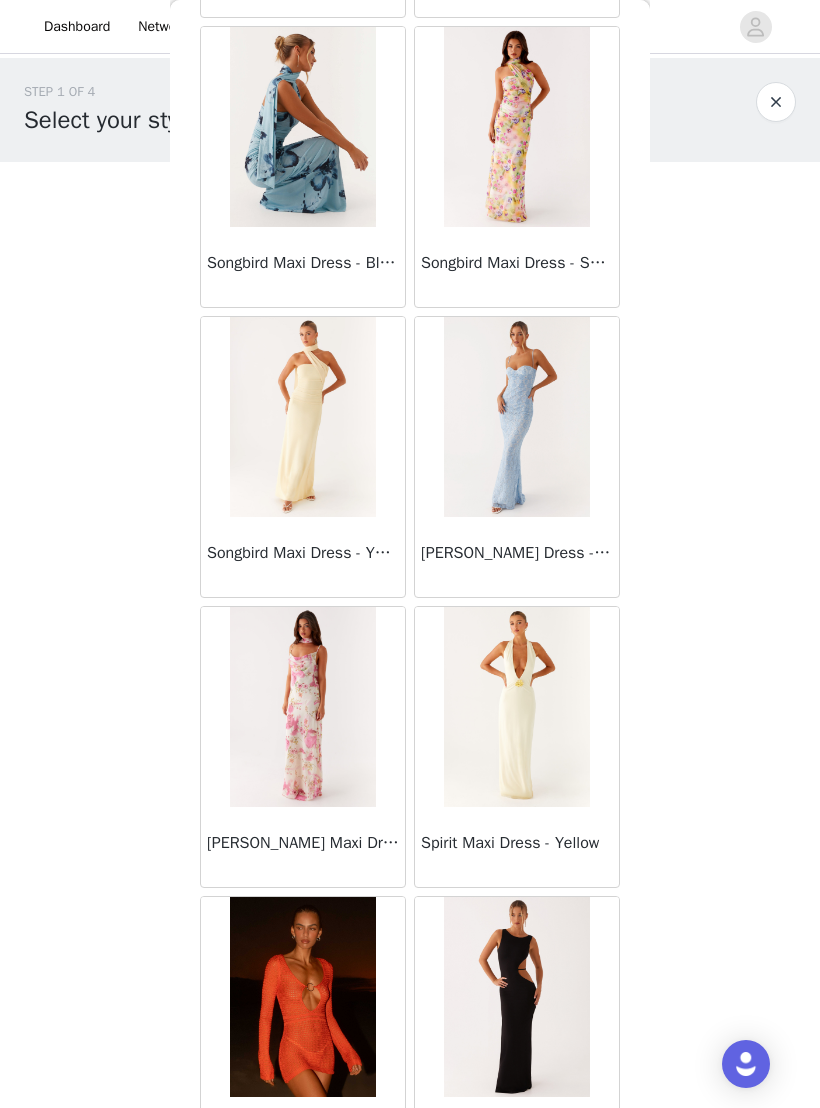 scroll, scrollTop: 55299, scrollLeft: 0, axis: vertical 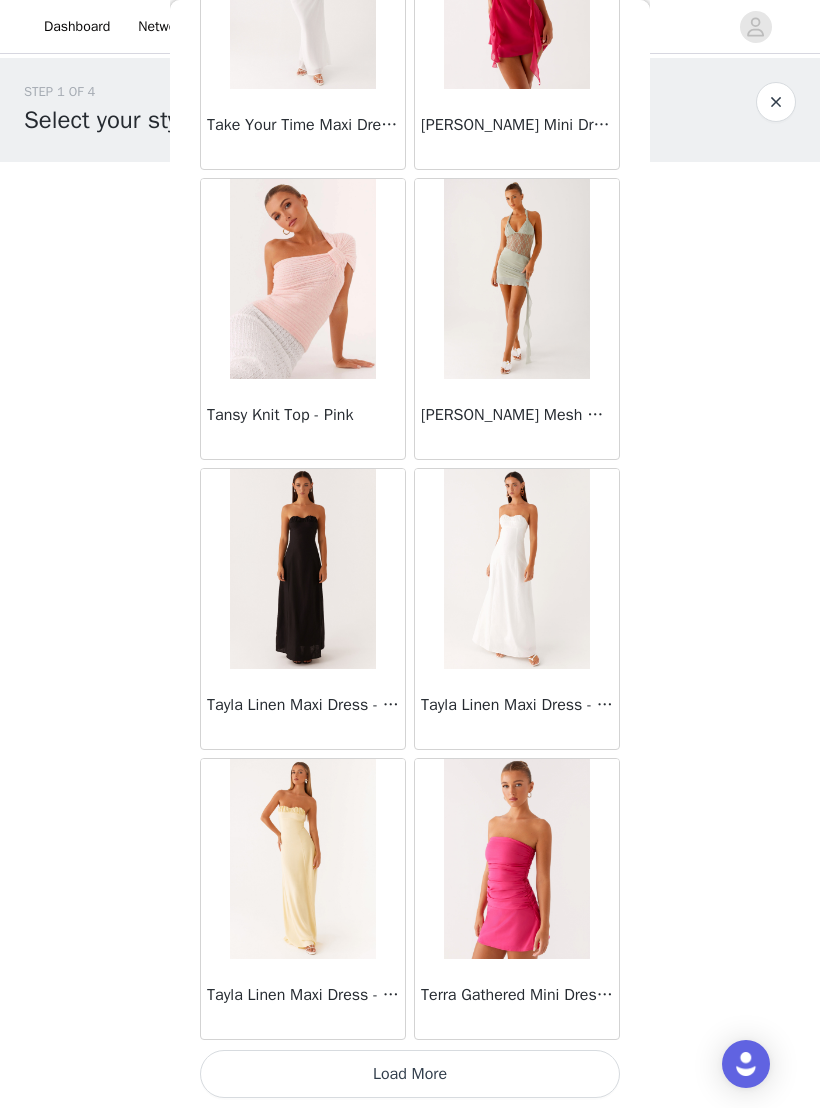 click on "Load More" at bounding box center (410, 1074) 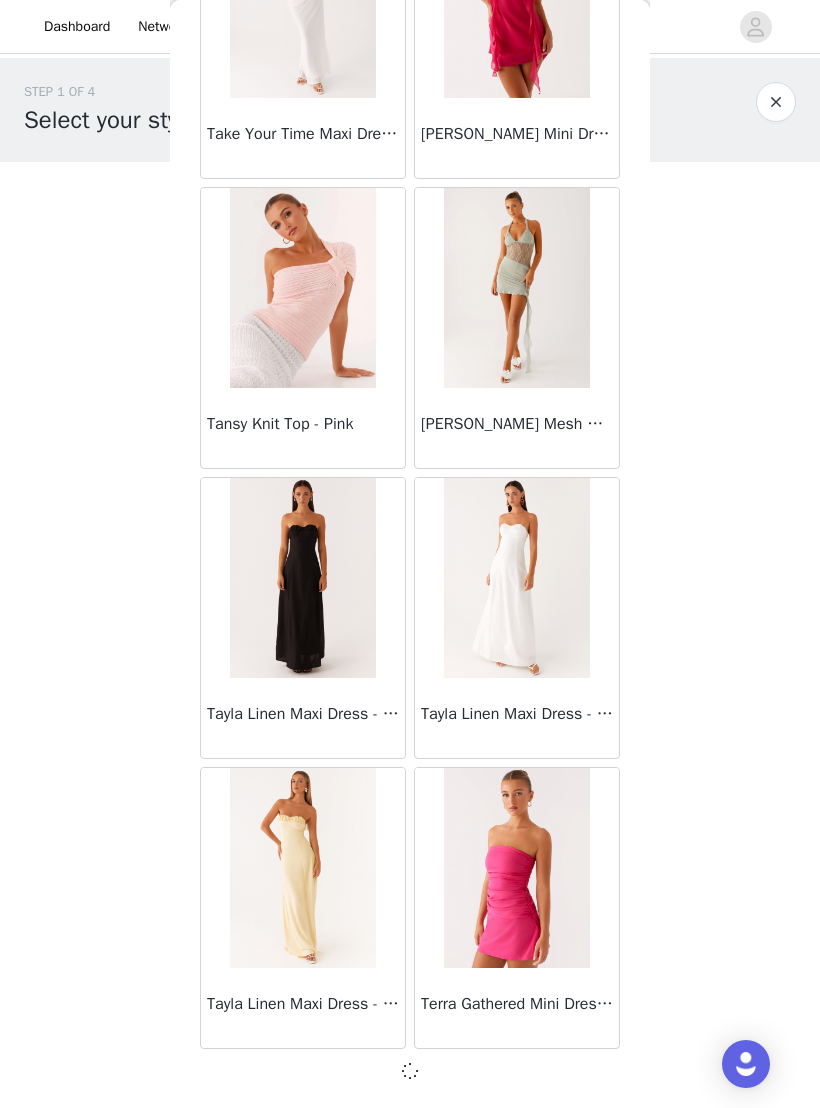 scroll, scrollTop: 57043, scrollLeft: 0, axis: vertical 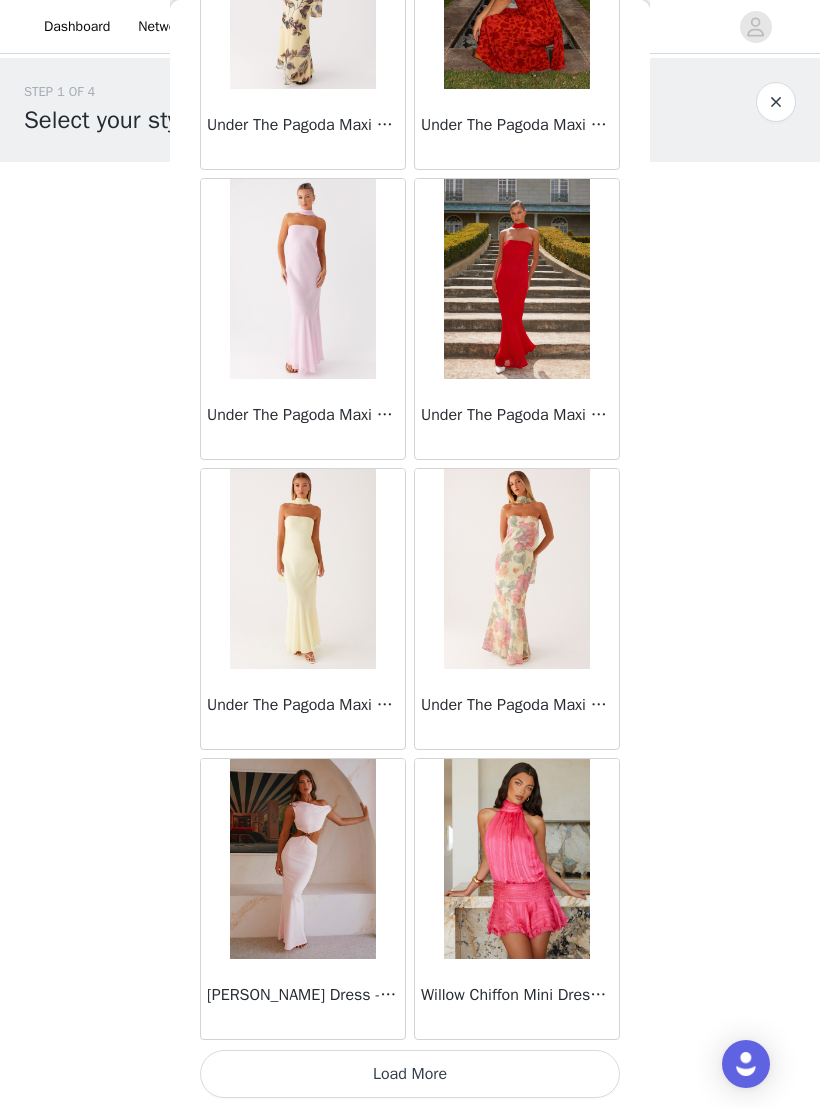 click on "Load More" at bounding box center [410, 1074] 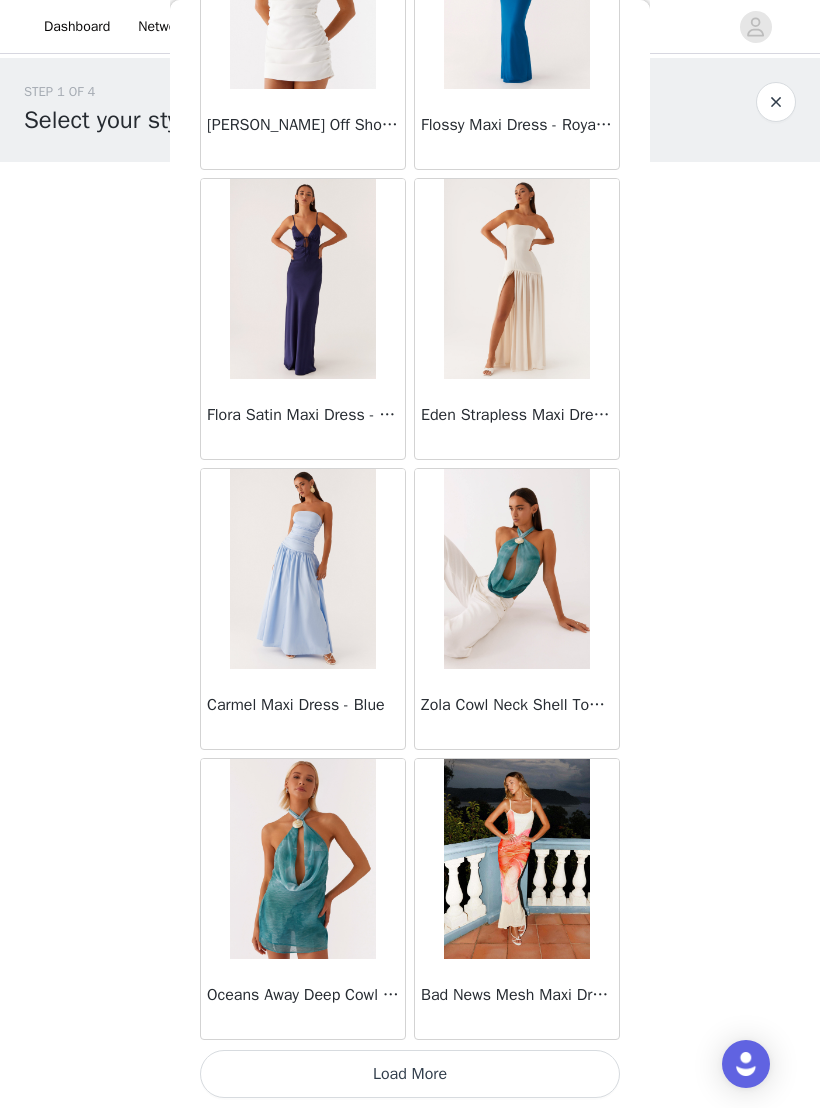 click on "Load More" at bounding box center [410, 1074] 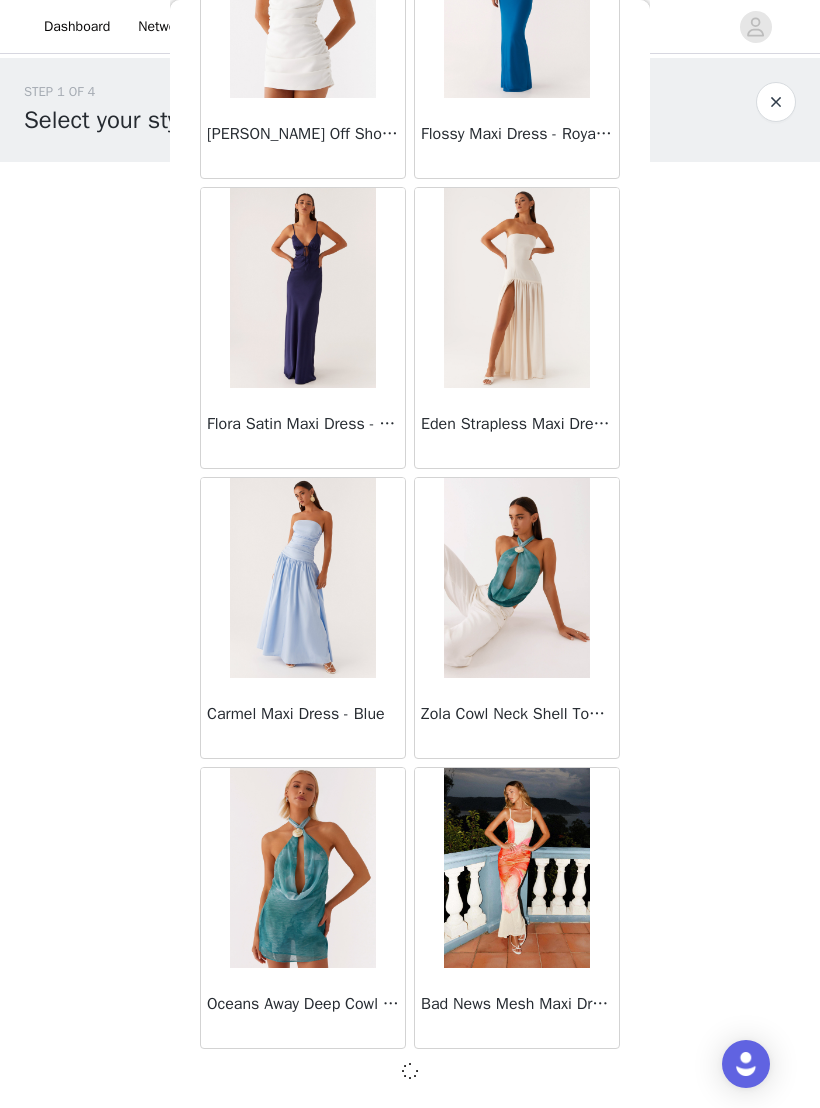 scroll, scrollTop: 62843, scrollLeft: 0, axis: vertical 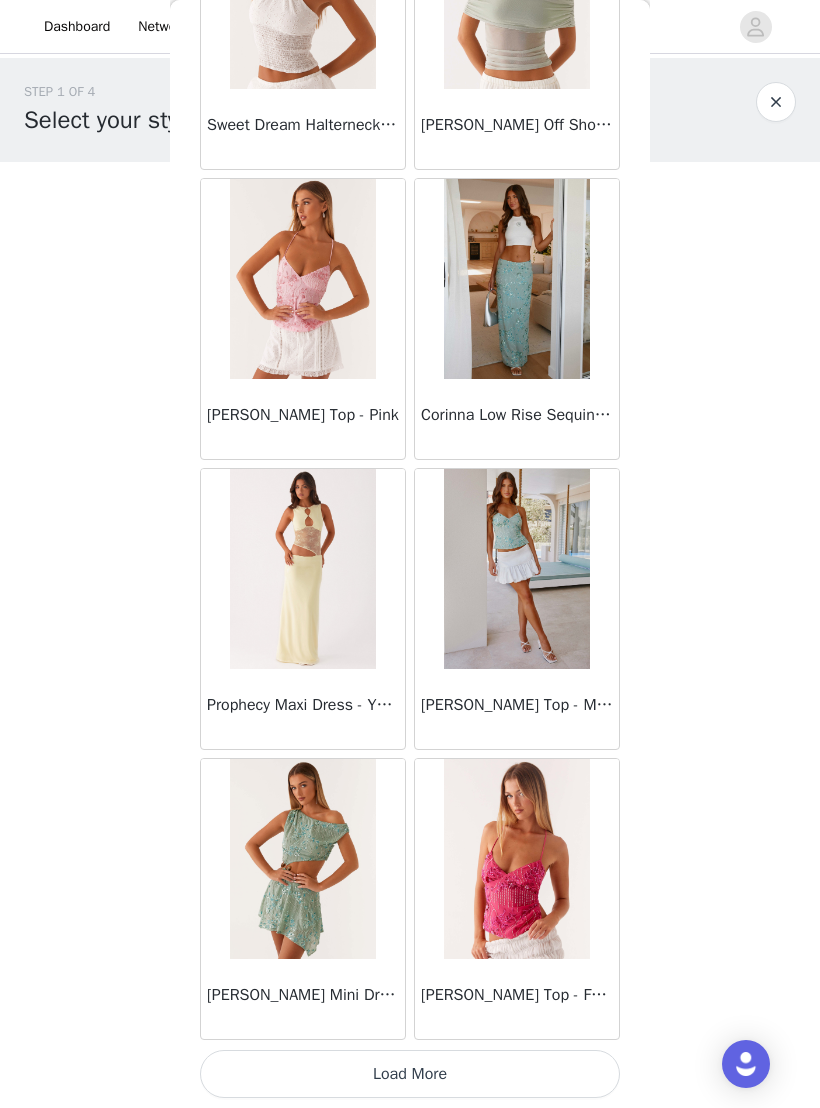 click on "Load More" at bounding box center [410, 1074] 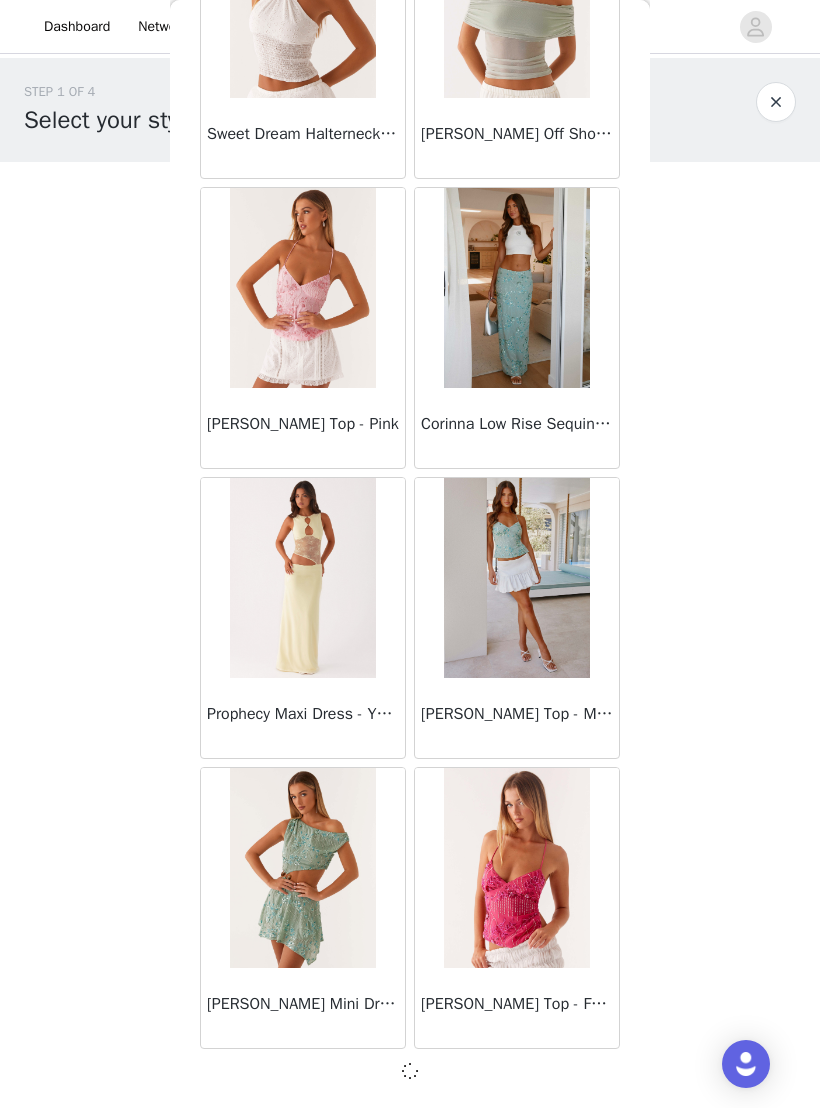 scroll, scrollTop: 65743, scrollLeft: 0, axis: vertical 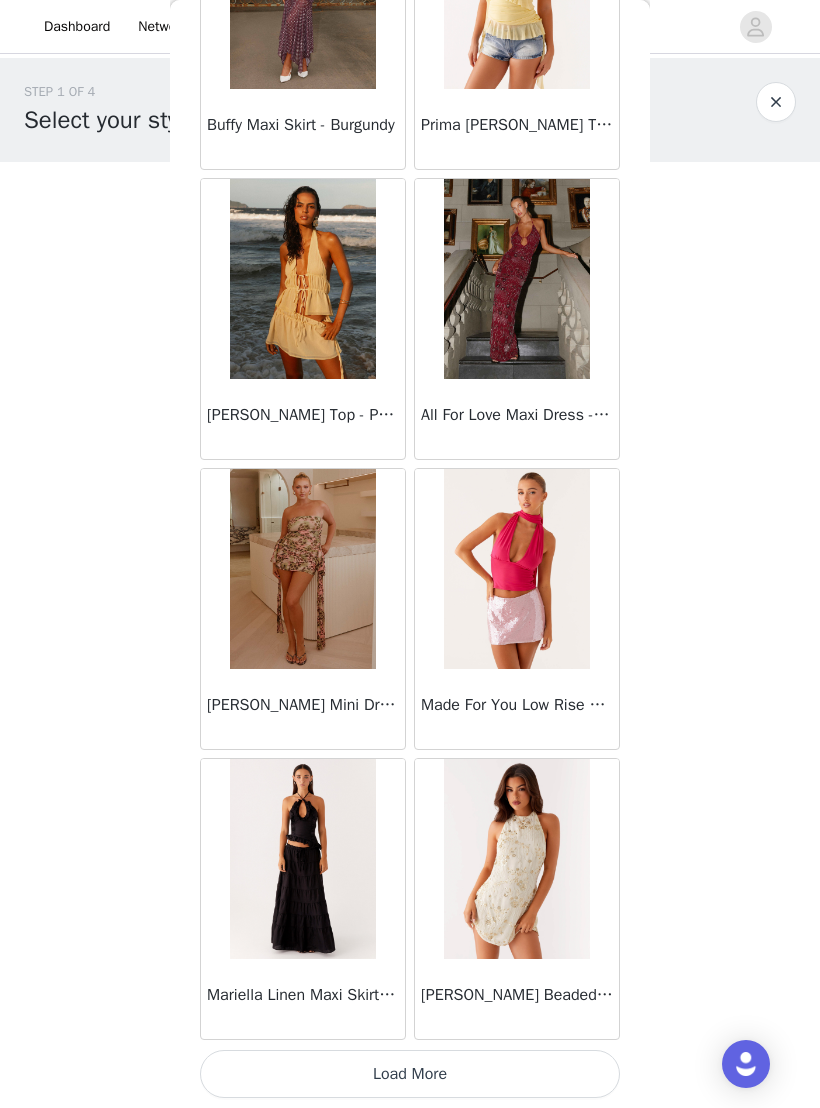 click on "Load More" at bounding box center [410, 1074] 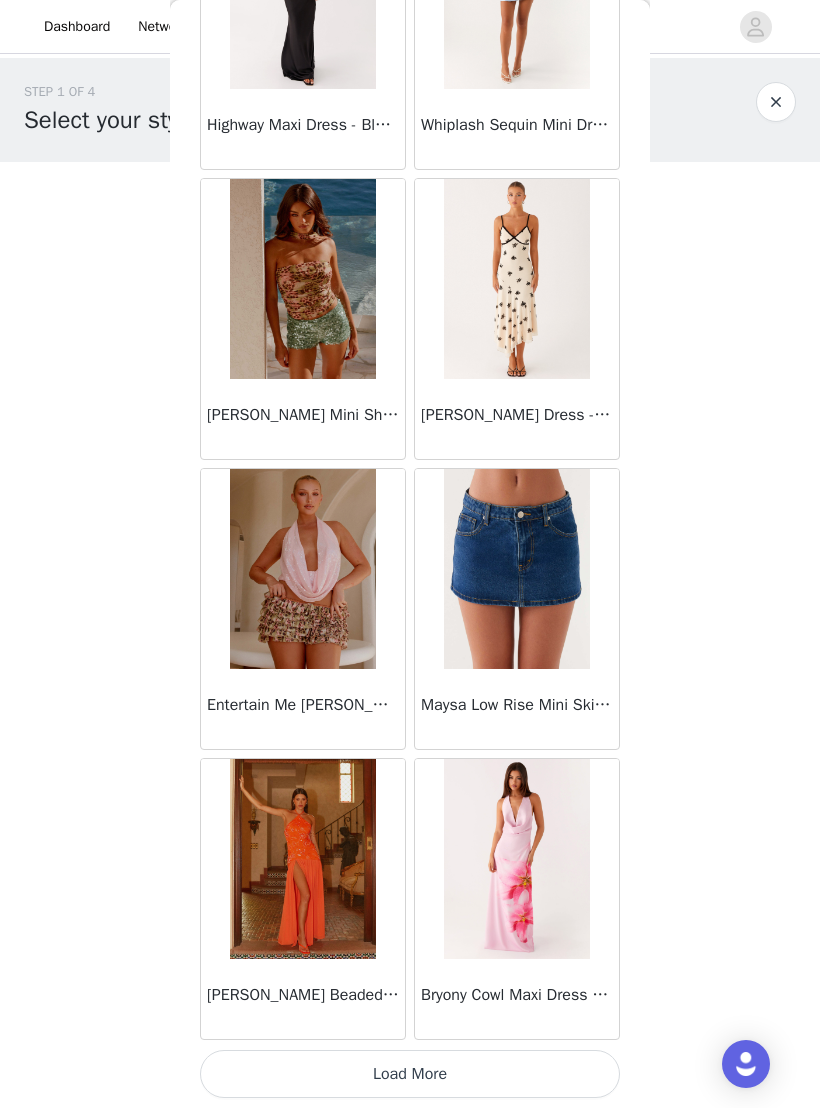 click on "Load More" at bounding box center (410, 1074) 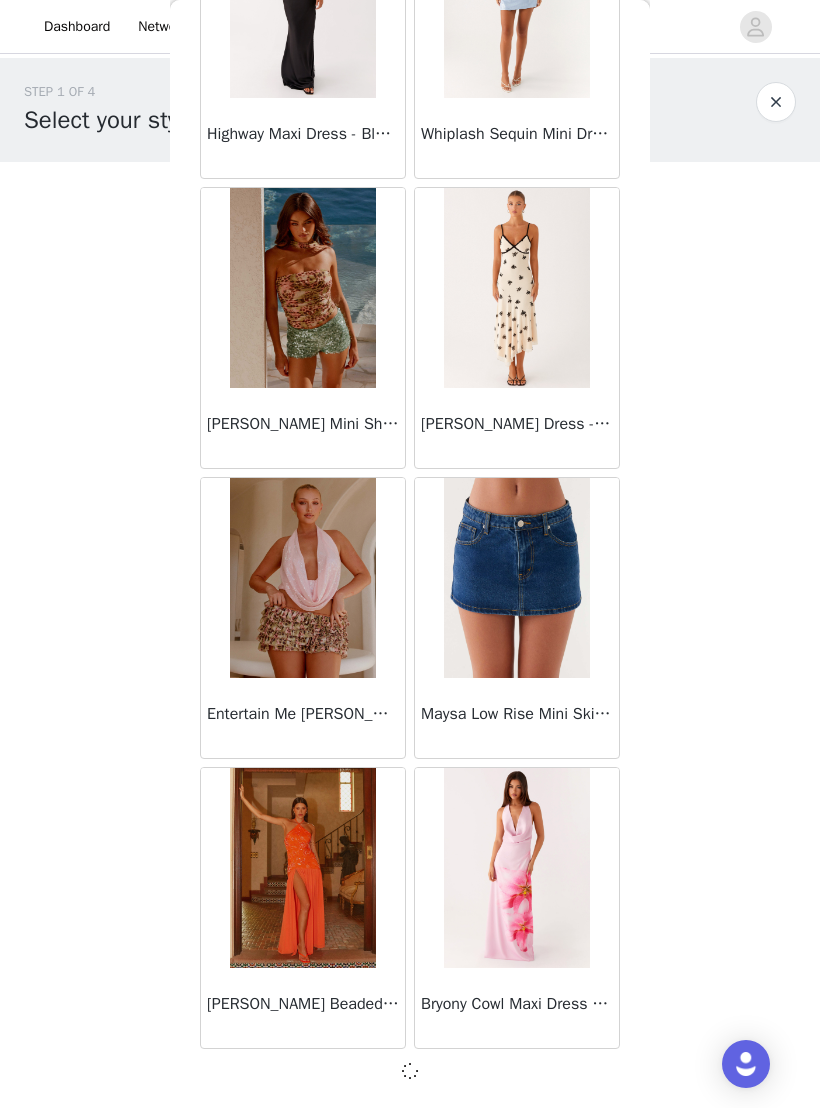 scroll, scrollTop: 71543, scrollLeft: 0, axis: vertical 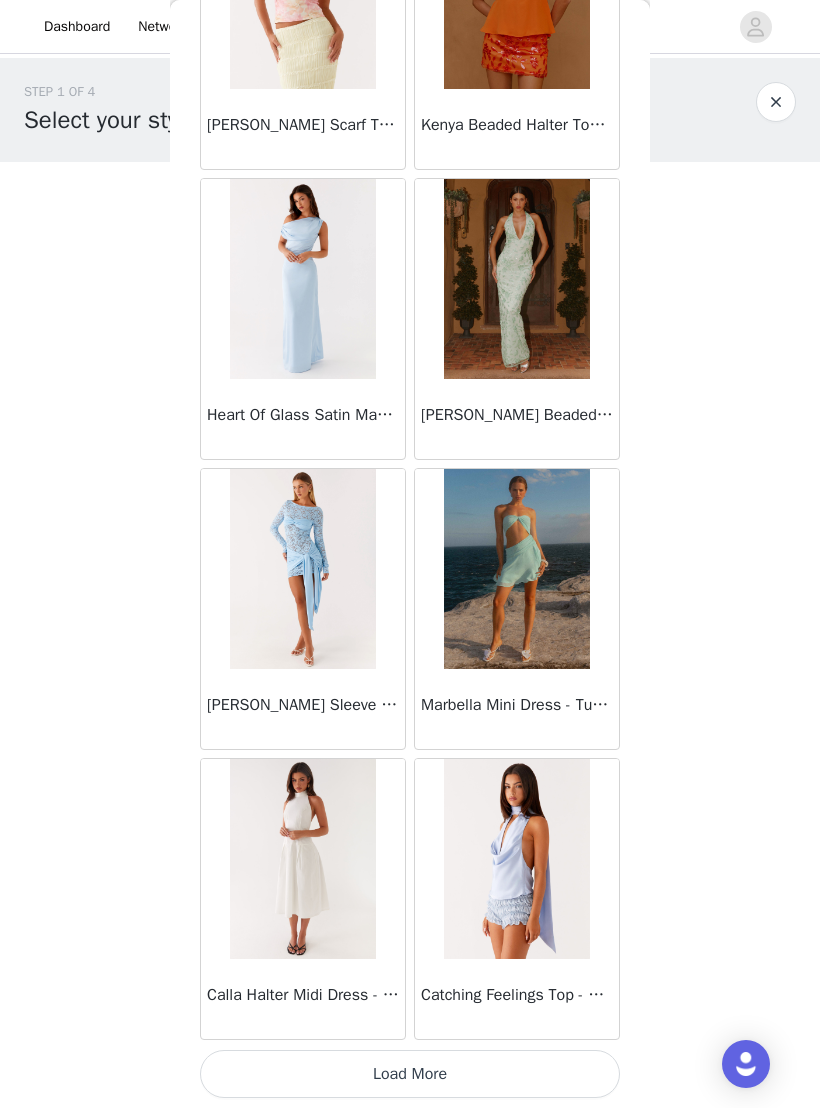 click on "Load More" at bounding box center (410, 1074) 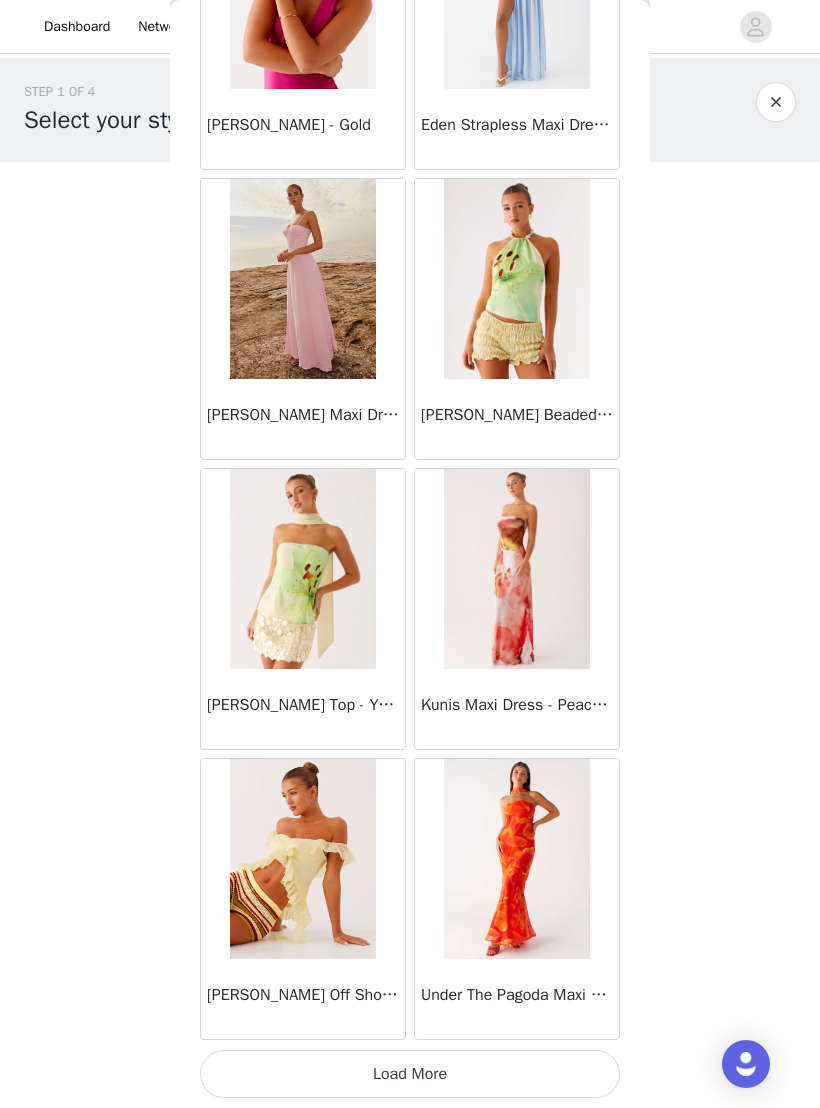 click on "Load More" at bounding box center [410, 1074] 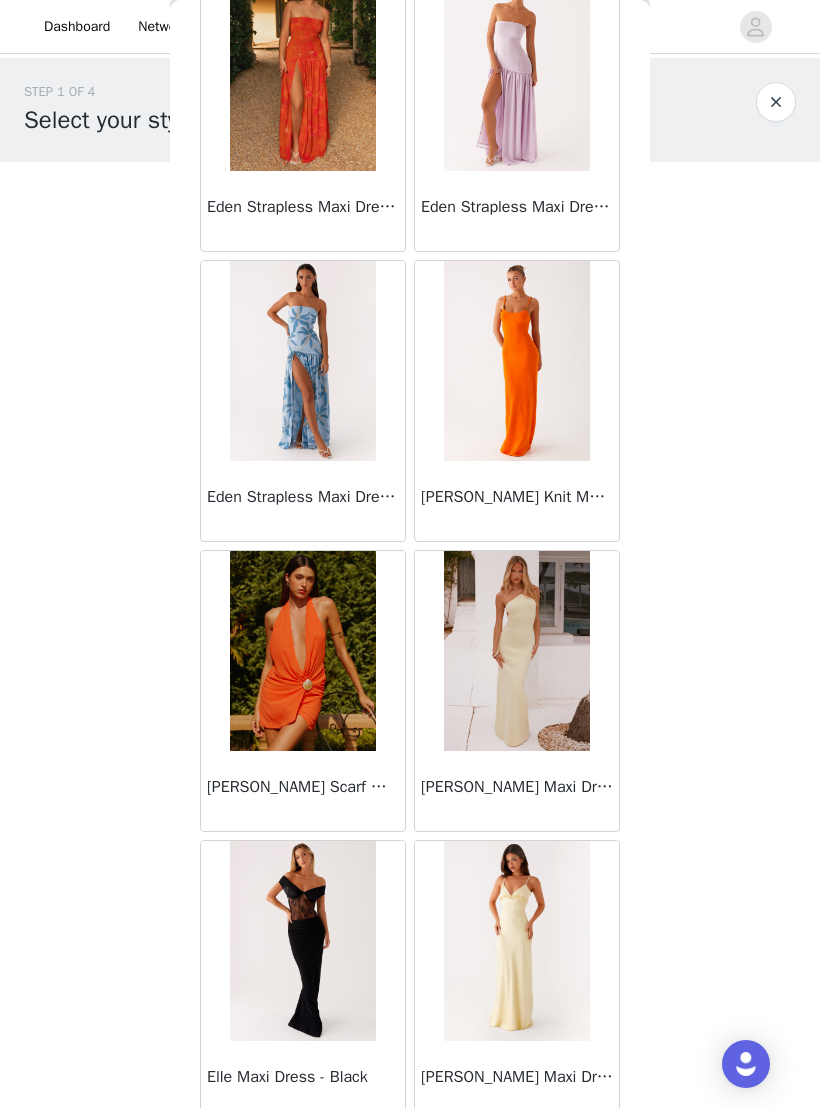 scroll, scrollTop: 19268, scrollLeft: 0, axis: vertical 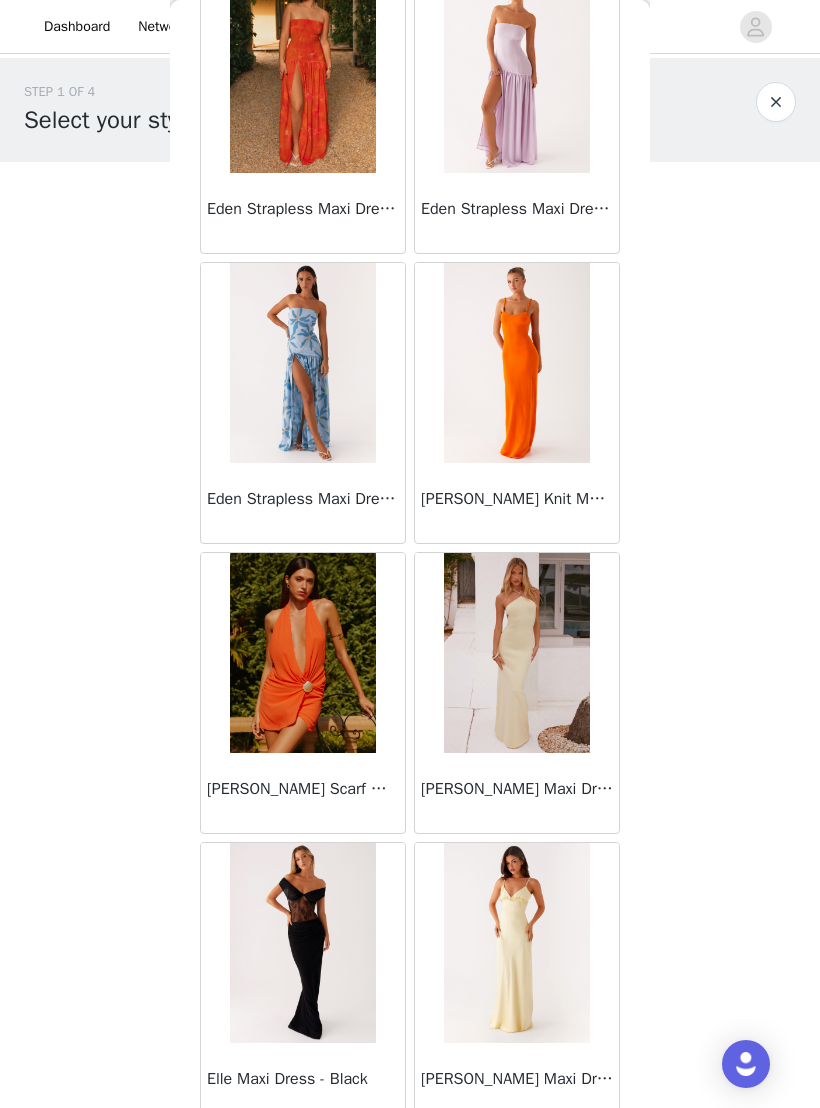 click at bounding box center (516, 363) 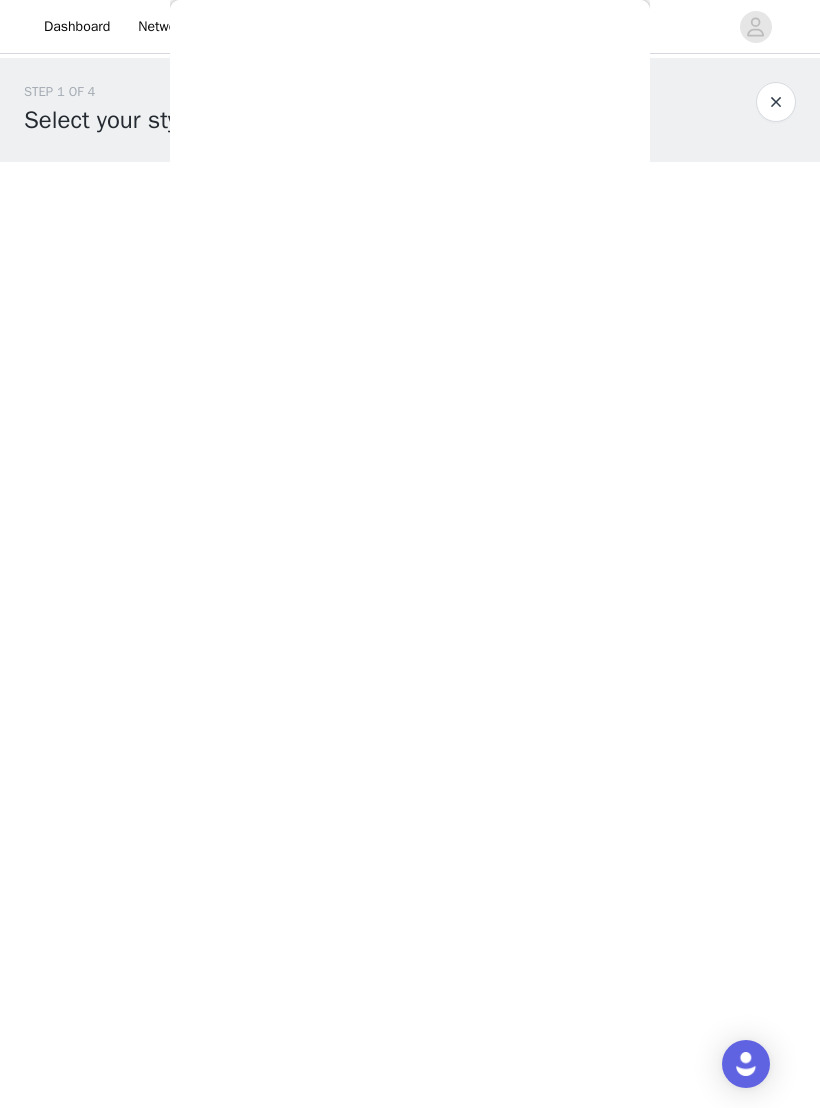 scroll, scrollTop: 0, scrollLeft: 0, axis: both 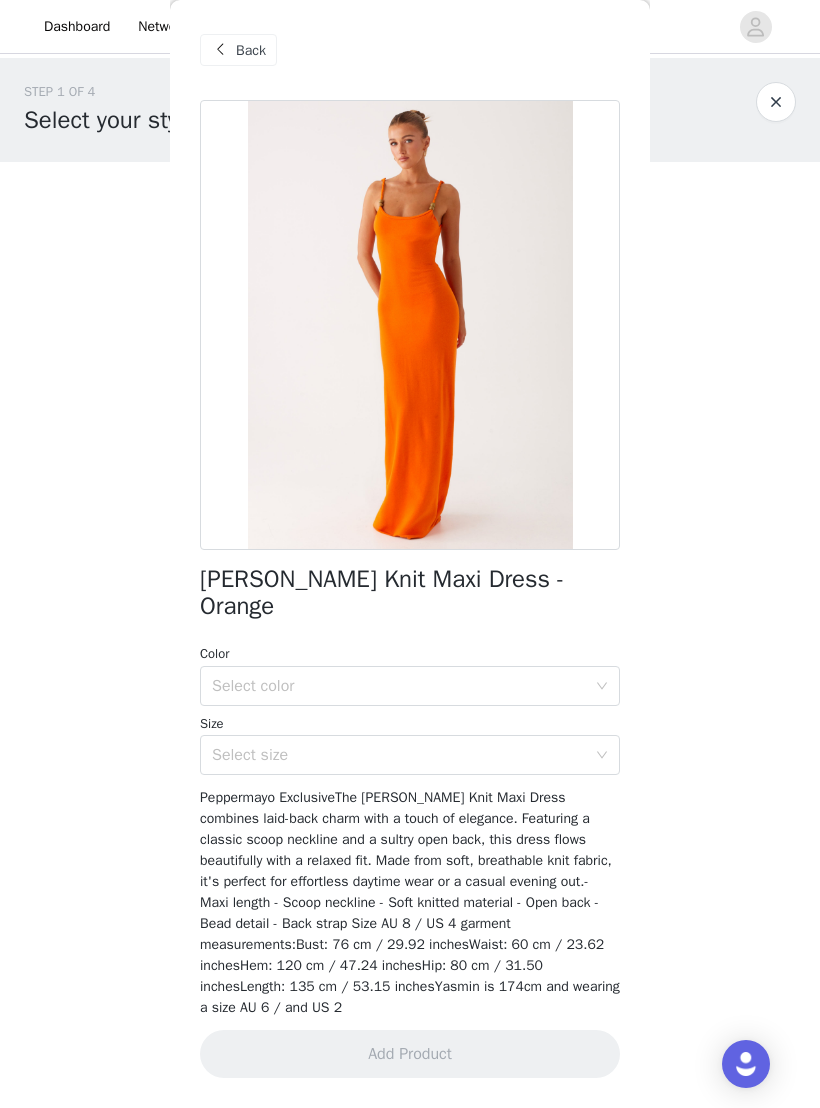 click on "Select color" at bounding box center (399, 686) 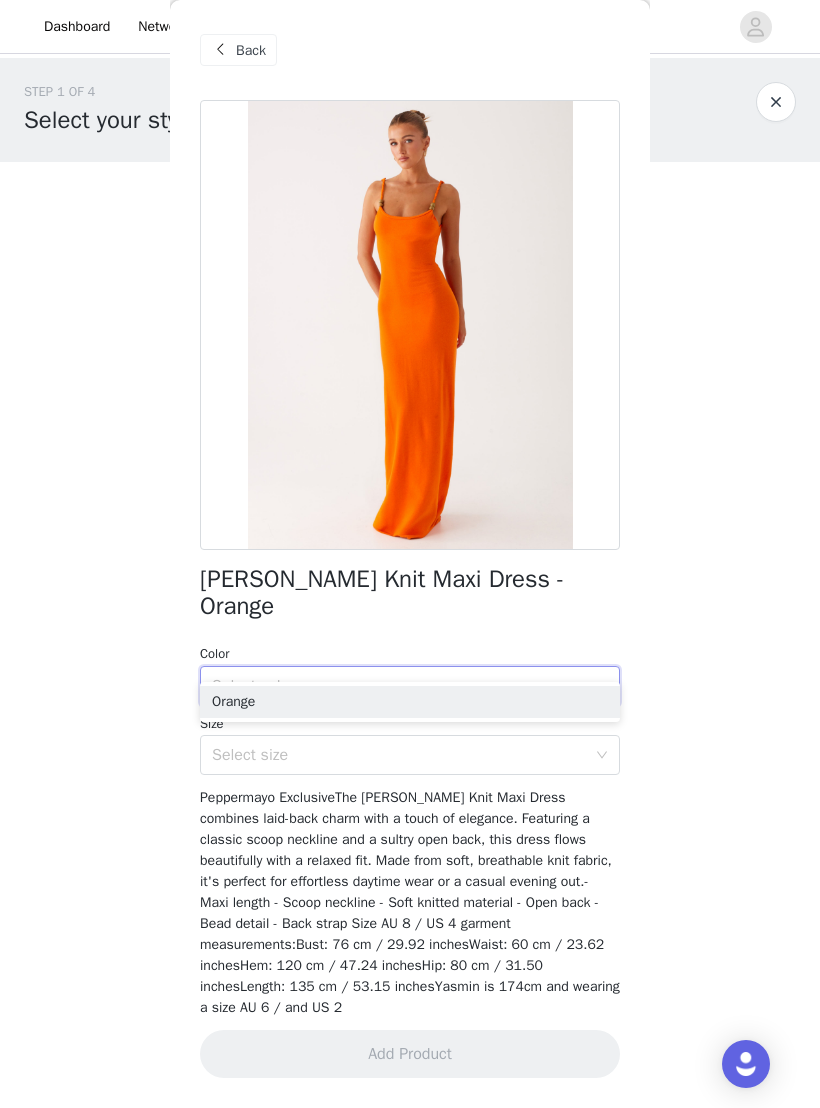 click on "Orange" at bounding box center [410, 702] 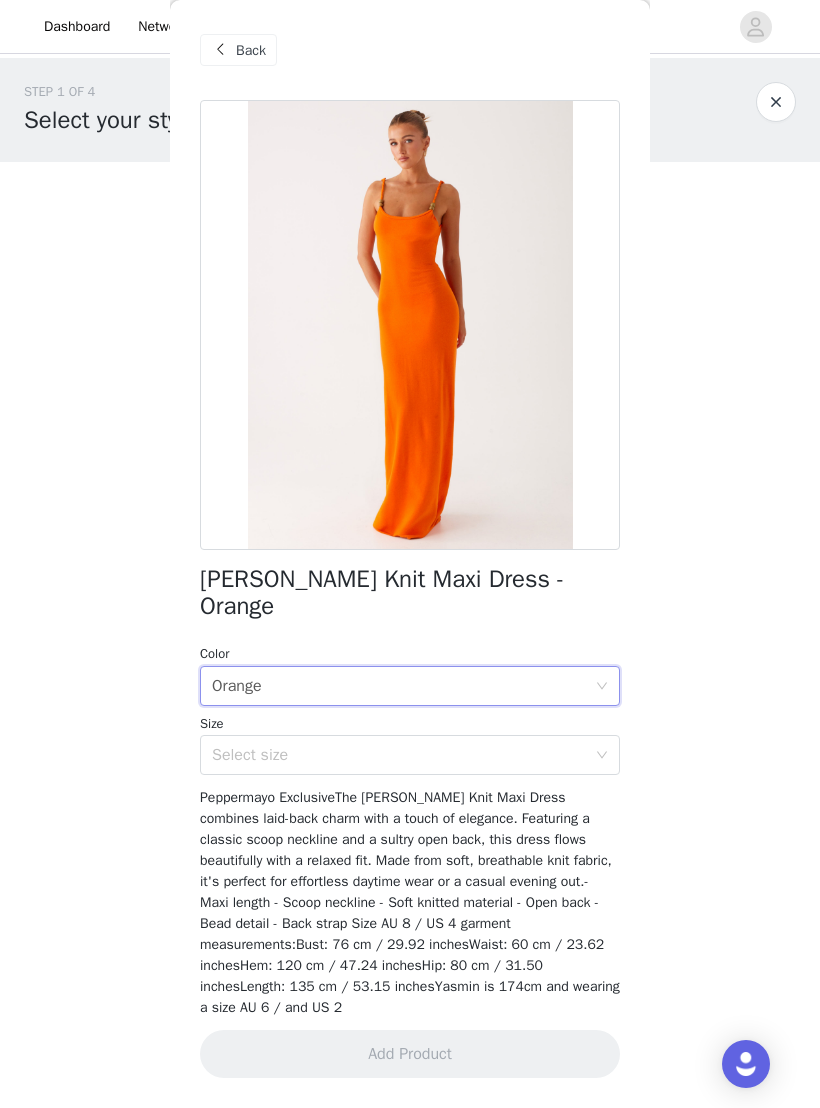 click on "Select size" at bounding box center (399, 755) 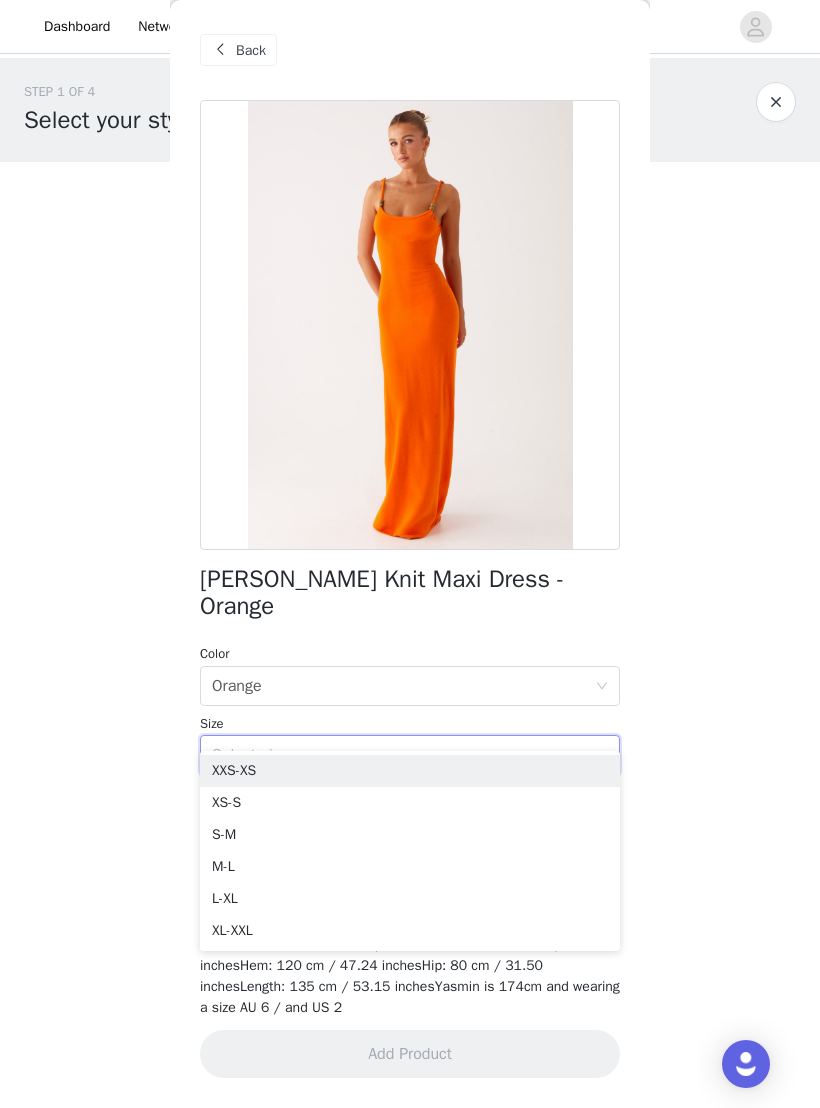 click on "XS-S" at bounding box center [410, 803] 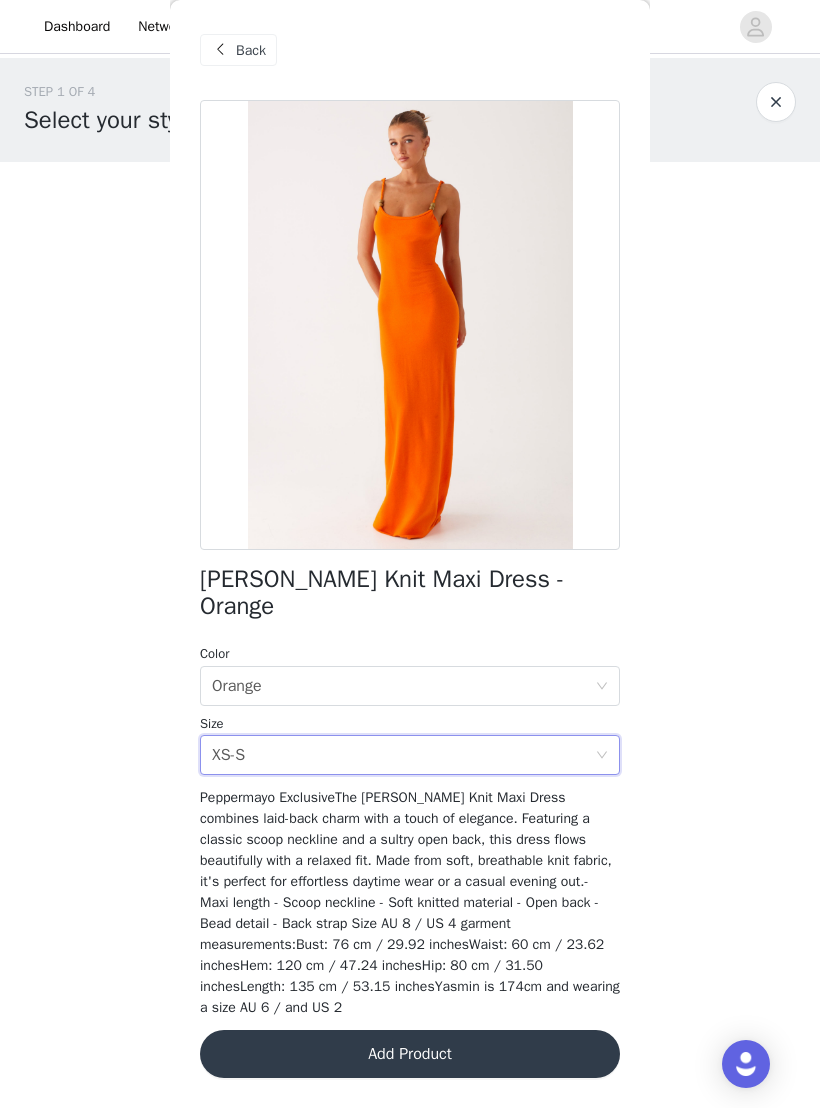 click on "Add Product" at bounding box center (410, 1054) 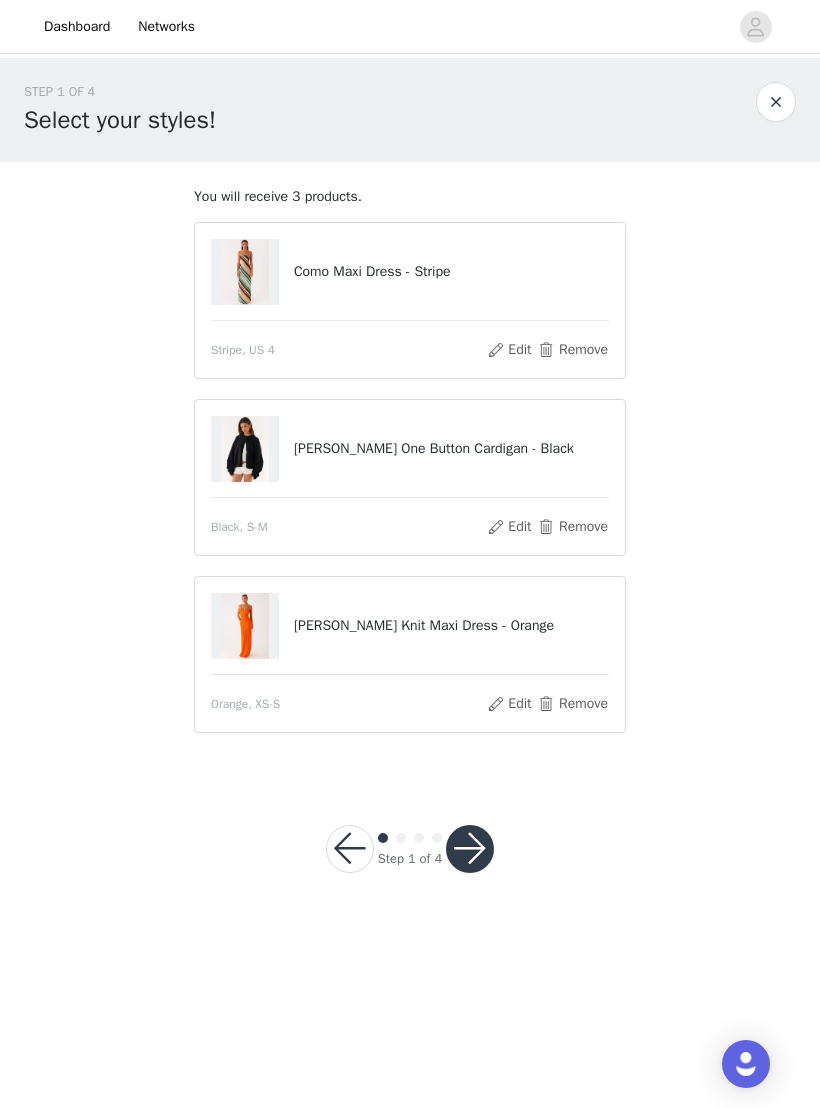 click at bounding box center [470, 849] 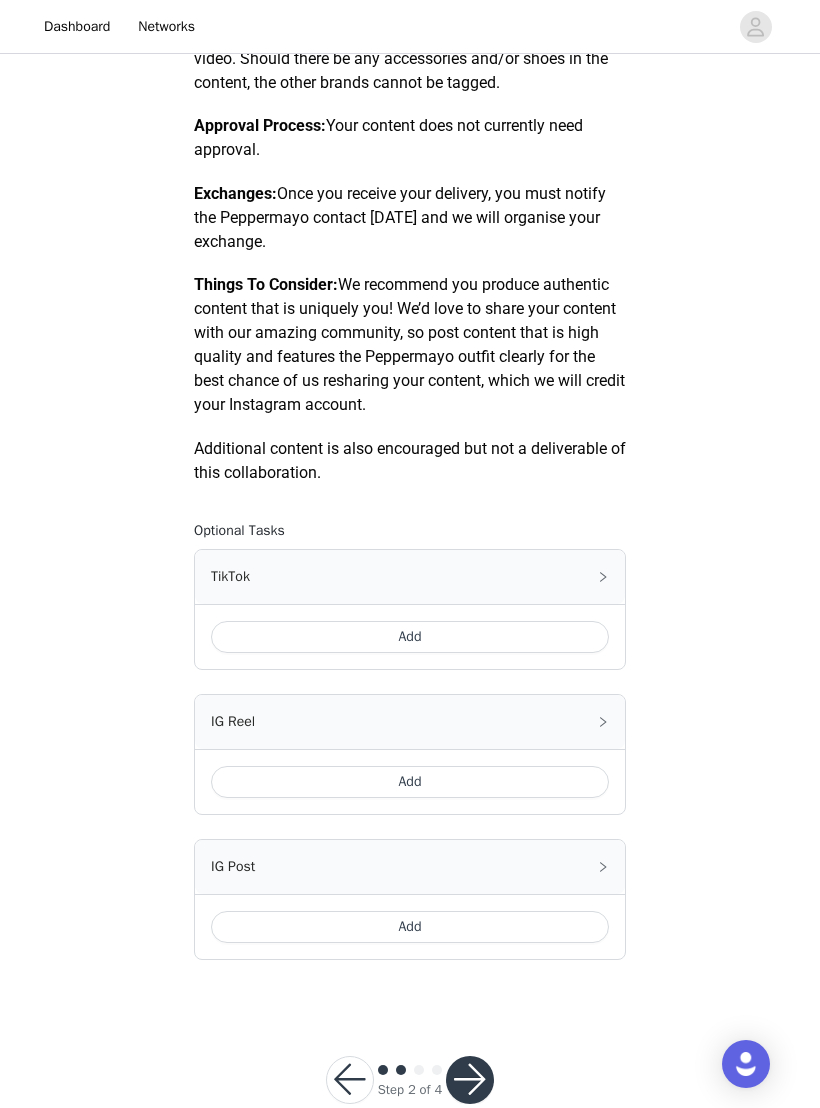 scroll, scrollTop: 733, scrollLeft: 0, axis: vertical 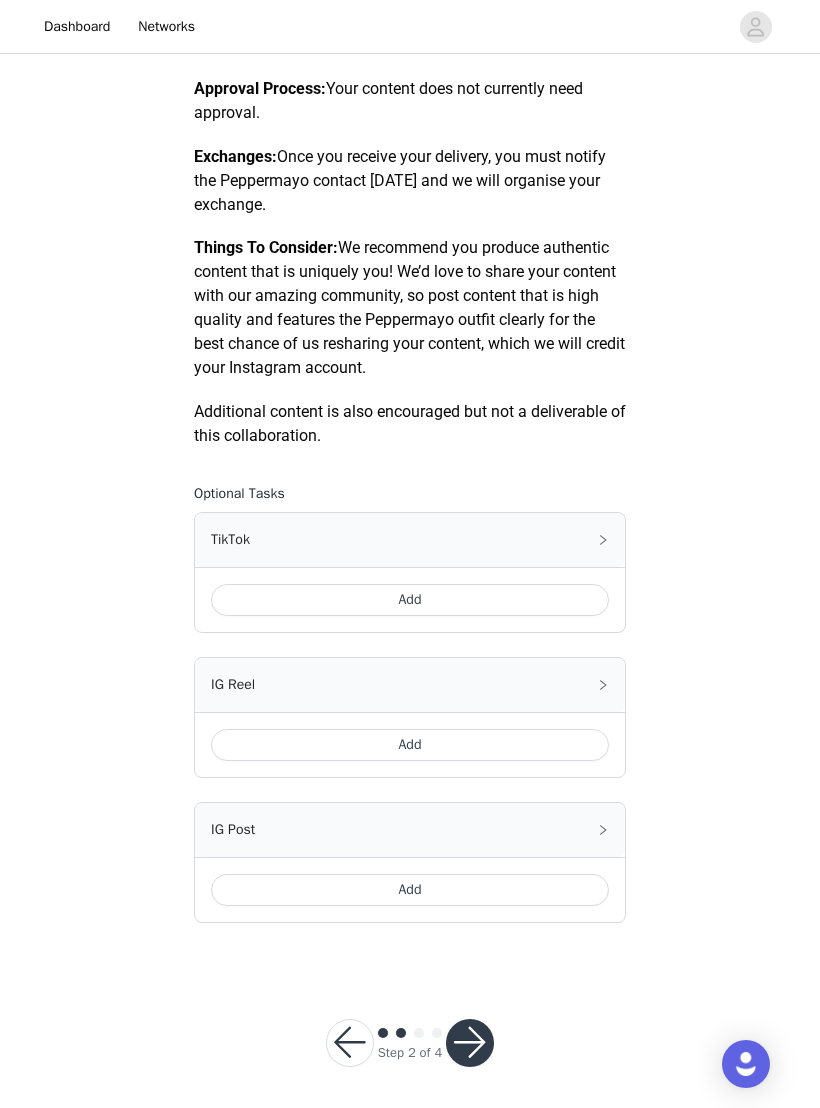 click at bounding box center (470, 1043) 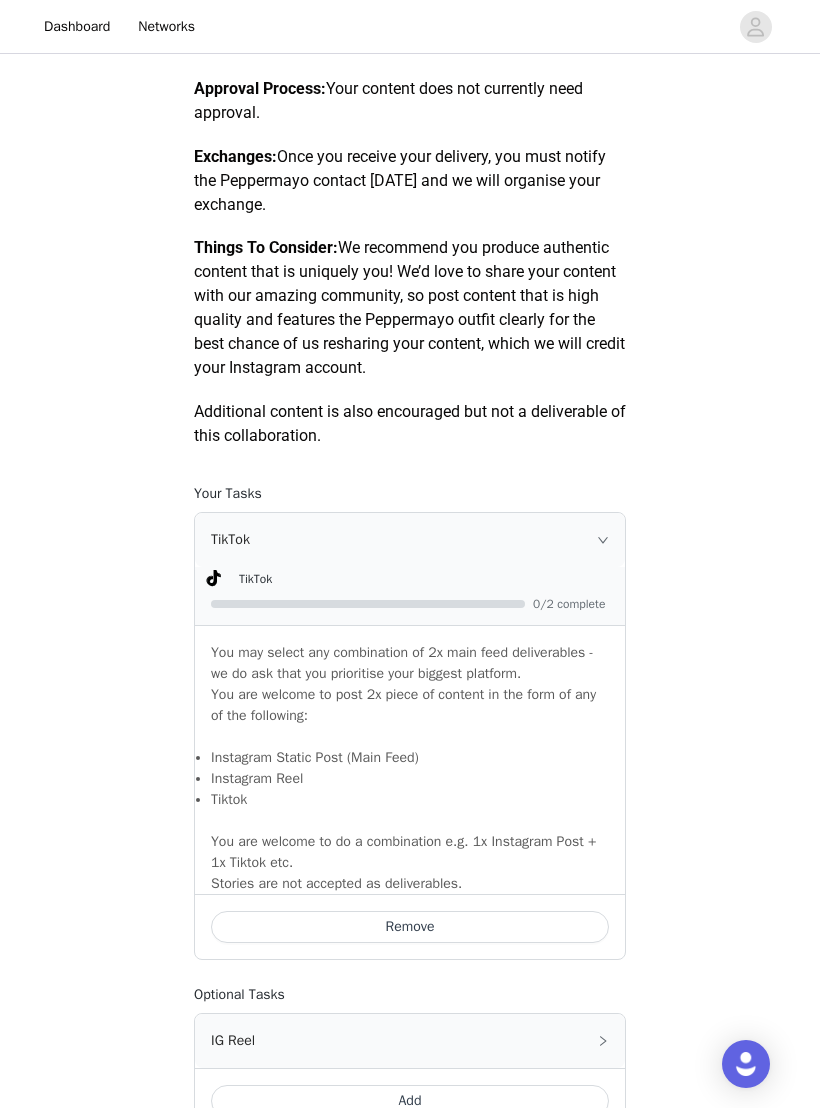 click on "Remove" at bounding box center (410, 927) 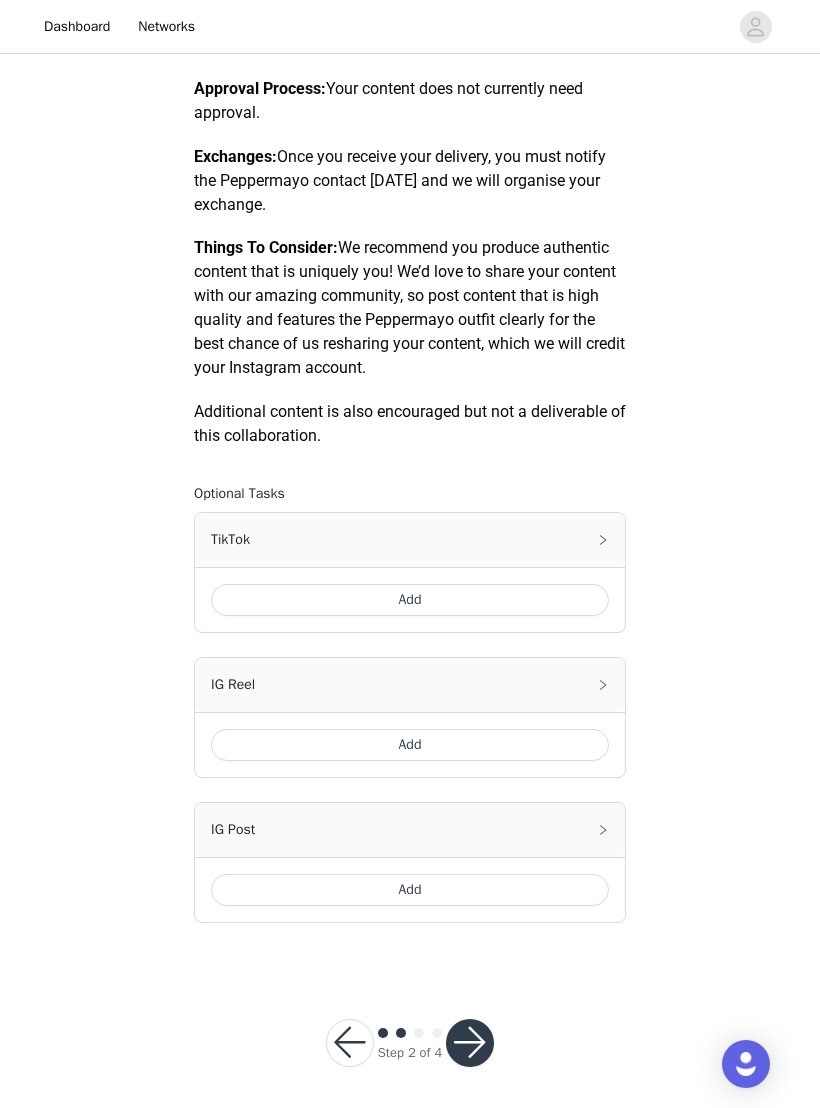 click at bounding box center (470, 1043) 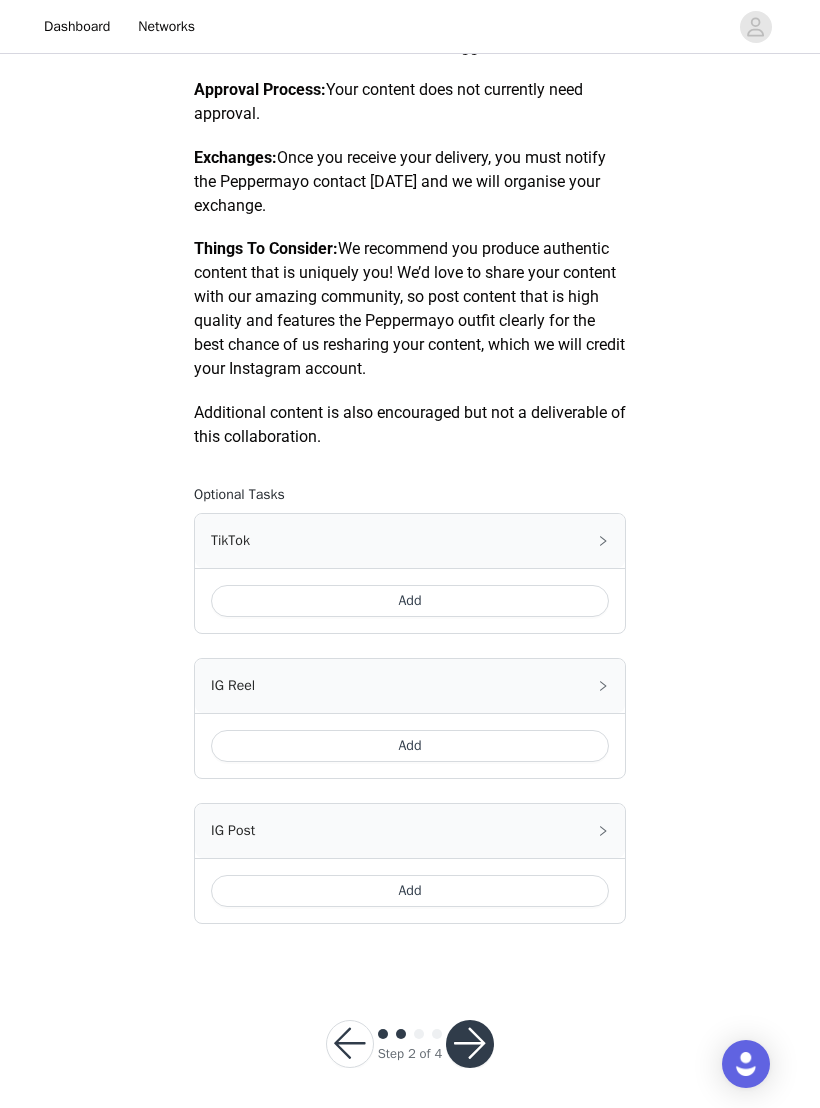 scroll, scrollTop: 733, scrollLeft: 0, axis: vertical 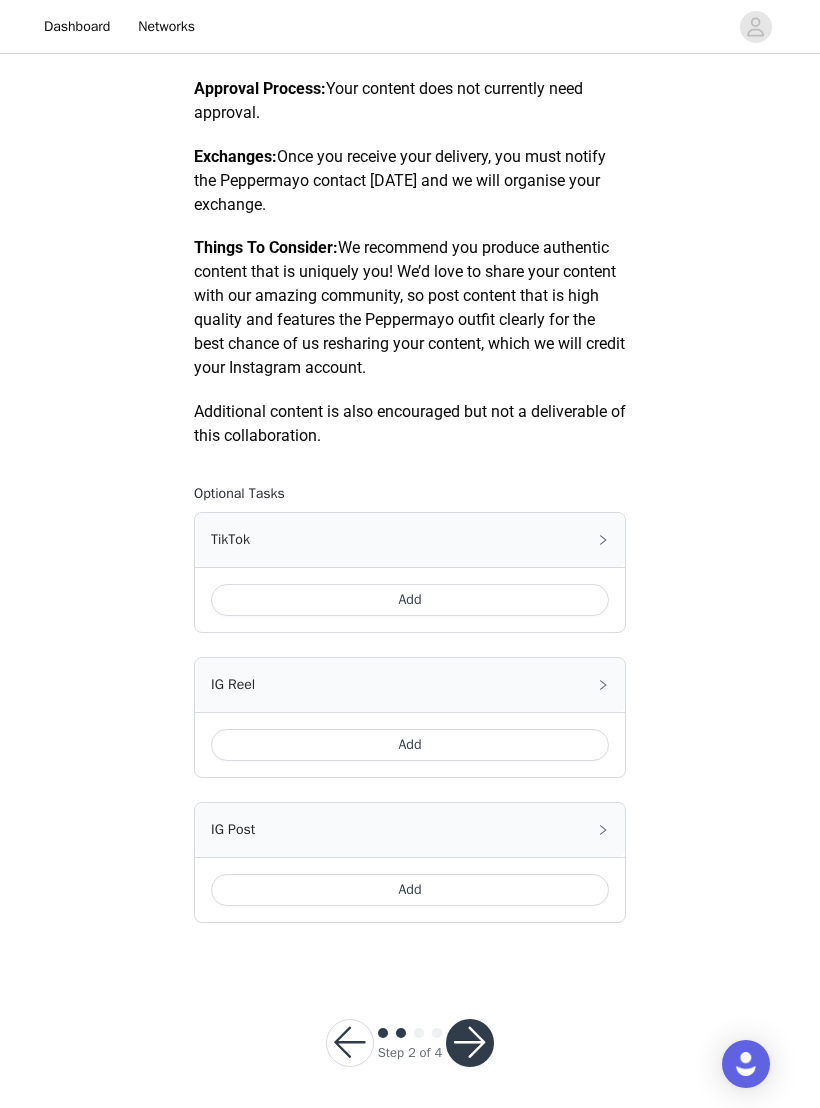 click at bounding box center [470, 1043] 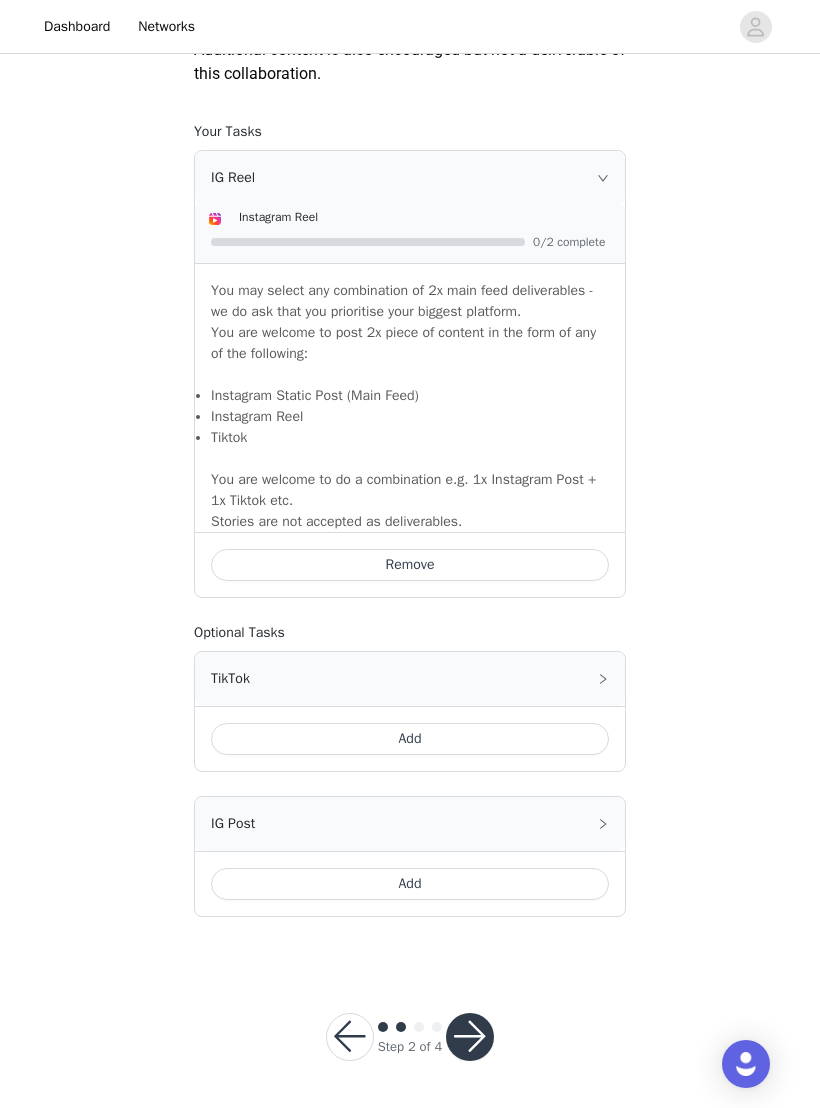 scroll, scrollTop: 1110, scrollLeft: 0, axis: vertical 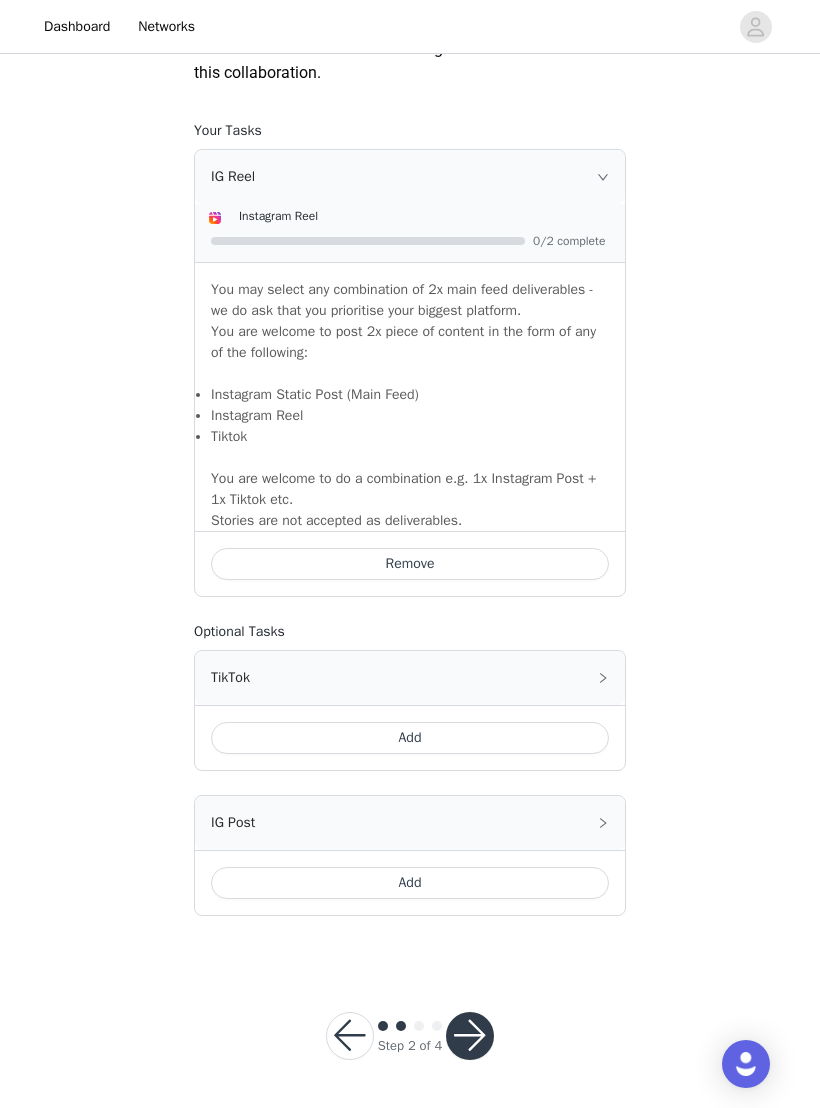 click on "Add" at bounding box center (410, 883) 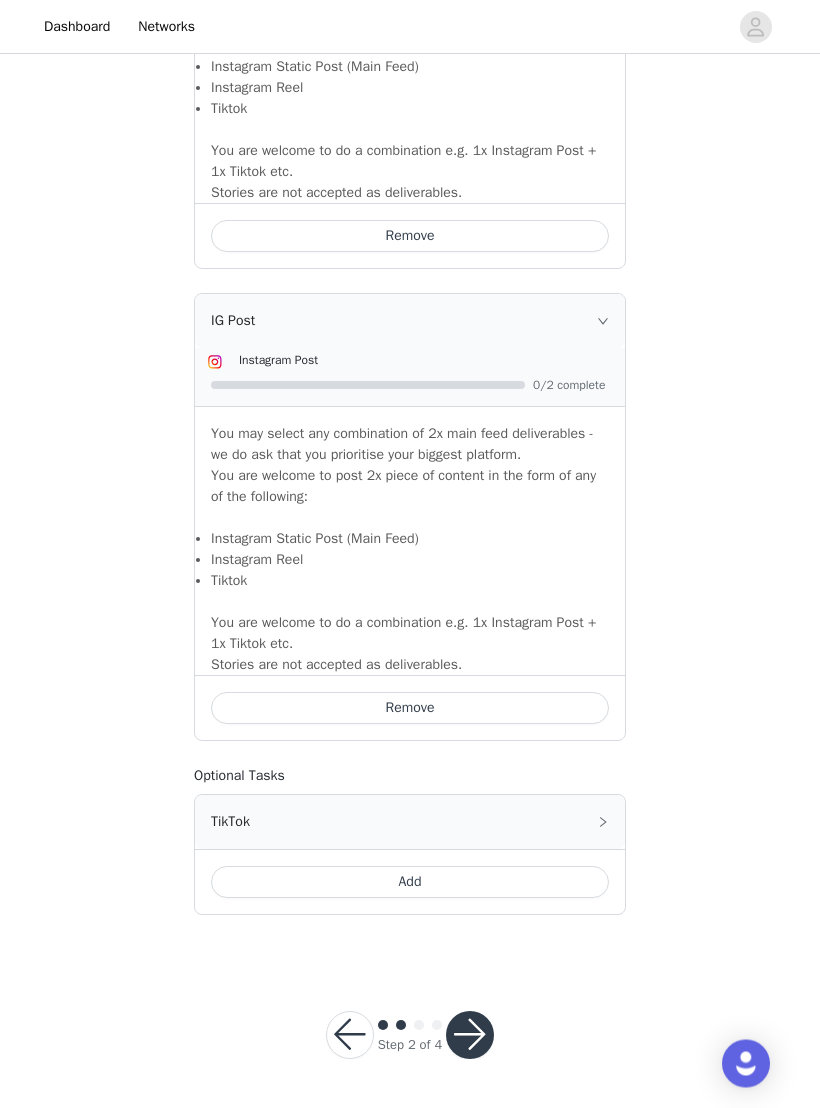 scroll, scrollTop: 1458, scrollLeft: 0, axis: vertical 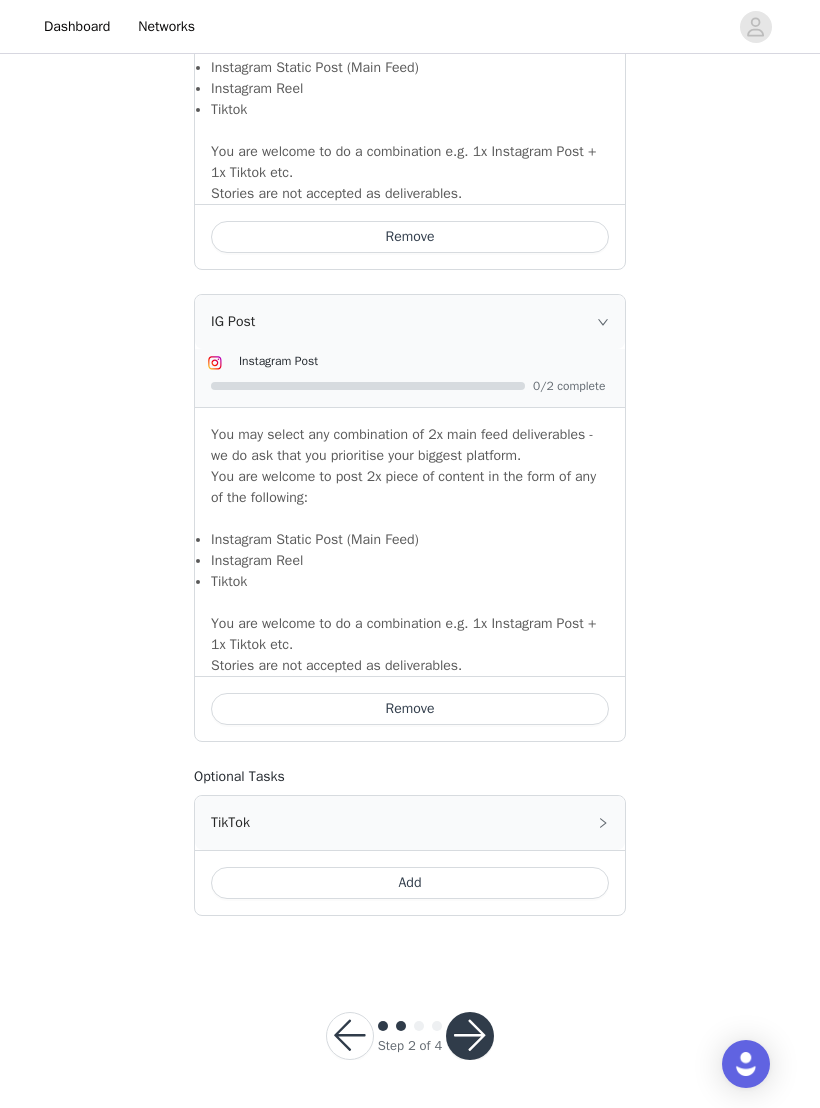 click at bounding box center [470, 1036] 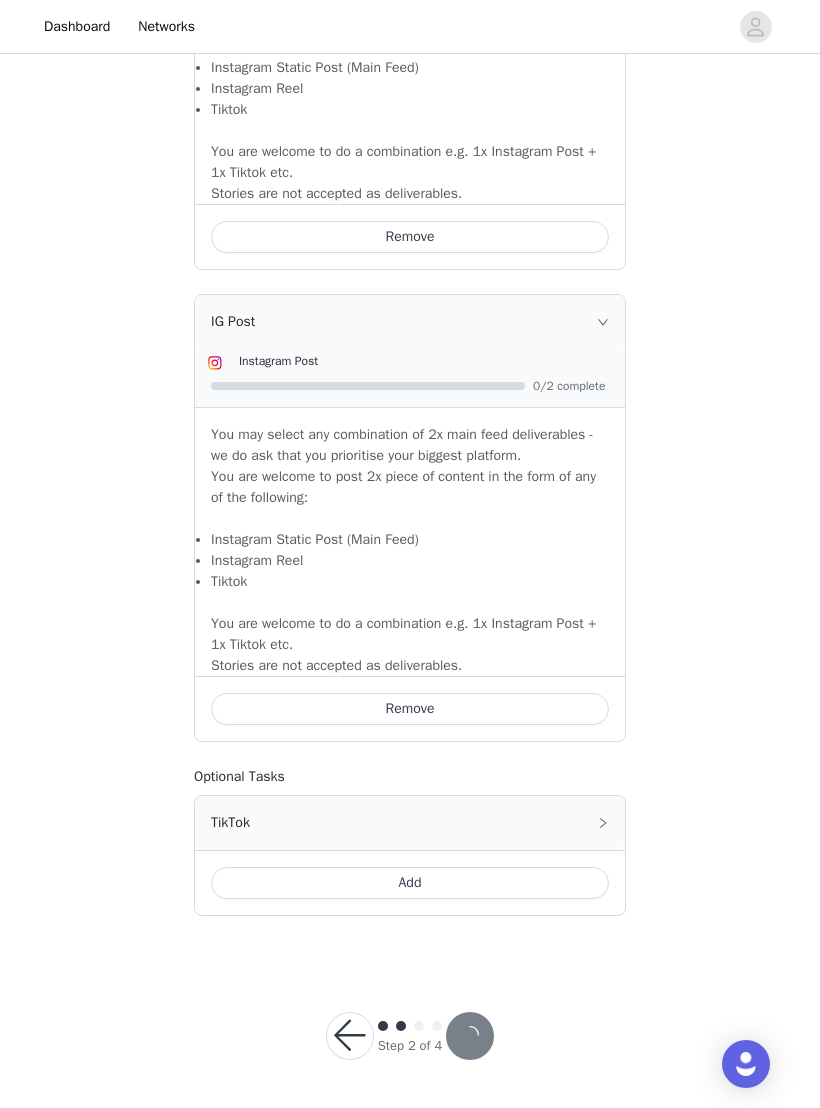 scroll, scrollTop: 0, scrollLeft: 0, axis: both 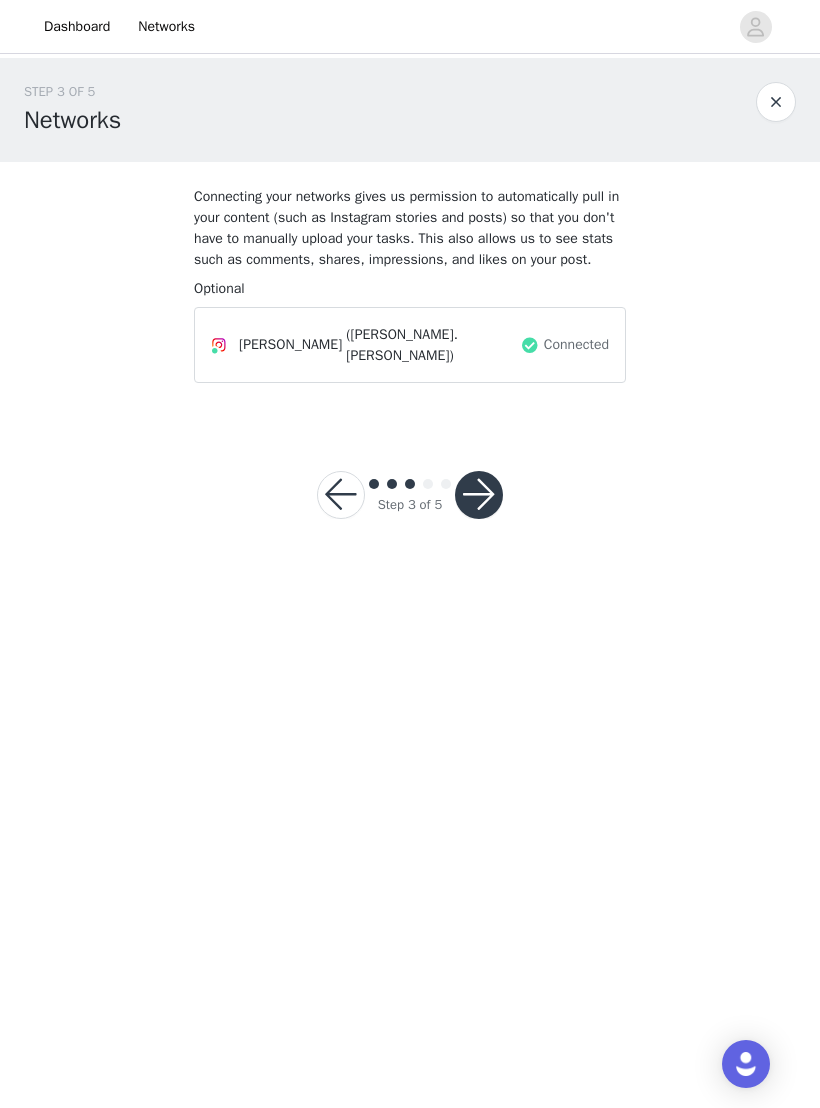 click at bounding box center [479, 495] 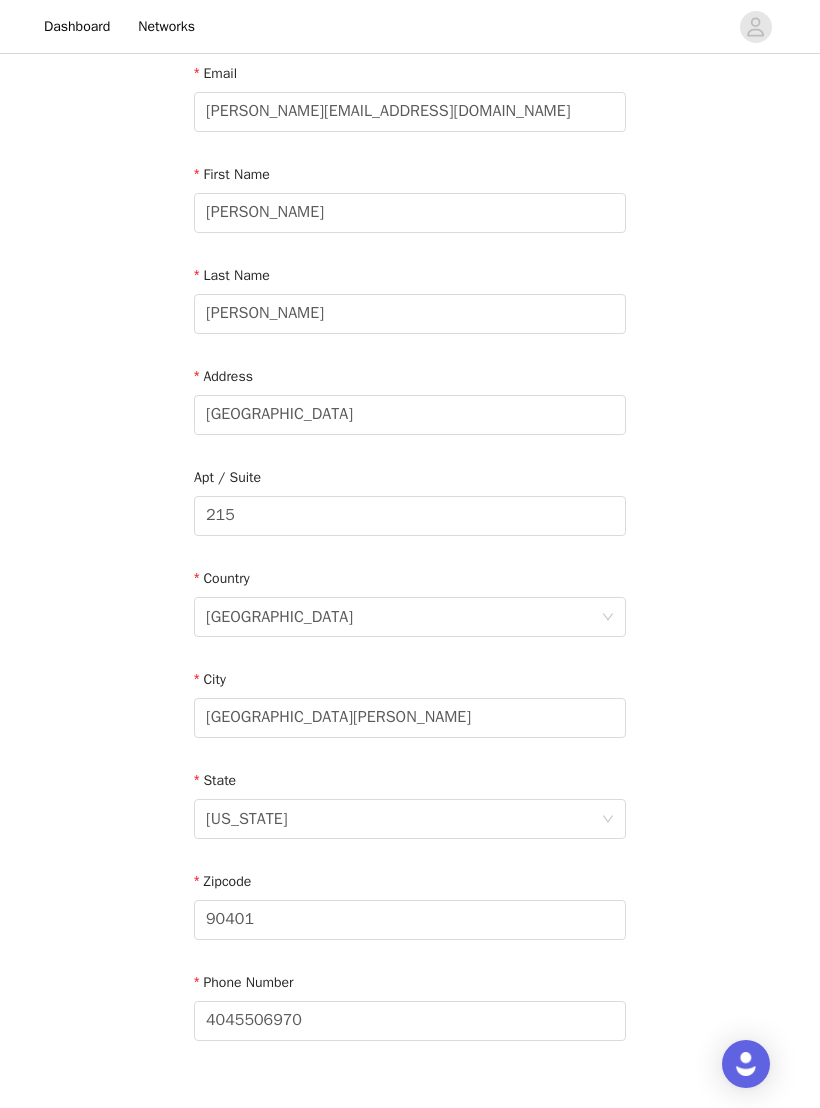 scroll, scrollTop: 228, scrollLeft: 0, axis: vertical 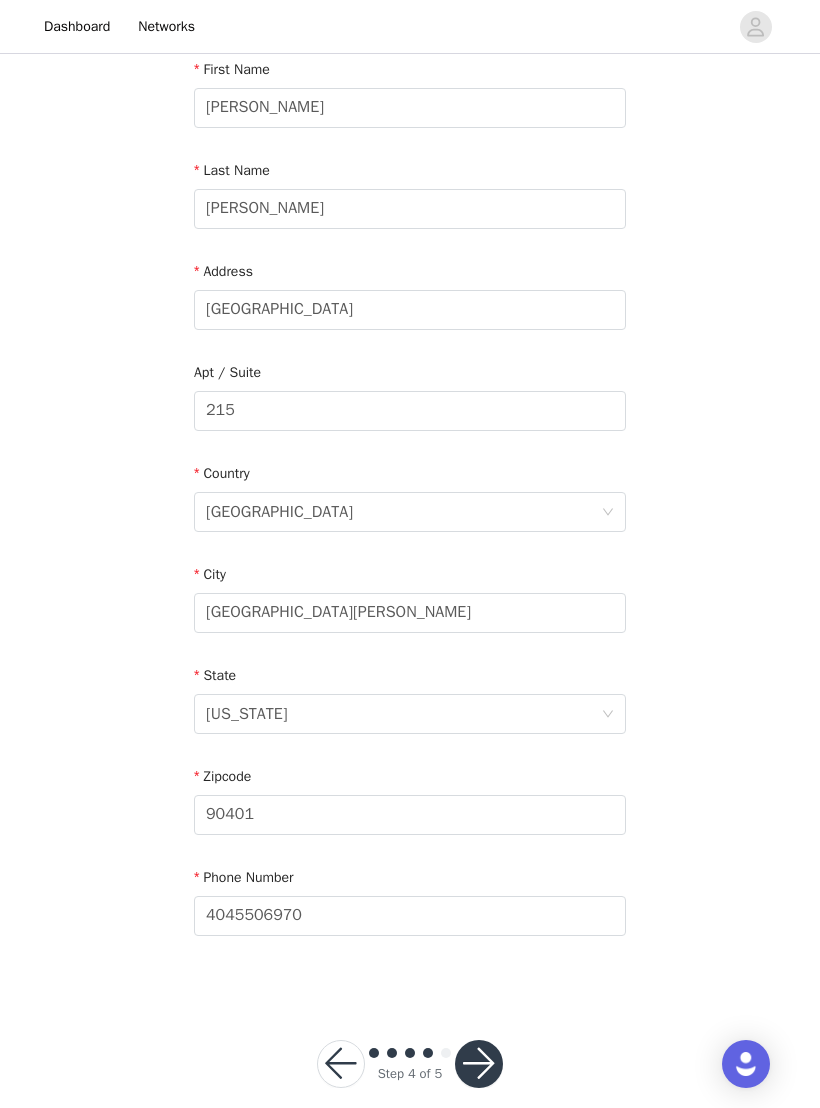 click at bounding box center [479, 1064] 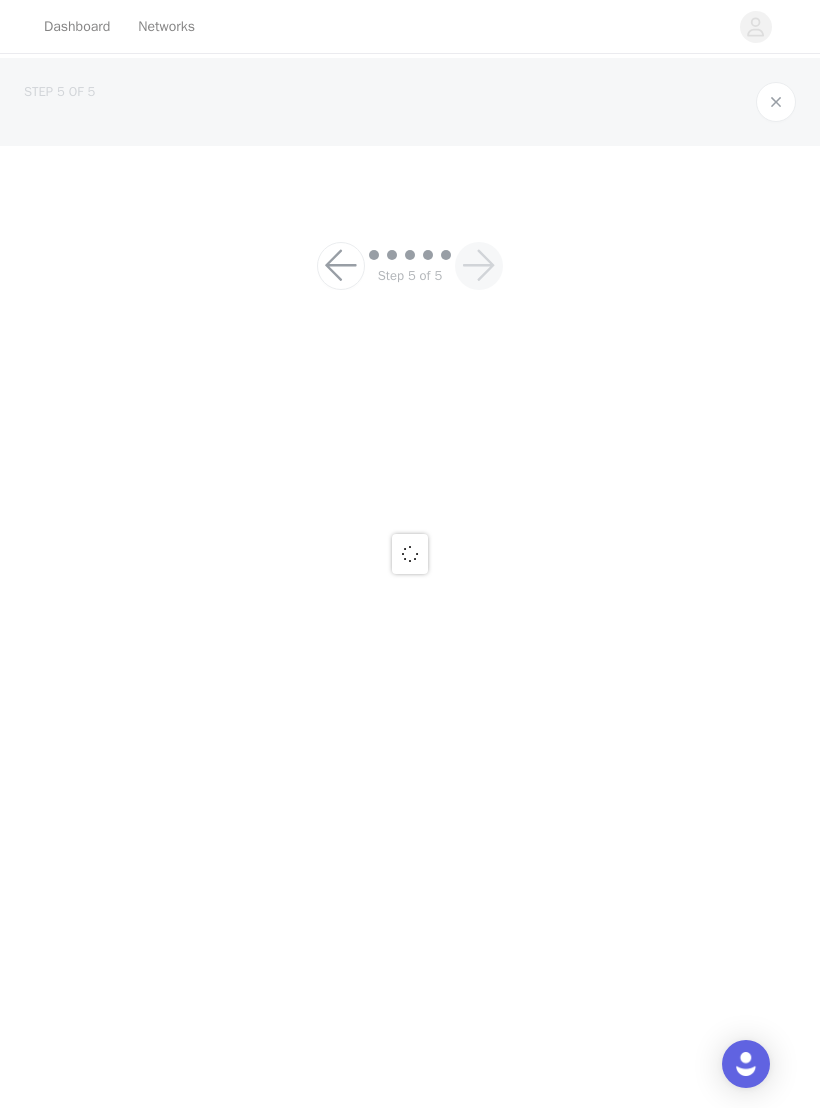 scroll, scrollTop: 0, scrollLeft: 0, axis: both 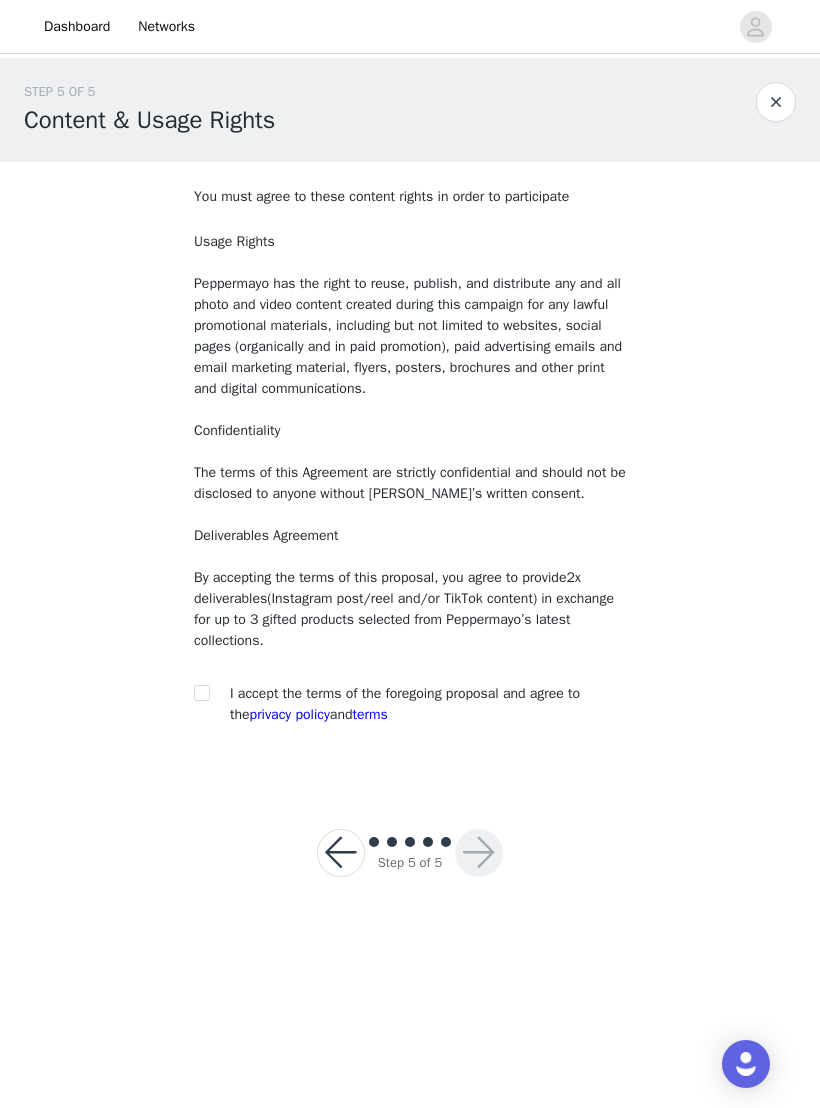 click on "You must agree to these content rights in order to participate       Usage Rights   Peppermayo has the right to reuse, publish, and distribute any and all photo and video content created during this campaign for any lawful promotional materials, including but not limited to websites, social pages (organically and in paid promotion), paid advertising emails and email marketing material, flyers, posters, brochures and other print and digital communications.   Confidentiality   The terms of this Agreement are strictly confidential and should not be disclosed to anyone without Peppermayo’s written consent.
Deliverables Agreement
By accepting the terms of this proposal, you agree to provide  2x deliverables  (Instagram post/reel and/or TikTok content) in exchange for up to 3 gifted products selected from Peppermayo’s latest collections.
I accept the terms of the foregoing proposal and agree to the
terms" at bounding box center [410, 471] 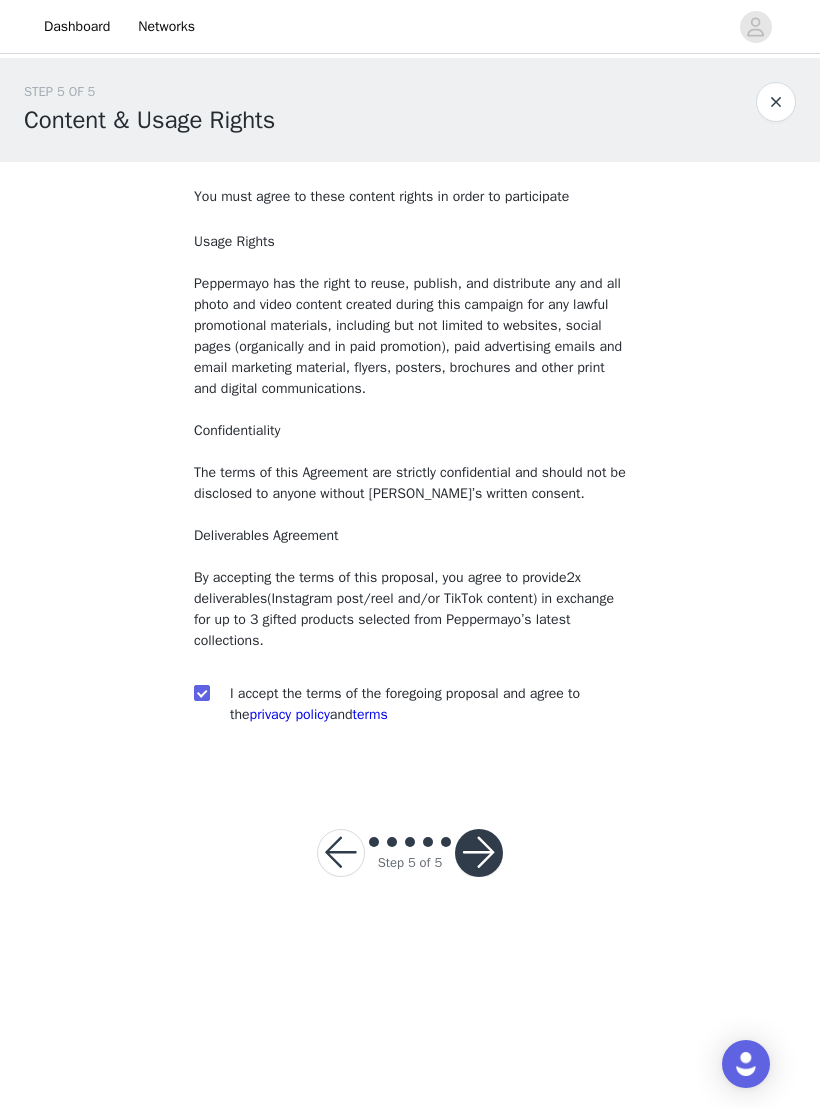 click at bounding box center [479, 853] 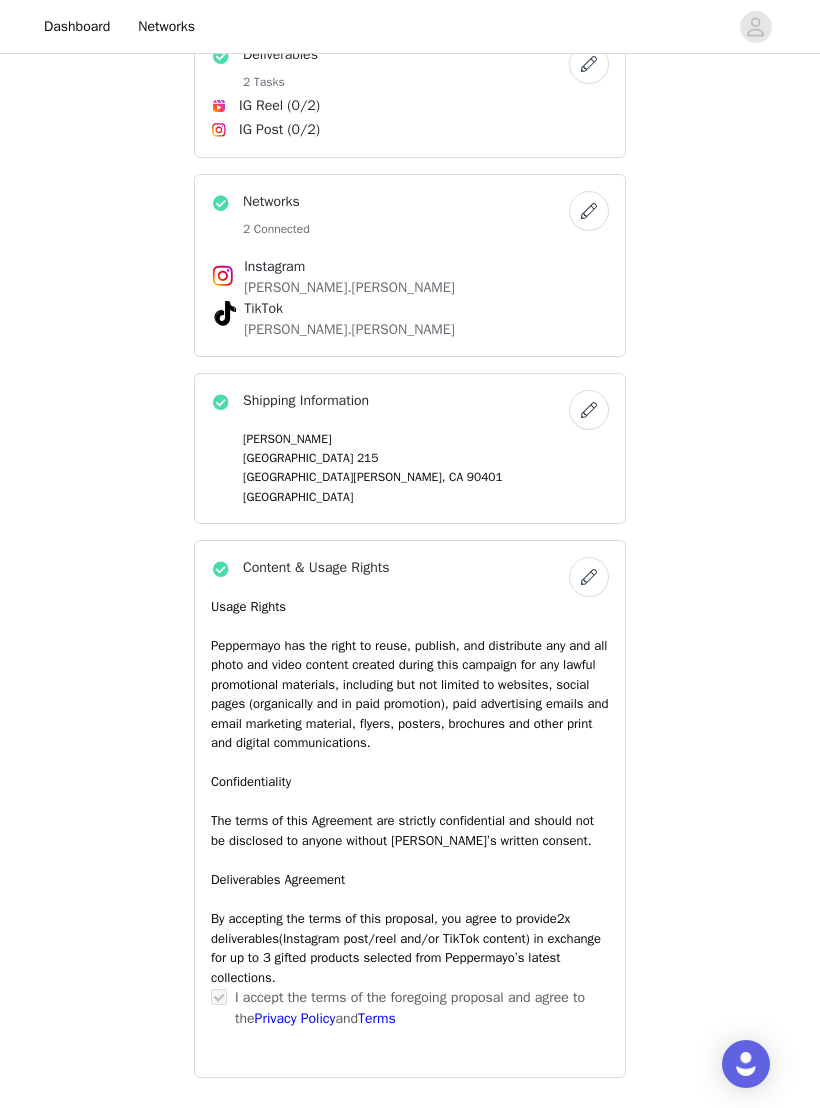 scroll, scrollTop: 1298, scrollLeft: 0, axis: vertical 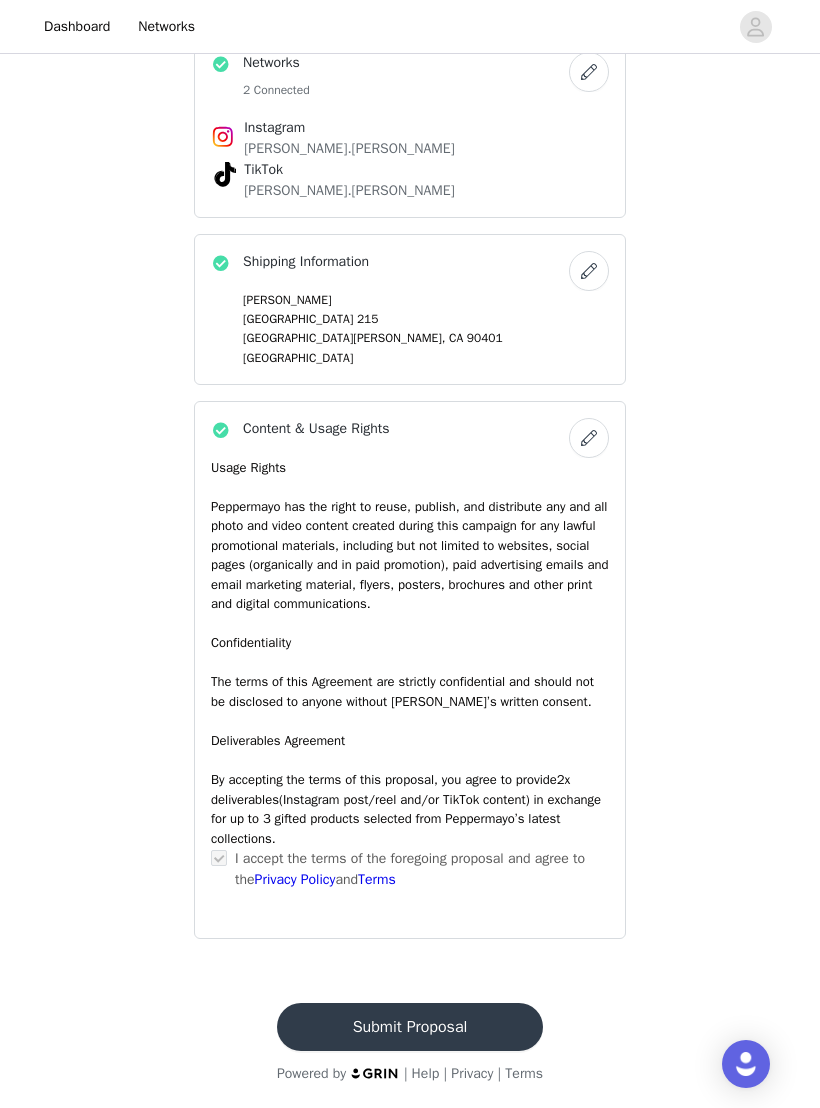click on "Submit Proposal" at bounding box center (410, 1027) 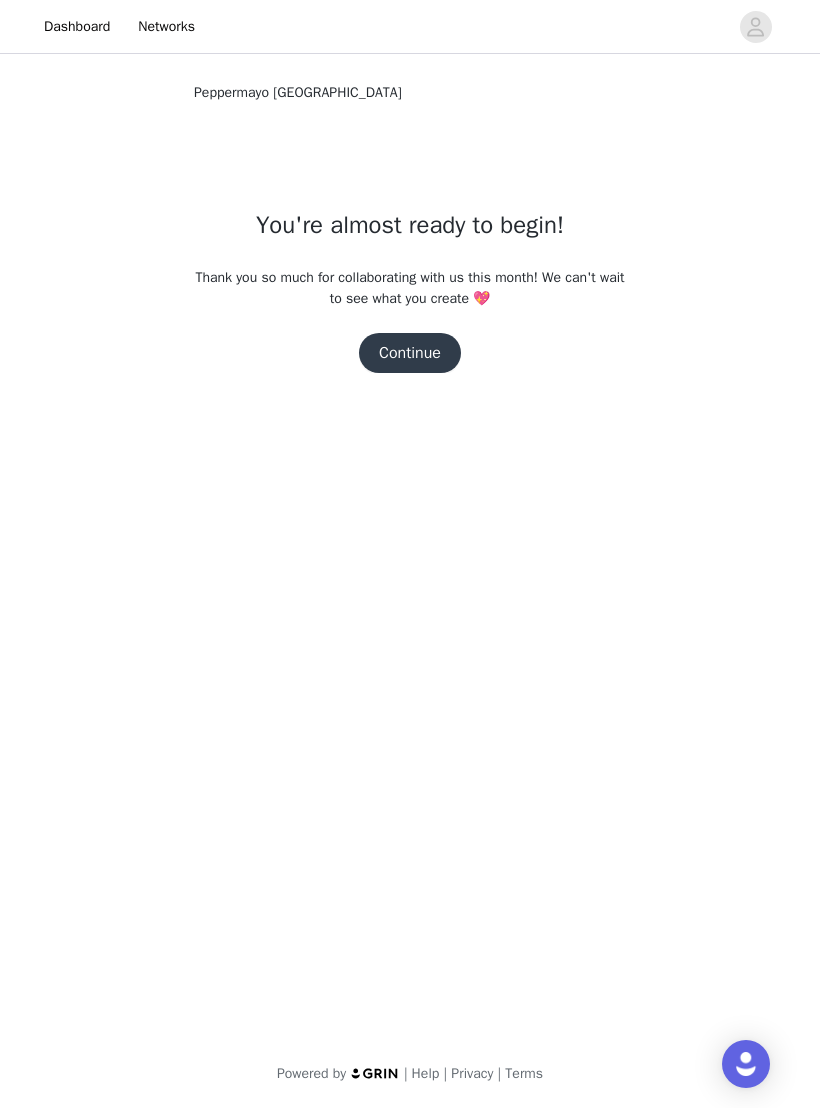 scroll, scrollTop: 0, scrollLeft: 0, axis: both 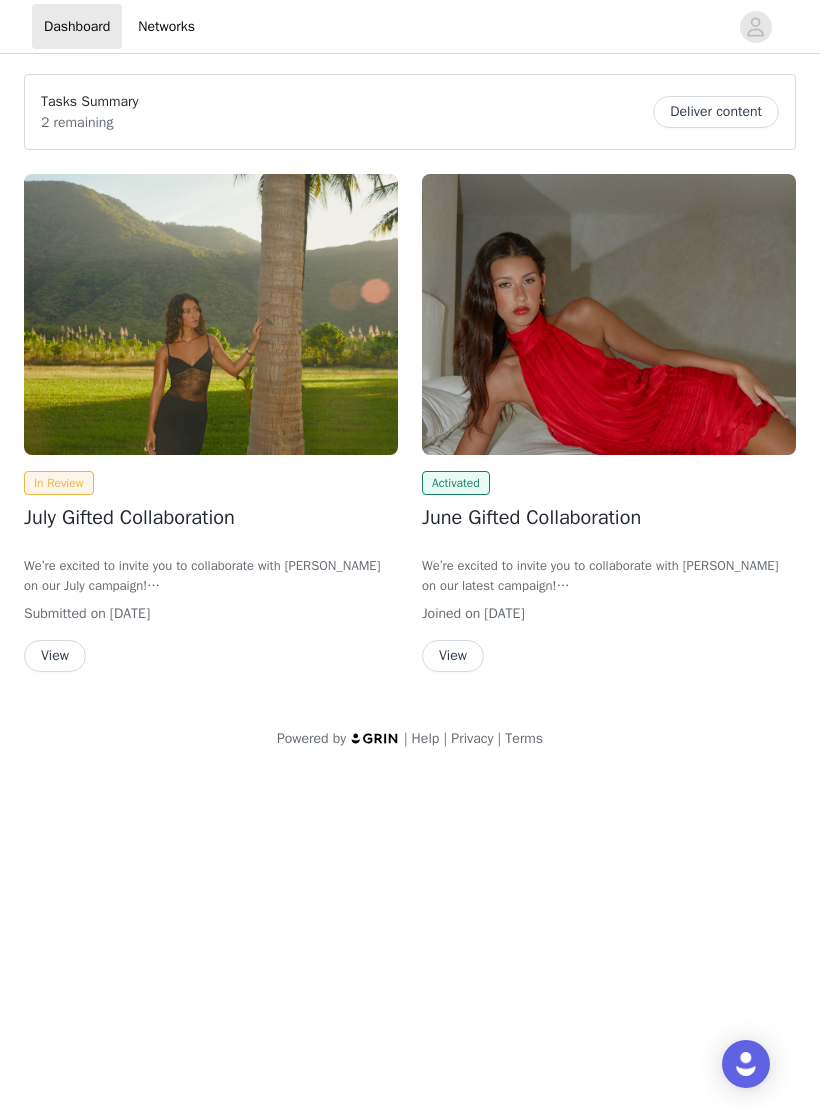 click on "We’re excited to invite you to collaborate with [PERSON_NAME] on our July campaign!" at bounding box center [211, 575] 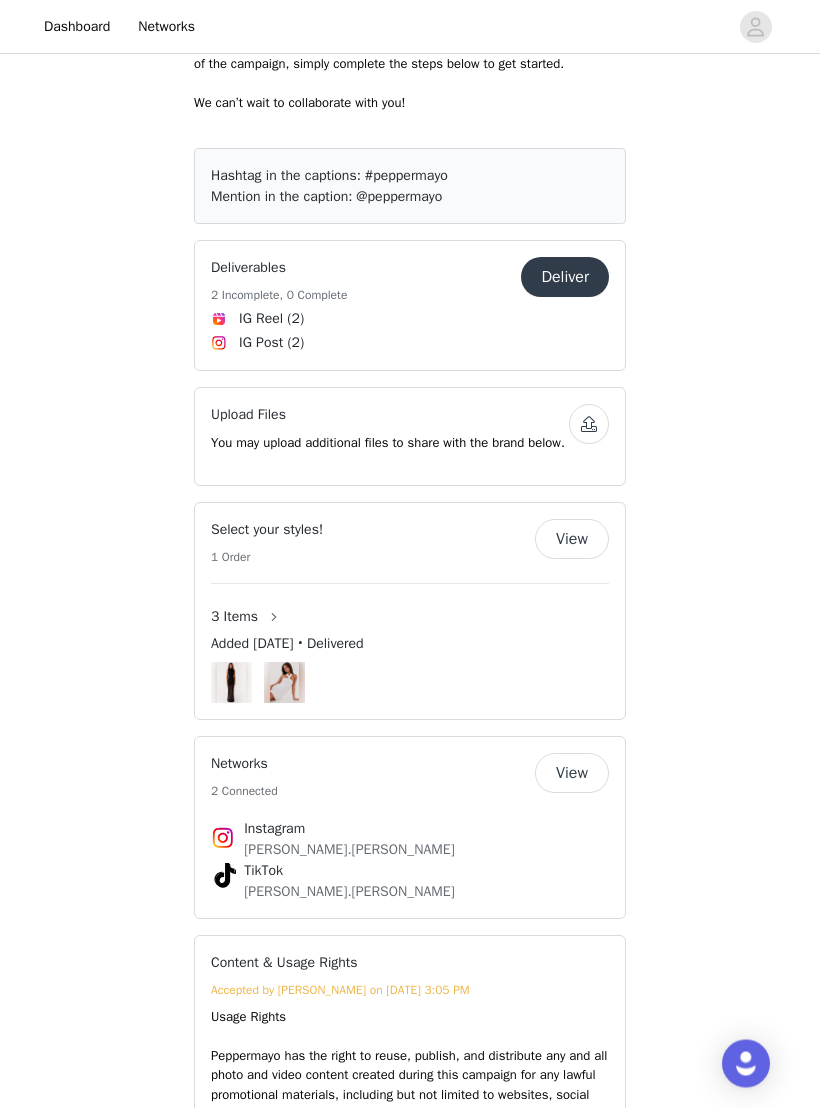 scroll, scrollTop: 1016, scrollLeft: 0, axis: vertical 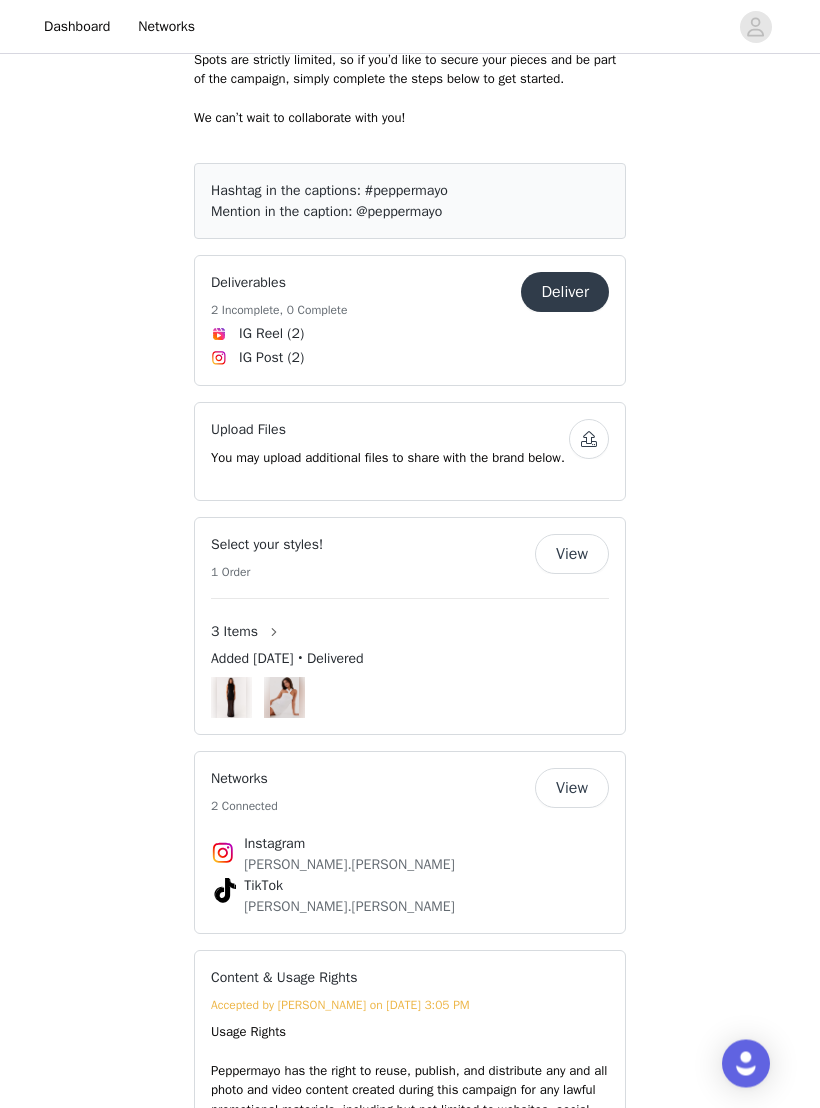 click on "IG Reel (2)" at bounding box center (410, 334) 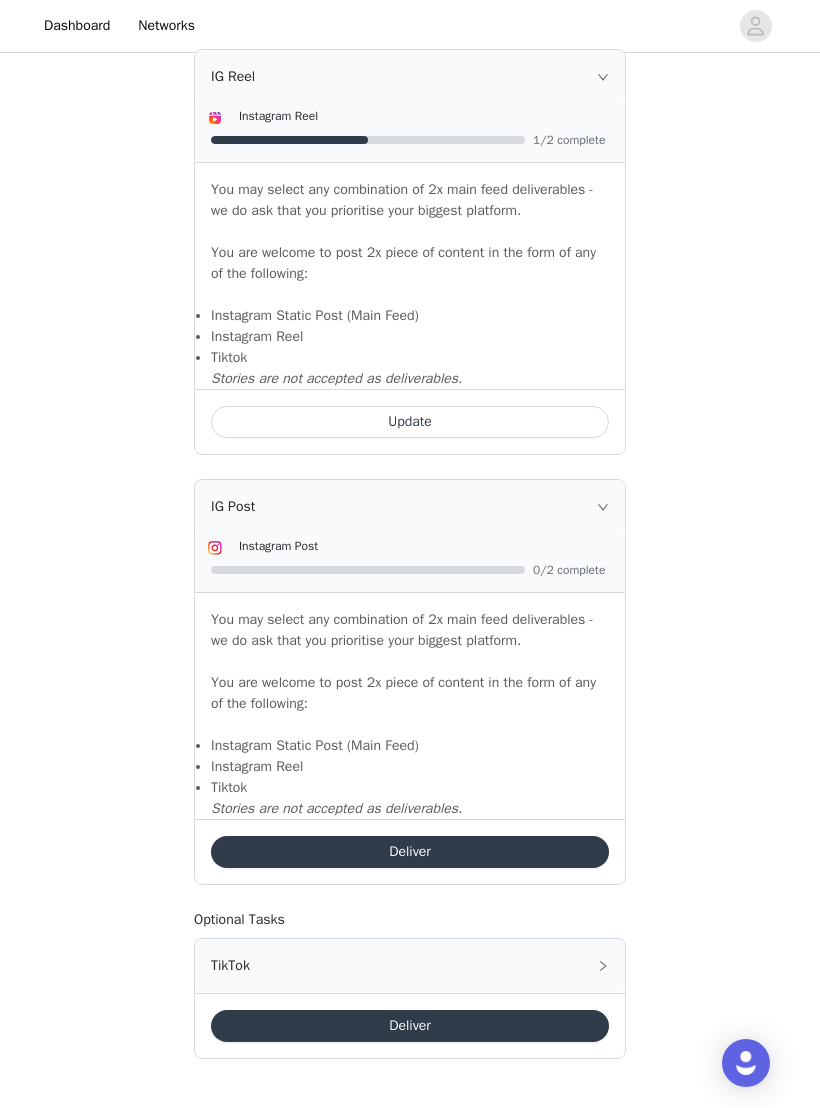 scroll, scrollTop: 1290, scrollLeft: 0, axis: vertical 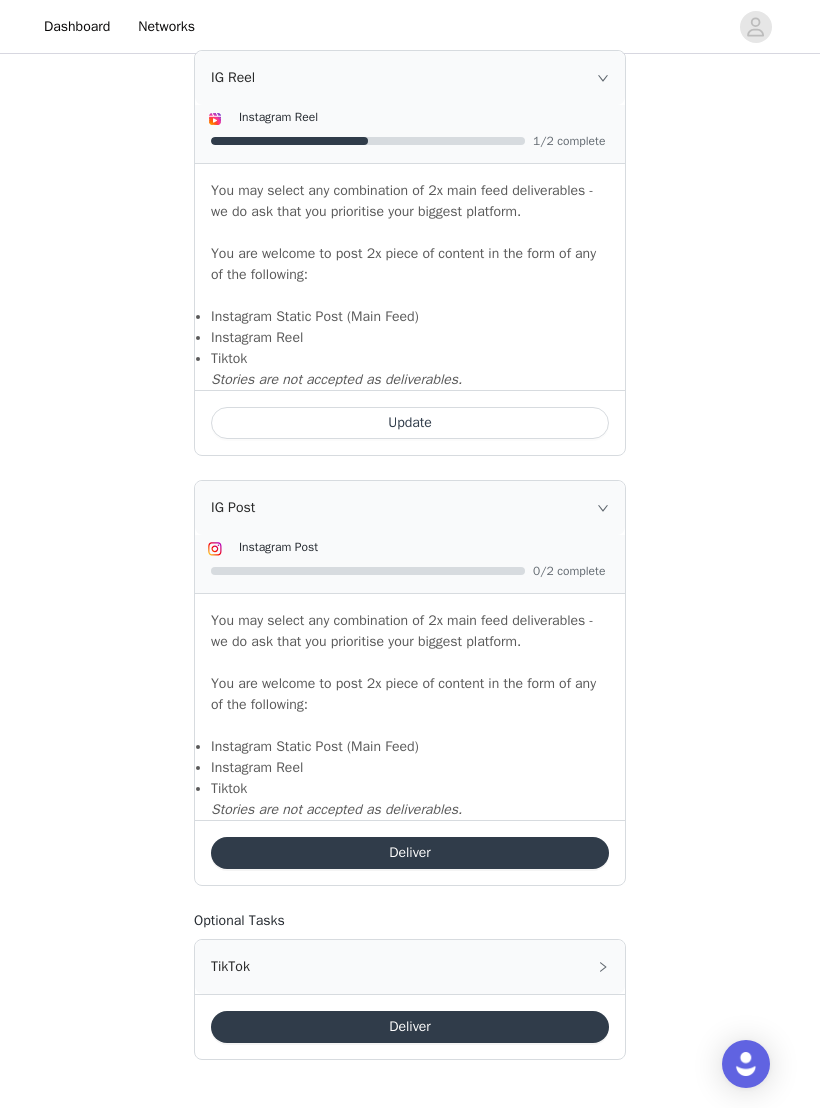 click on "Deliver" at bounding box center (410, 1027) 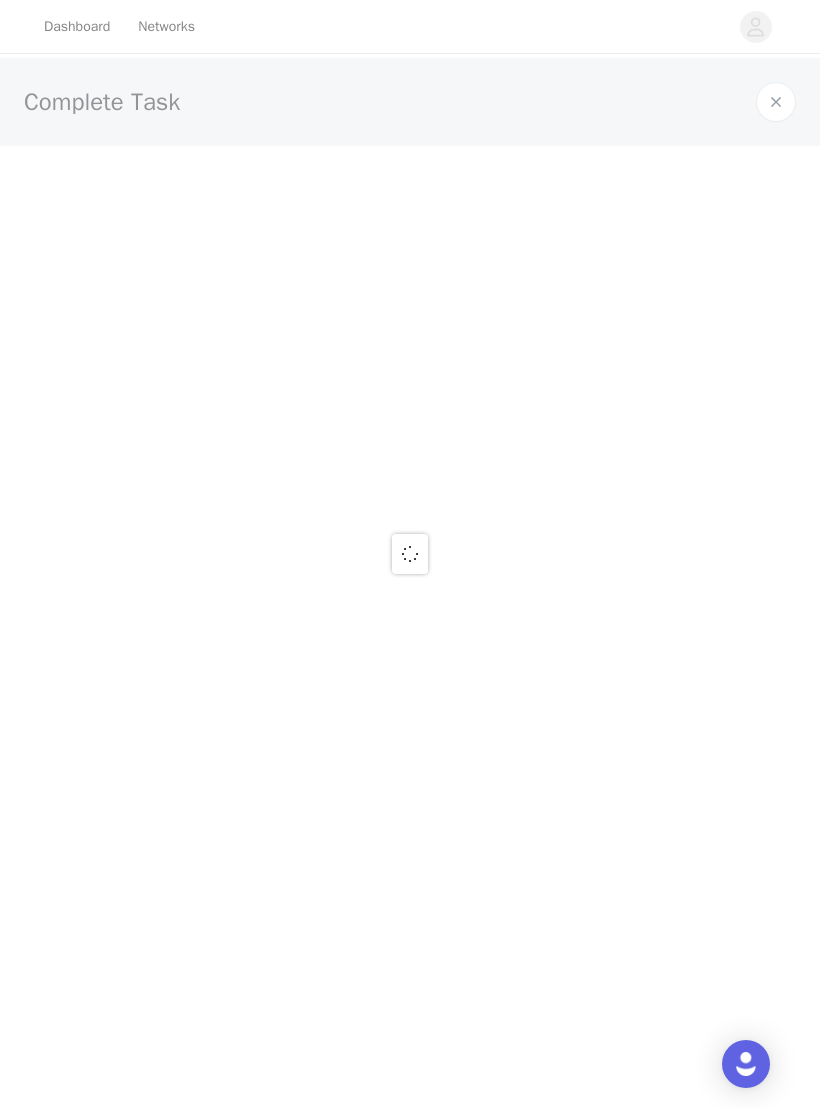 scroll, scrollTop: 0, scrollLeft: 0, axis: both 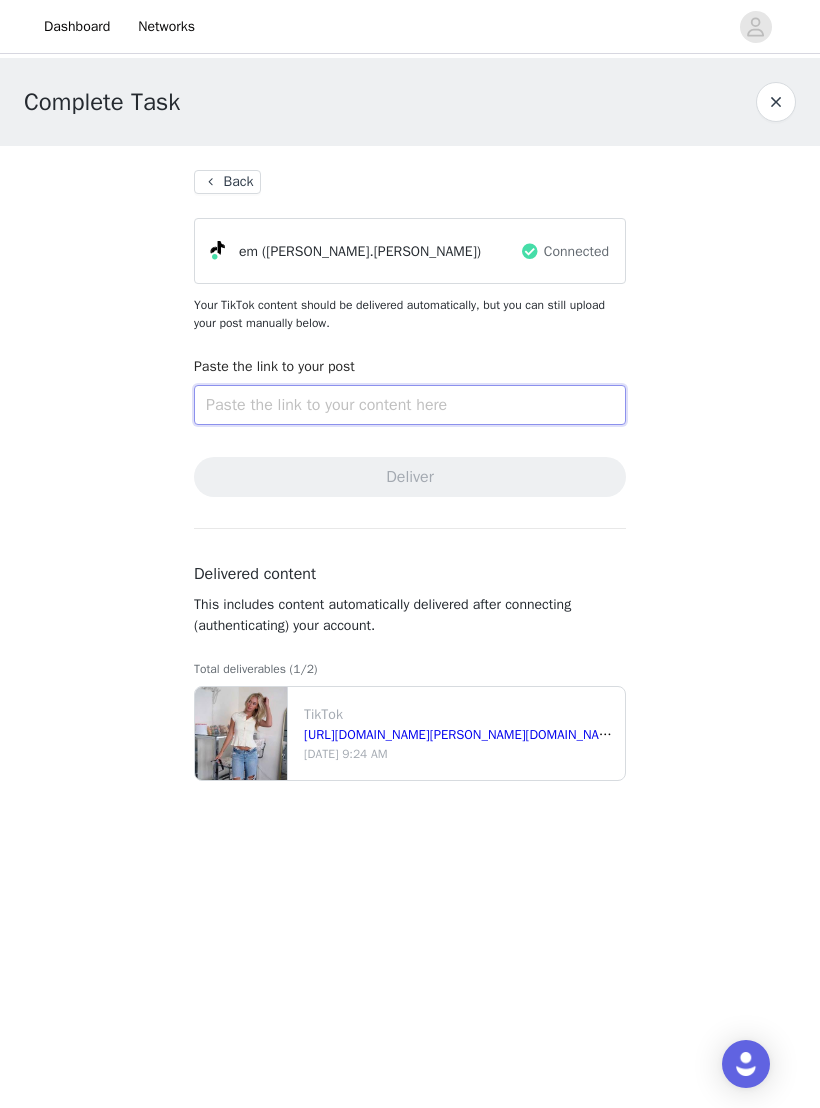 click at bounding box center (410, 405) 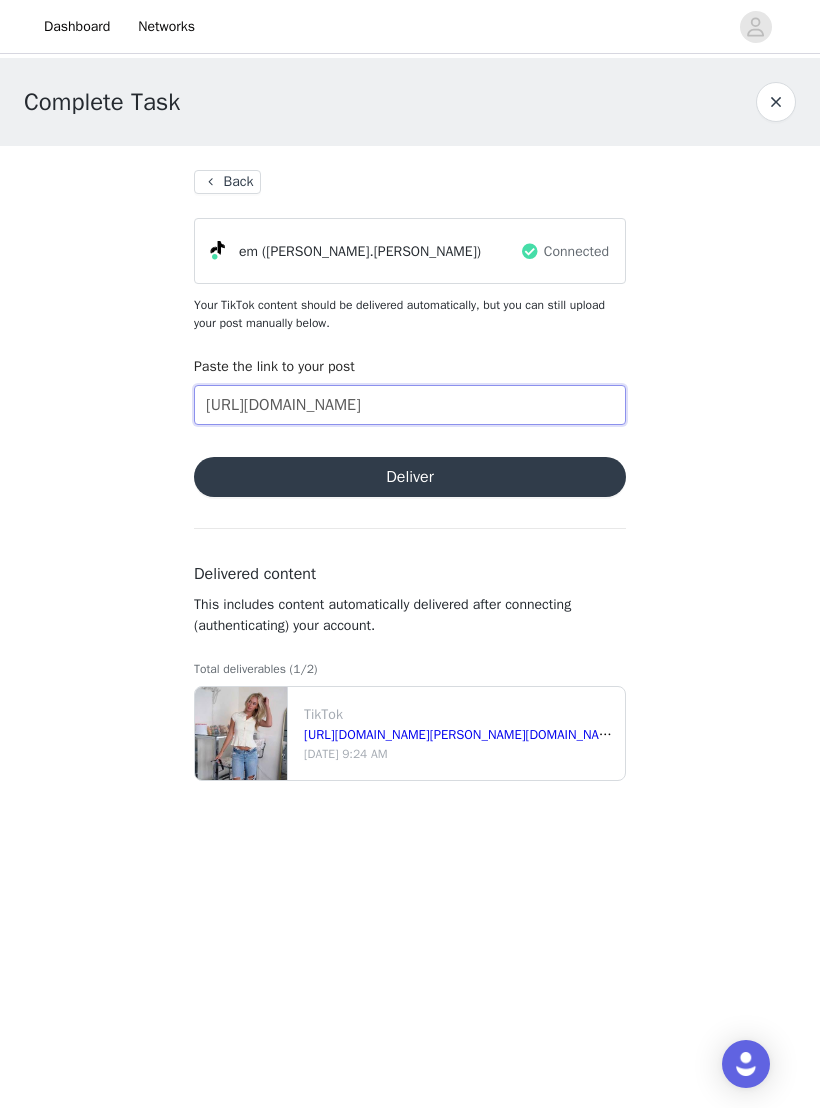 type on "https://www.tiktok.com/t/ZT6dQbg4w/" 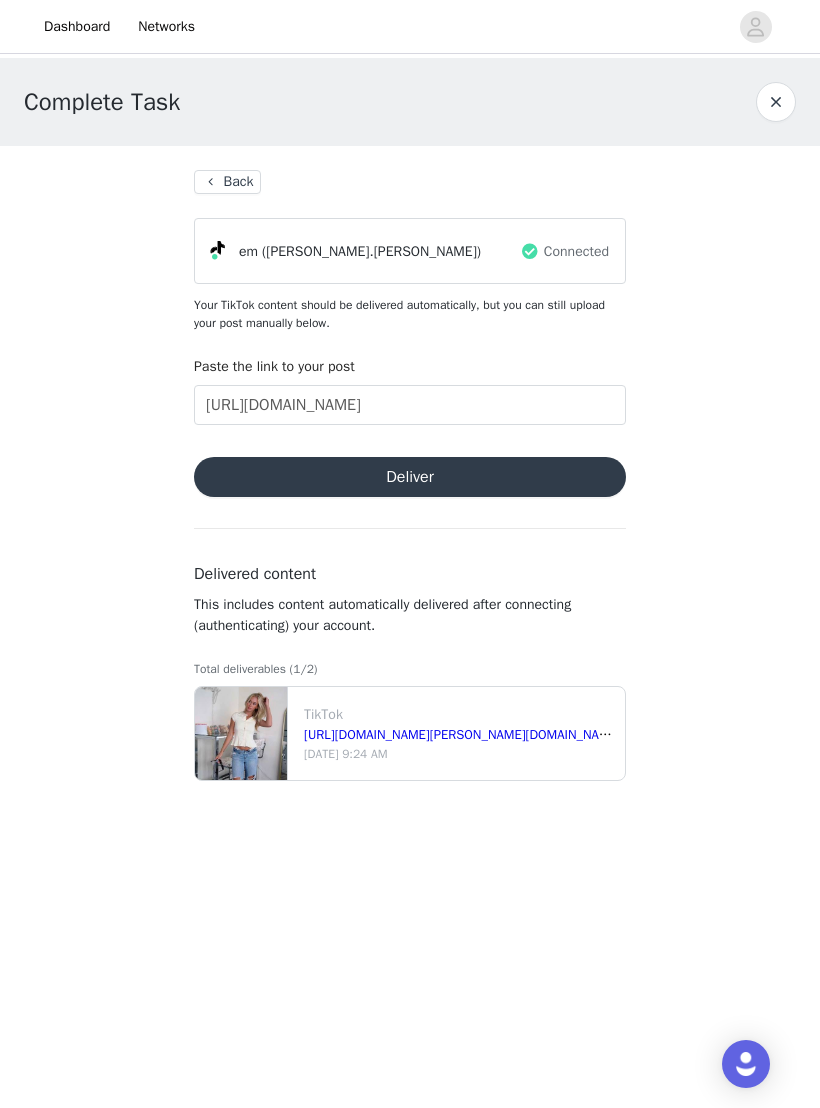 click on "Deliver" at bounding box center [410, 477] 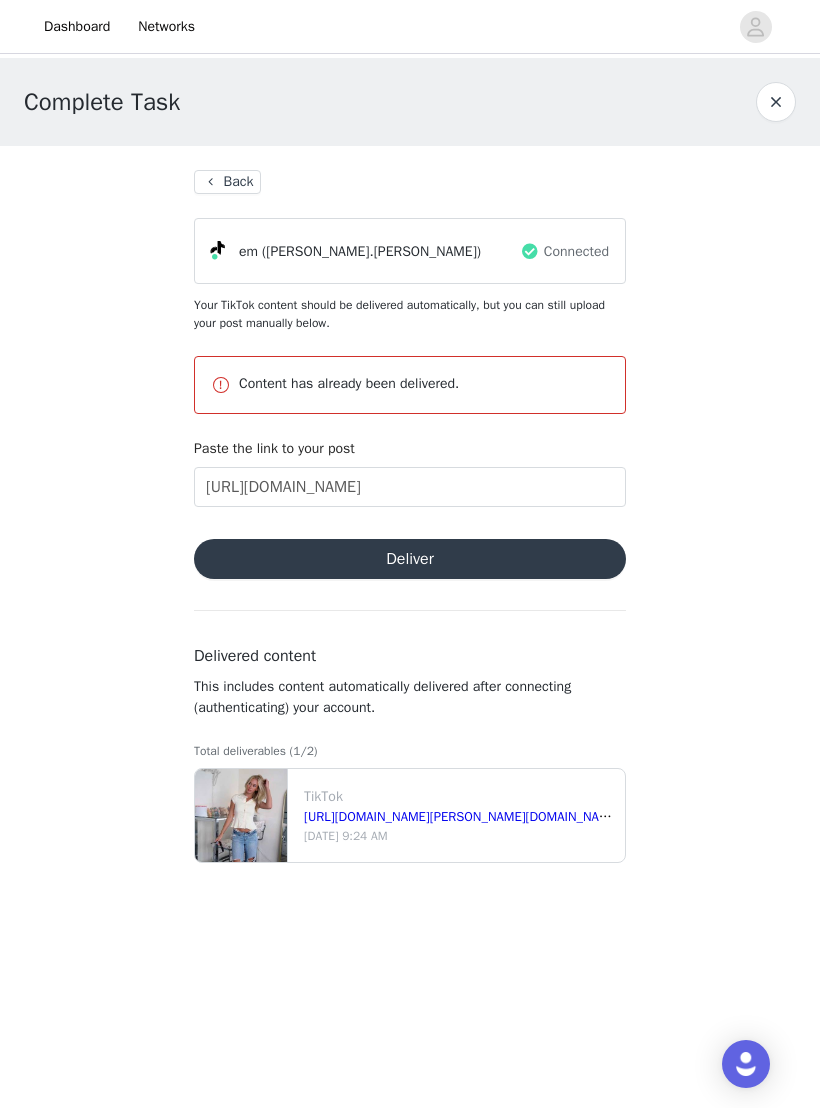 click on "Back" at bounding box center (227, 182) 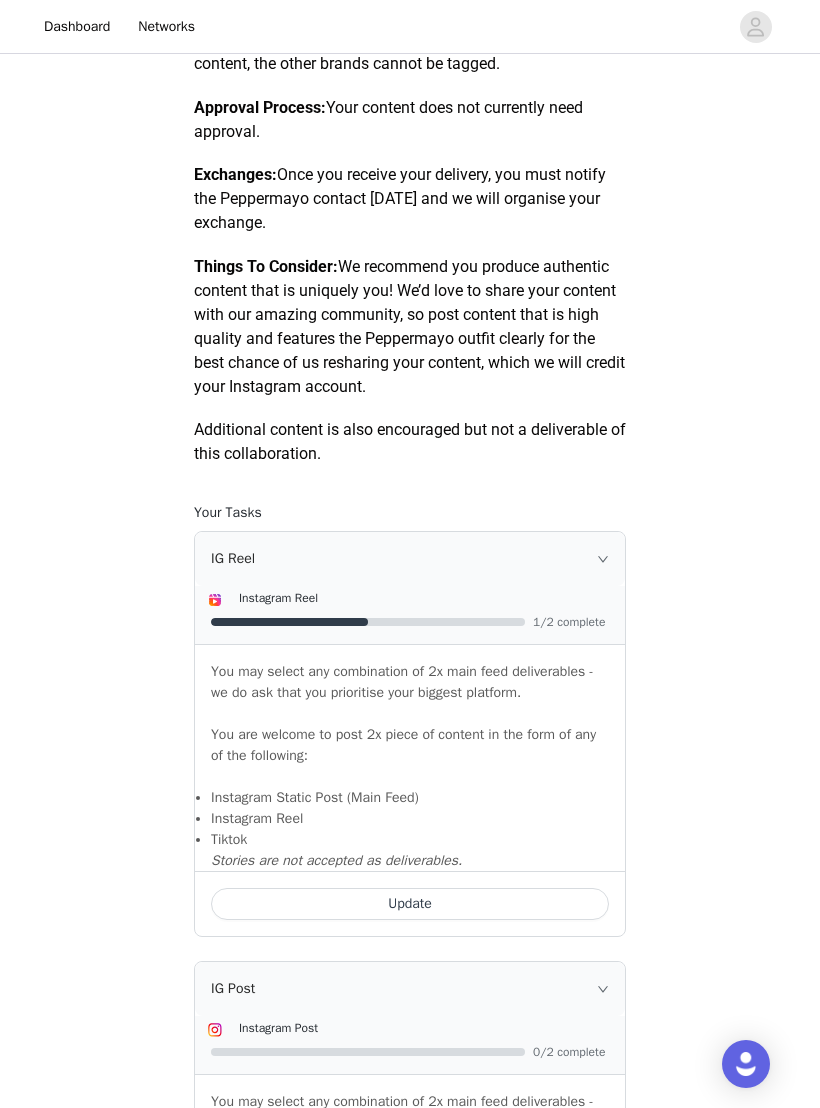 scroll, scrollTop: 816, scrollLeft: 0, axis: vertical 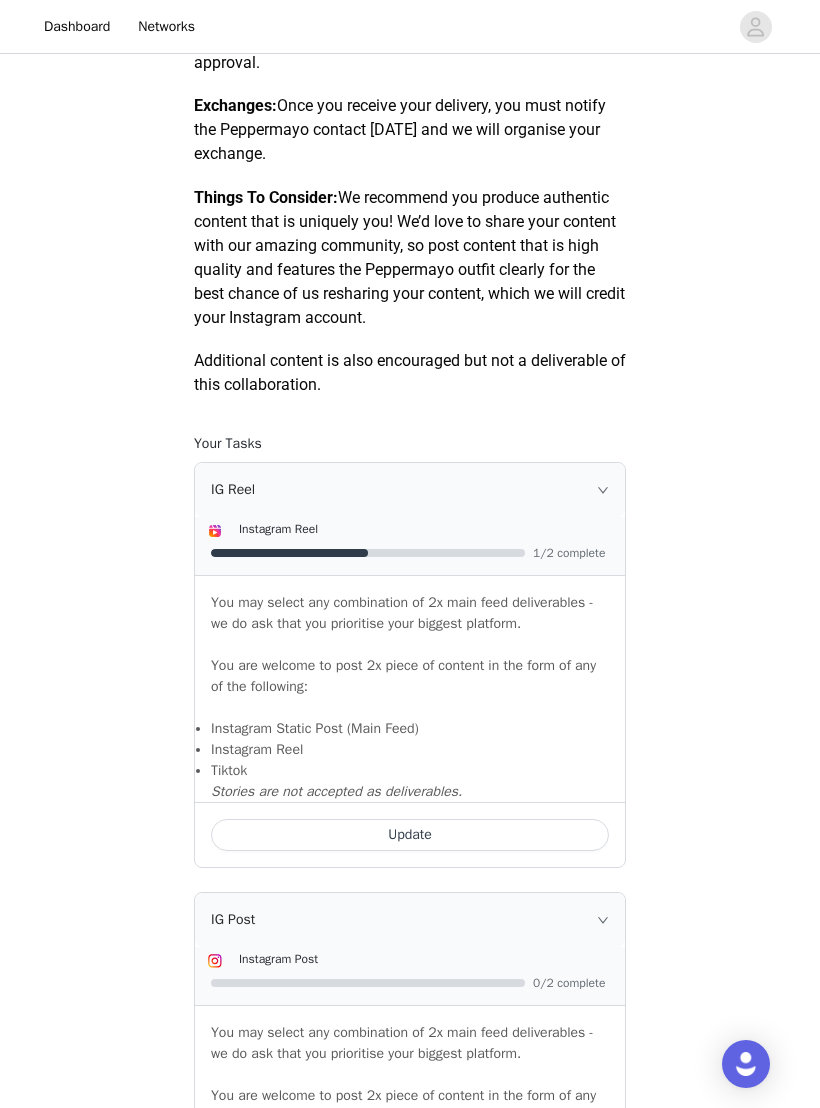 click on "Update" at bounding box center (410, 835) 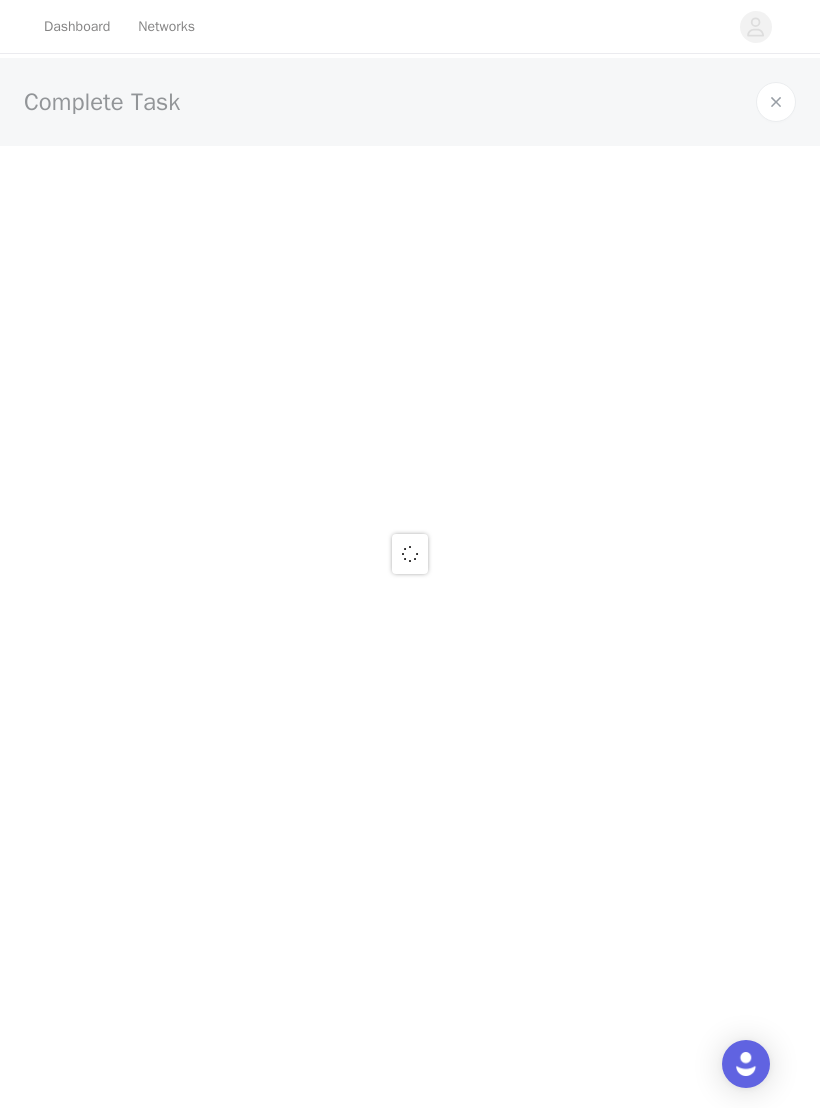 scroll, scrollTop: 0, scrollLeft: 0, axis: both 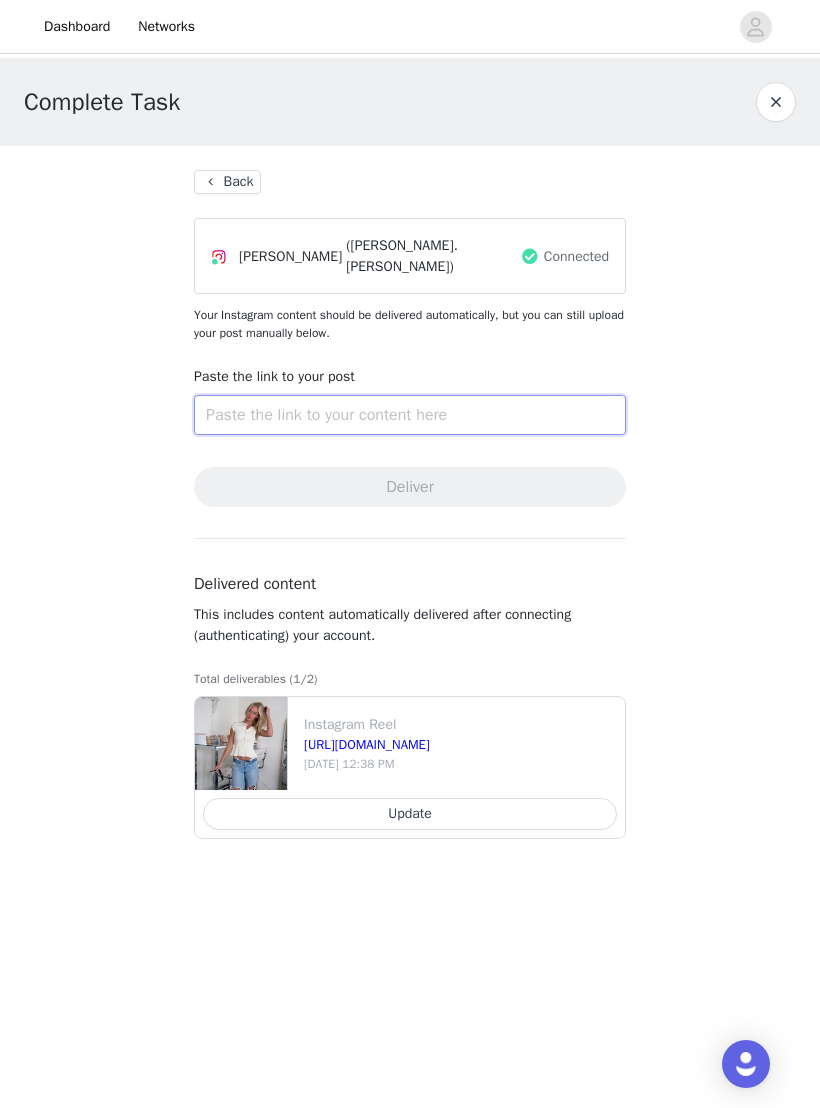 click at bounding box center (410, 415) 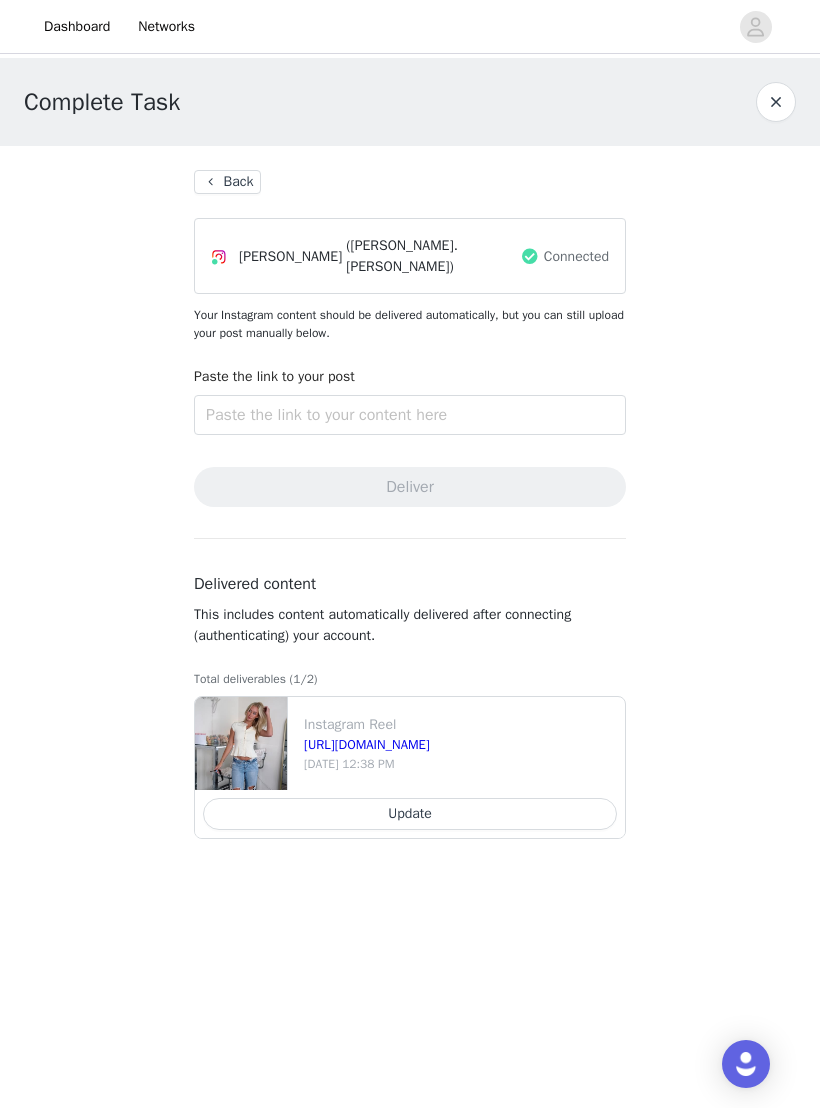 click on "Paste the link to your post" at bounding box center [274, 376] 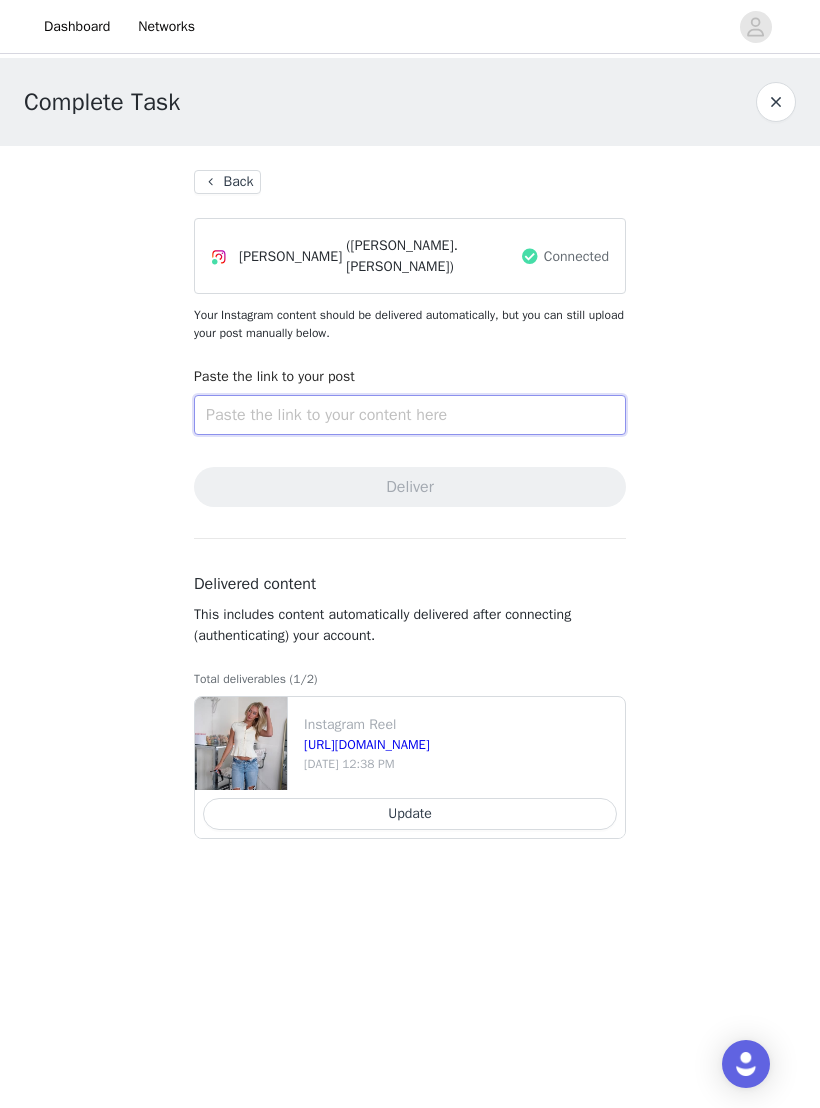 click at bounding box center (410, 415) 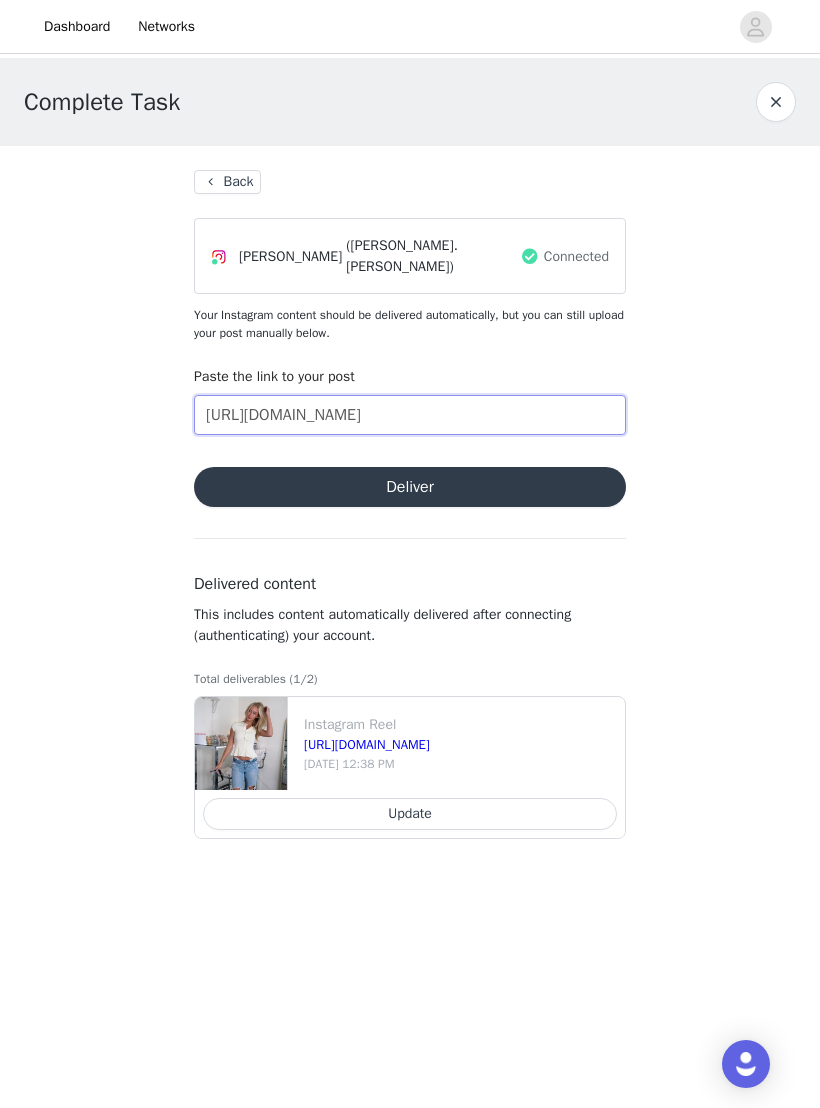 type on "https://www.tiktok.com/t/ZT6dQbg4w/" 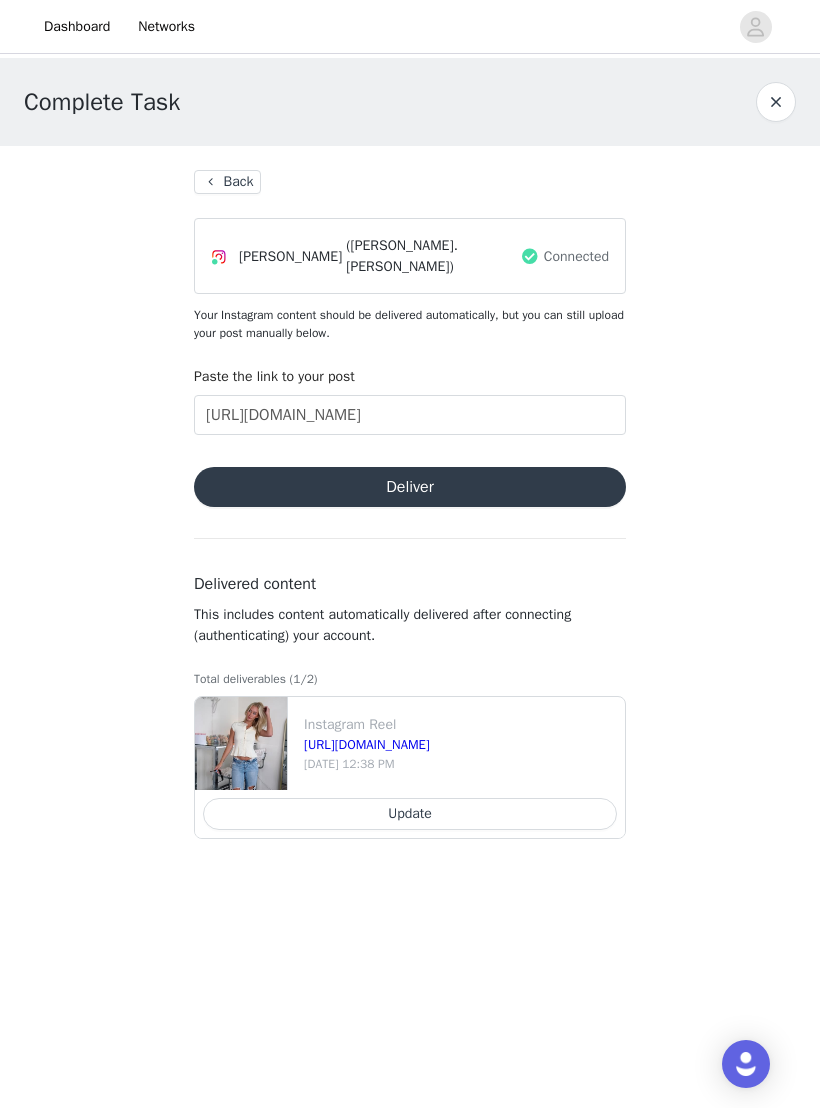 click on "Deliver" at bounding box center [410, 487] 